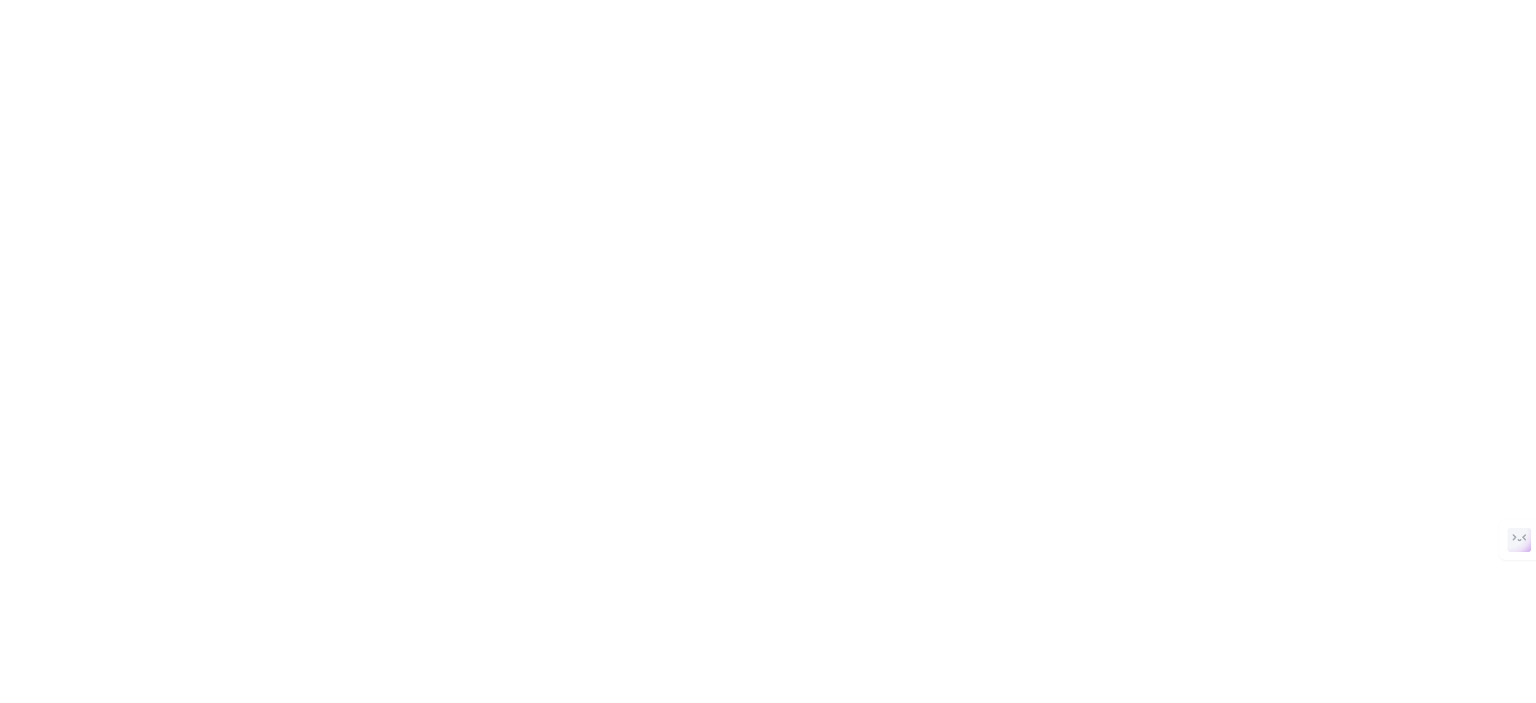 scroll, scrollTop: 0, scrollLeft: 0, axis: both 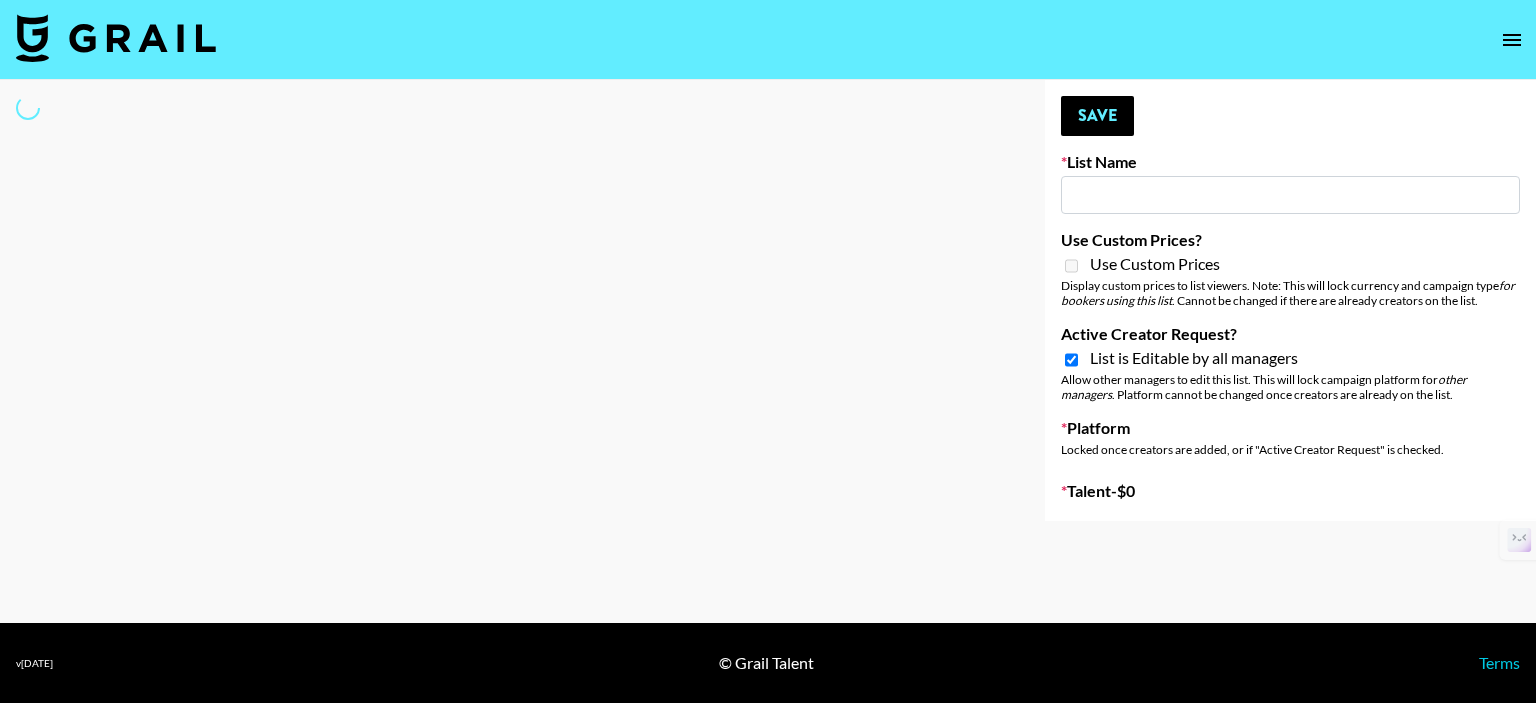 type on "Jennifer Lopez's Birthday Single" 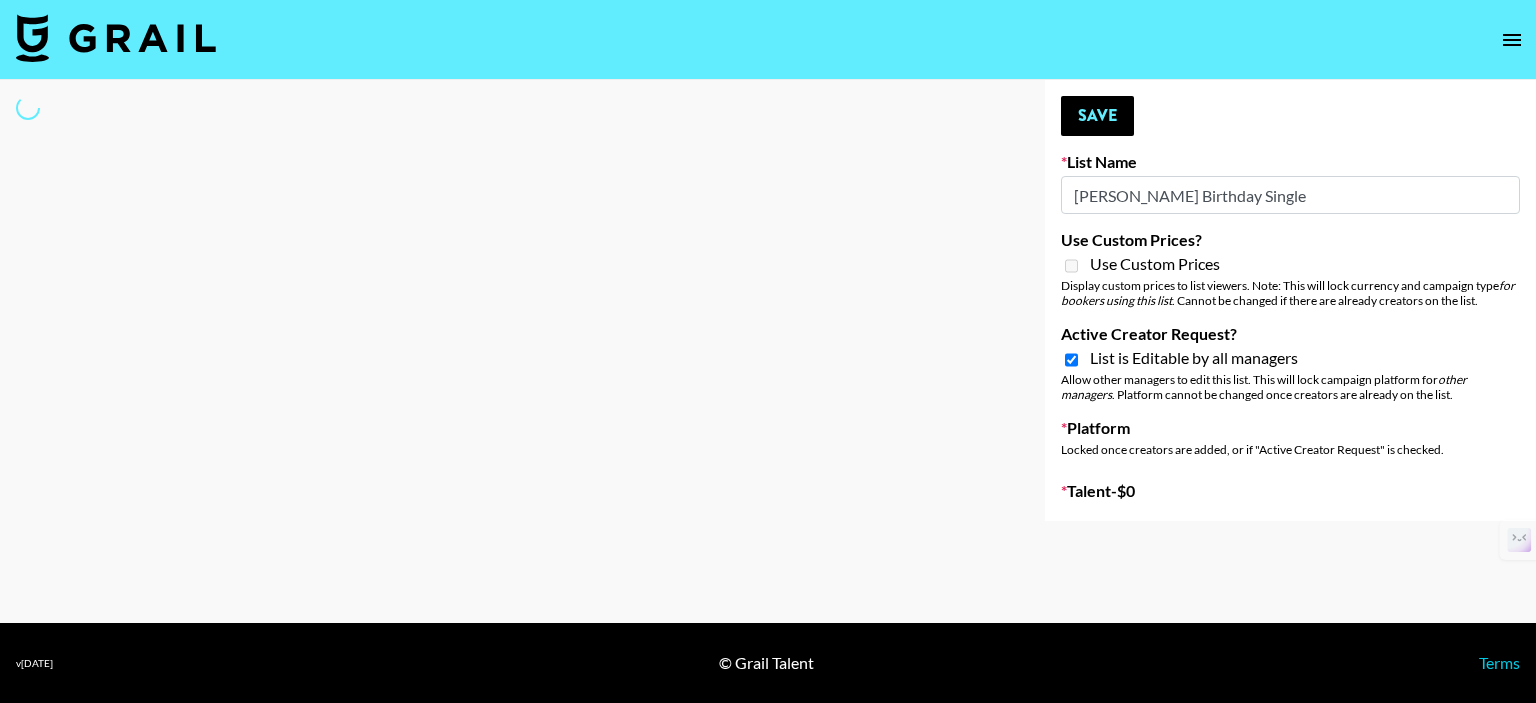 select on "Song" 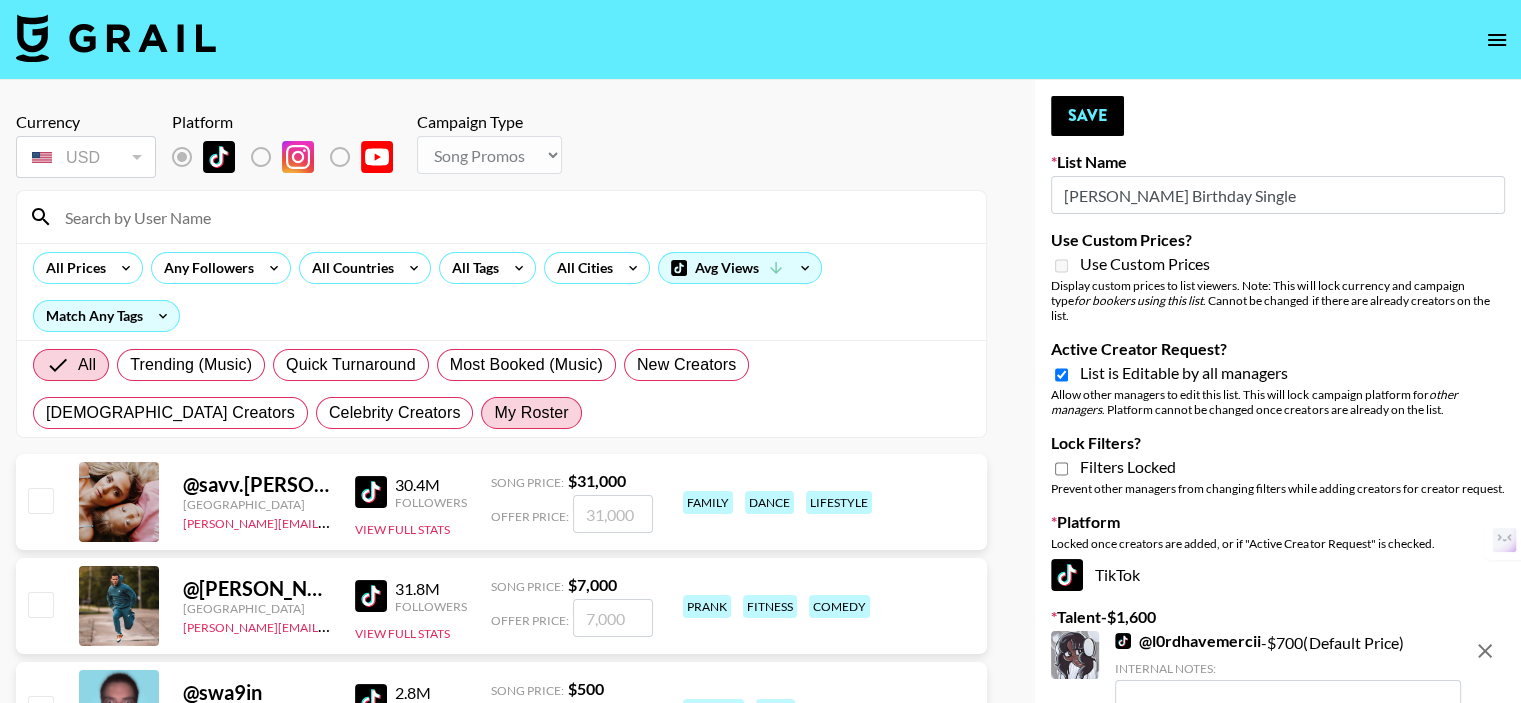 click on "My Roster" at bounding box center (531, 413) 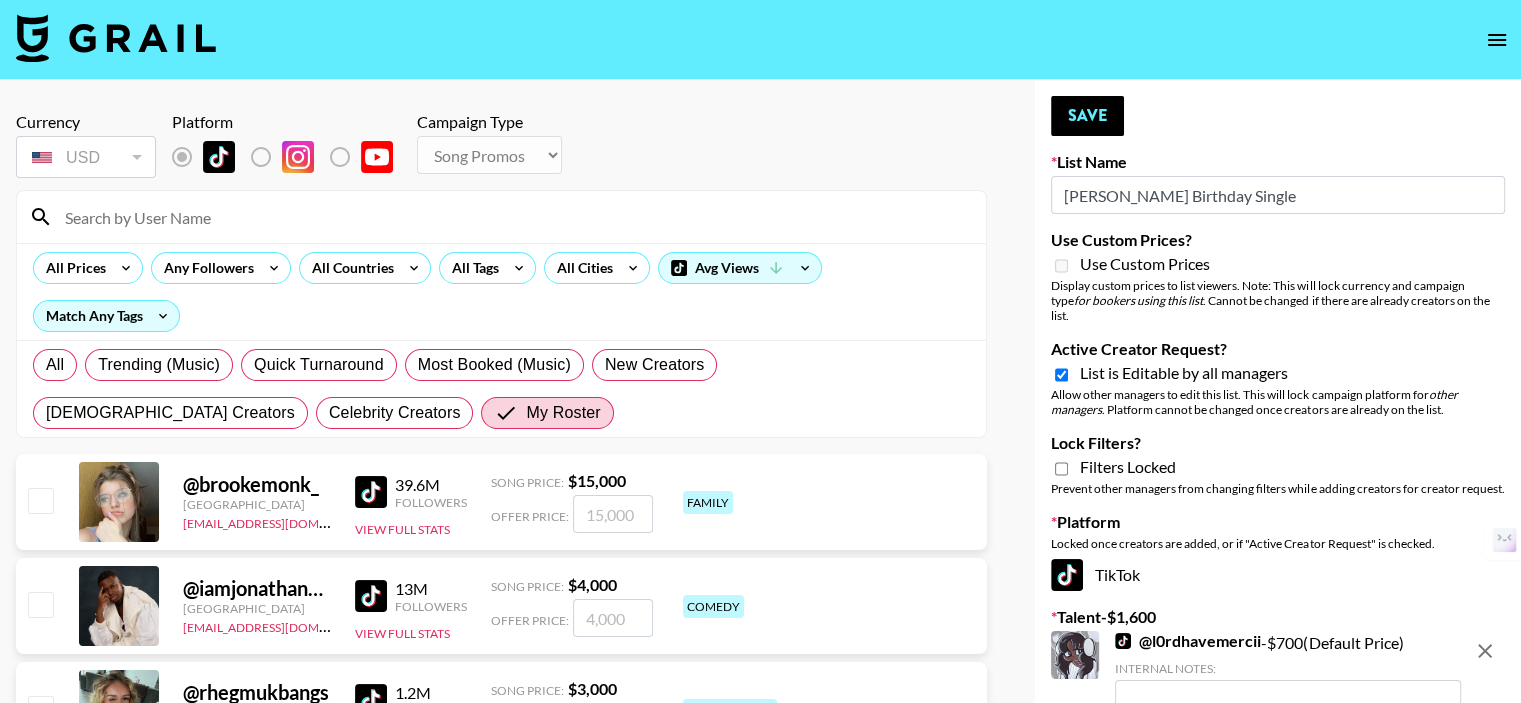 click at bounding box center [513, 217] 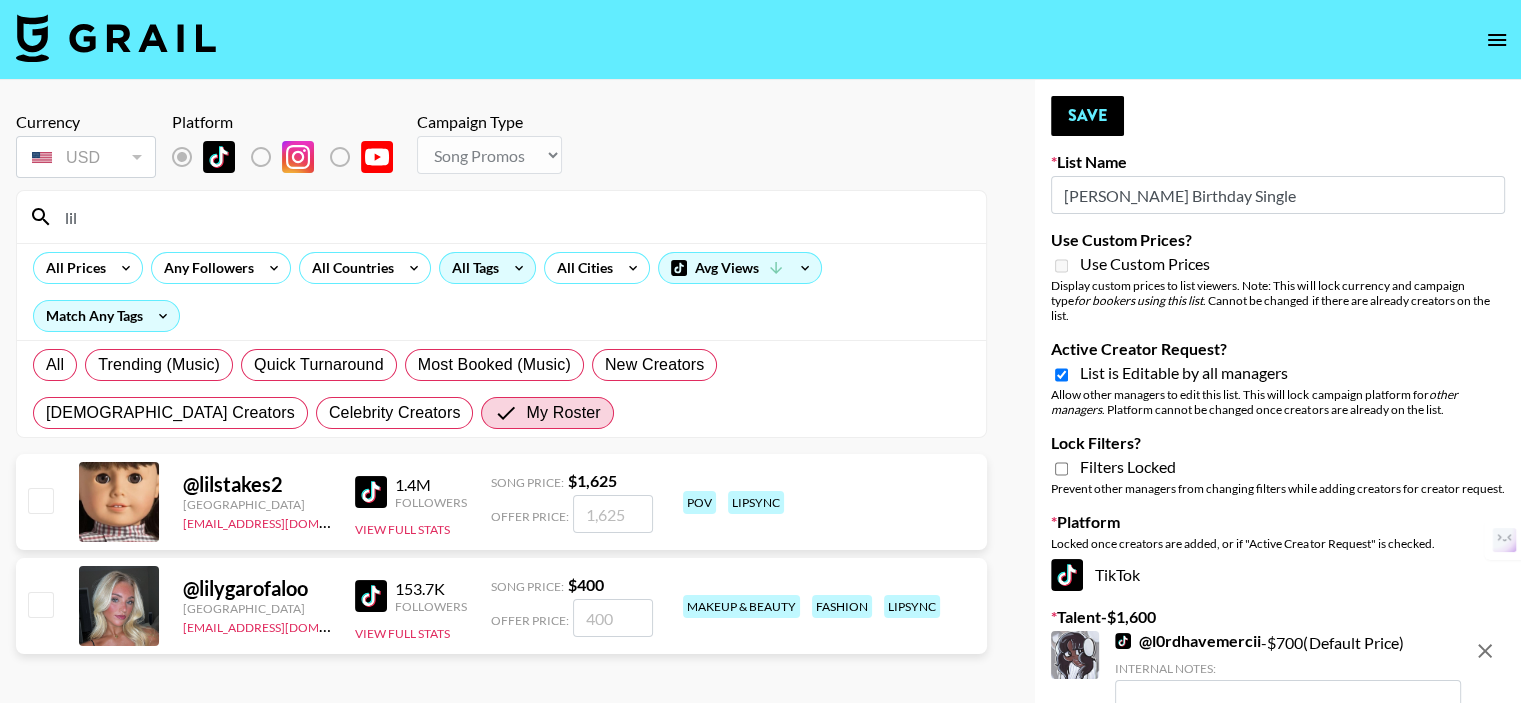 type on "lil" 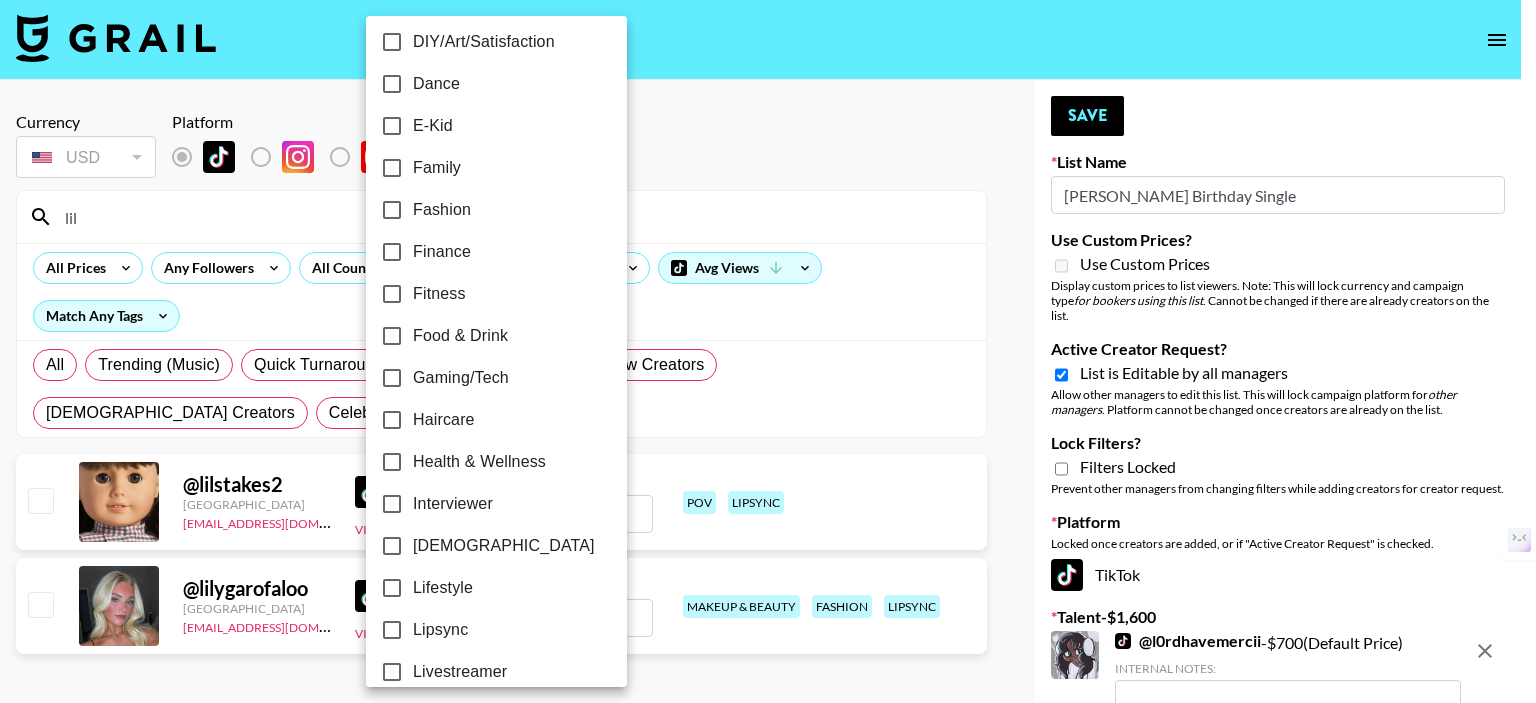 scroll, scrollTop: 500, scrollLeft: 0, axis: vertical 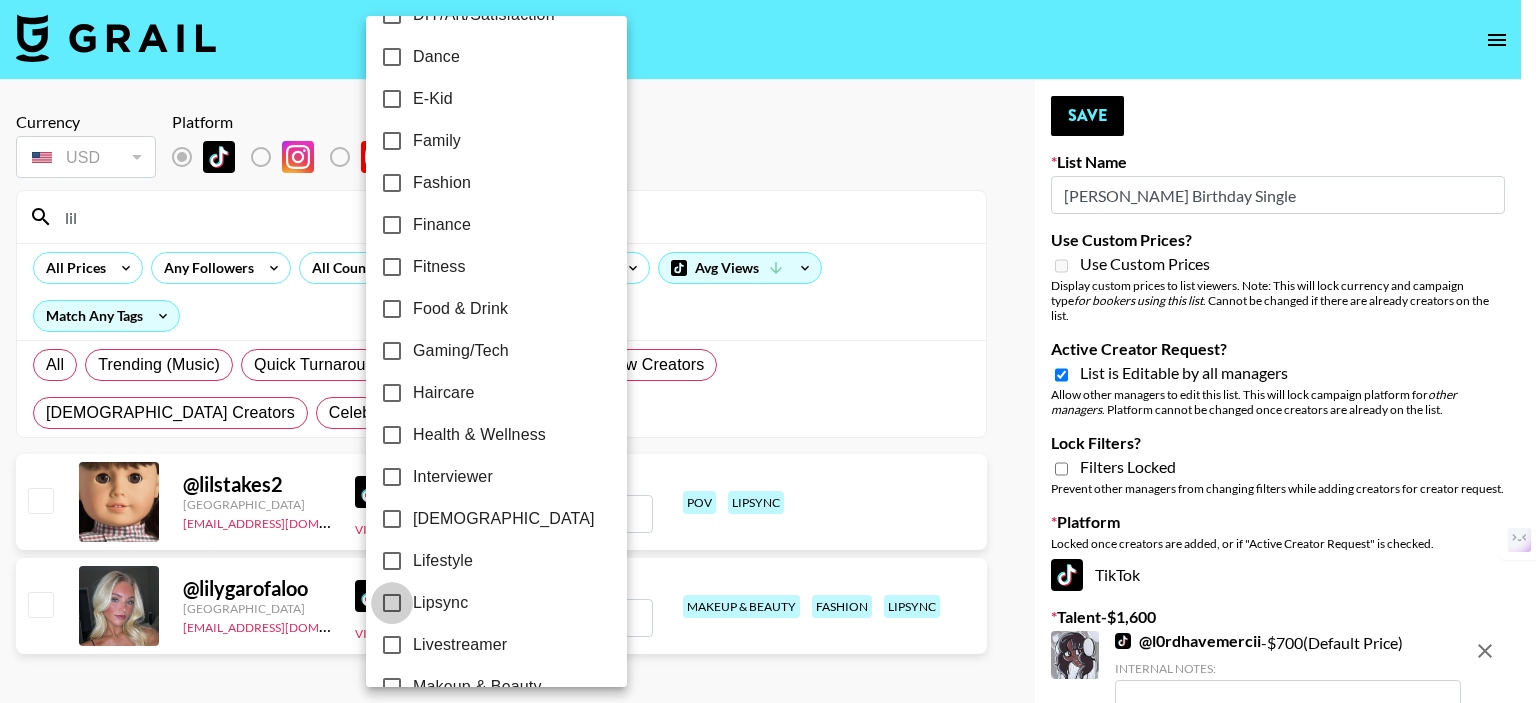 click on "Lipsync" at bounding box center (392, 603) 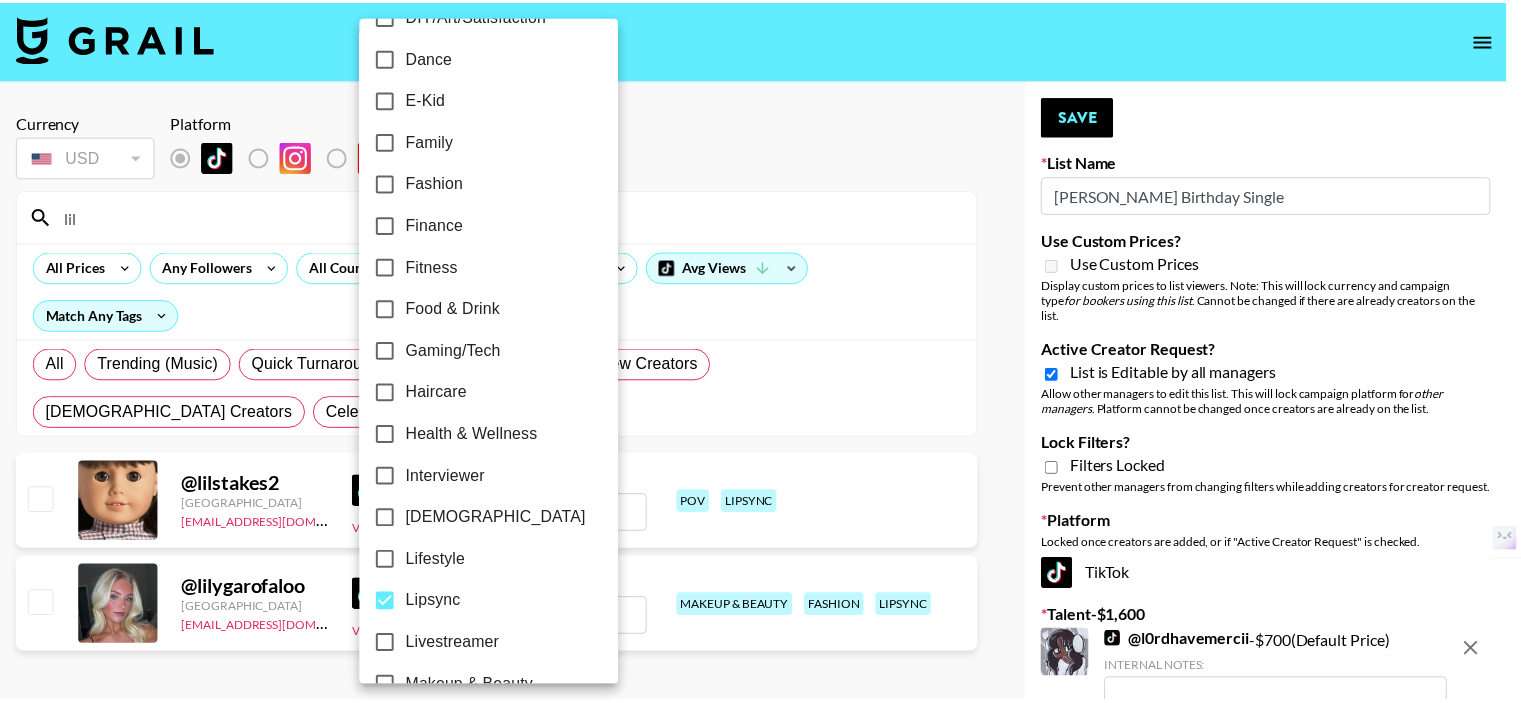 scroll, scrollTop: 300, scrollLeft: 0, axis: vertical 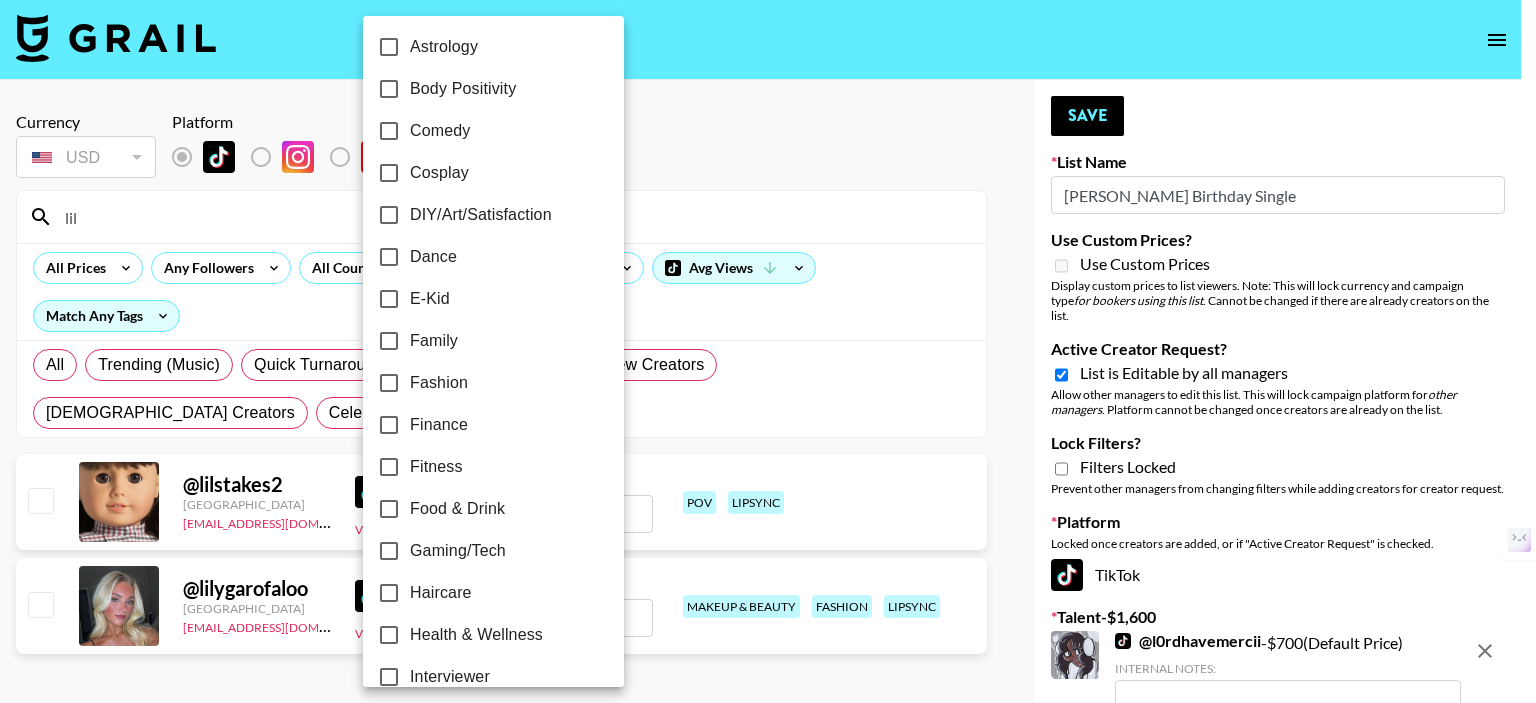 click on "Dance" at bounding box center [389, 257] 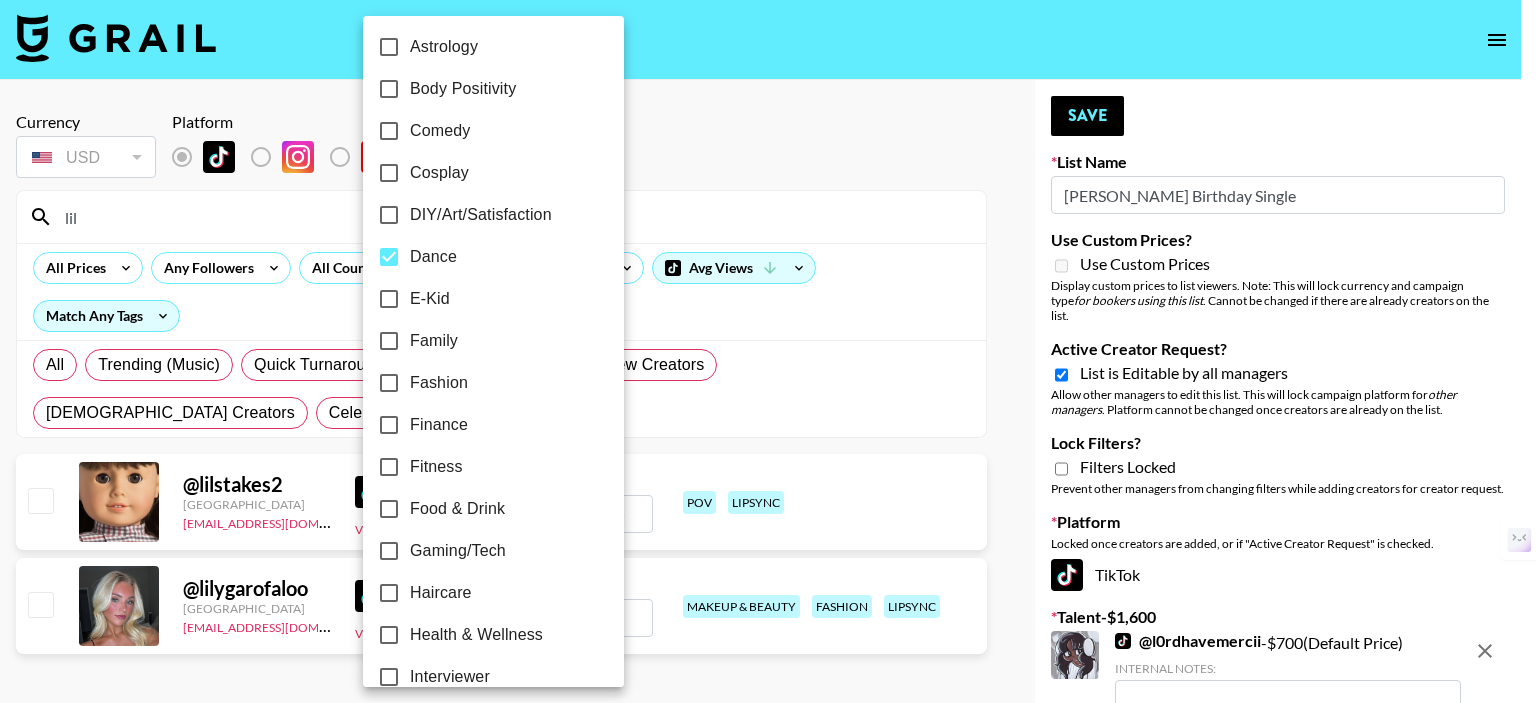 click at bounding box center (768, 351) 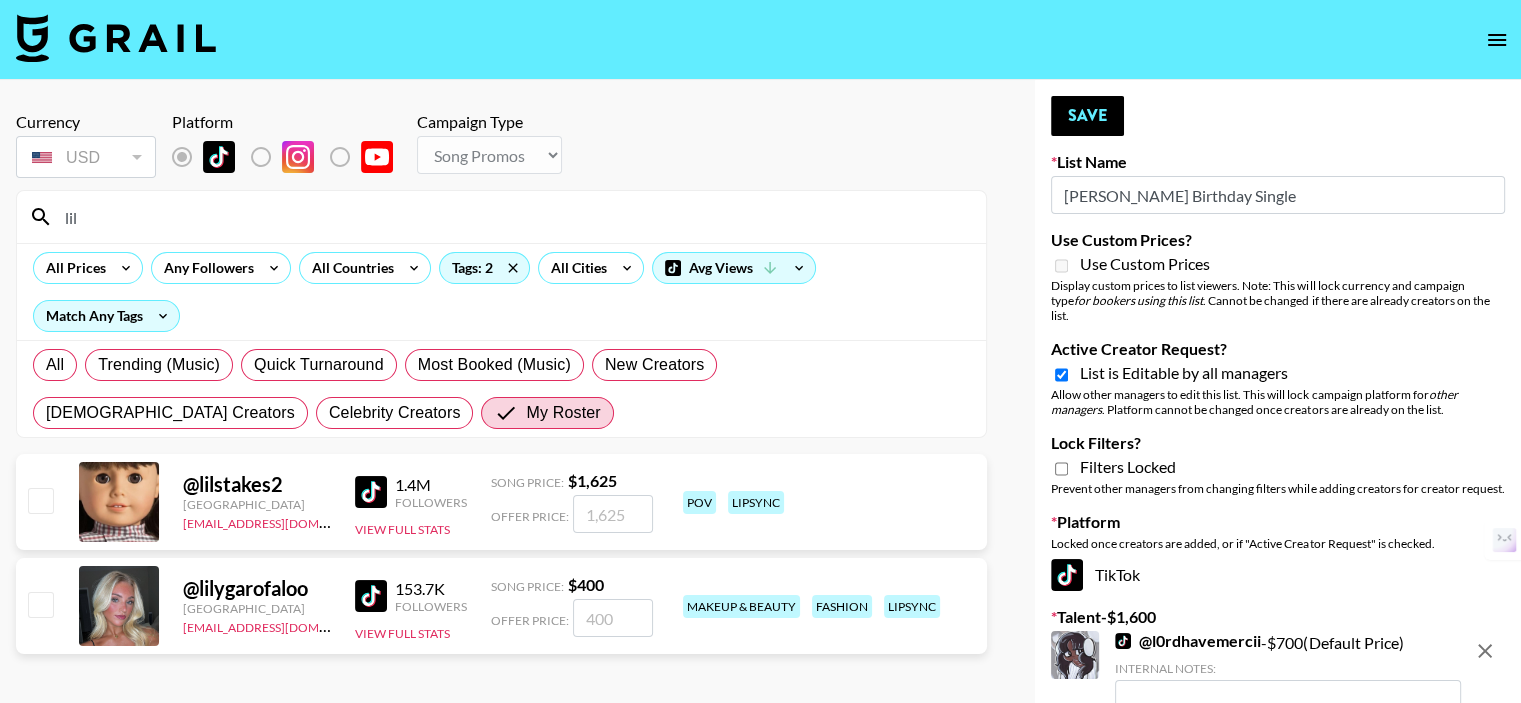 scroll, scrollTop: 100, scrollLeft: 0, axis: vertical 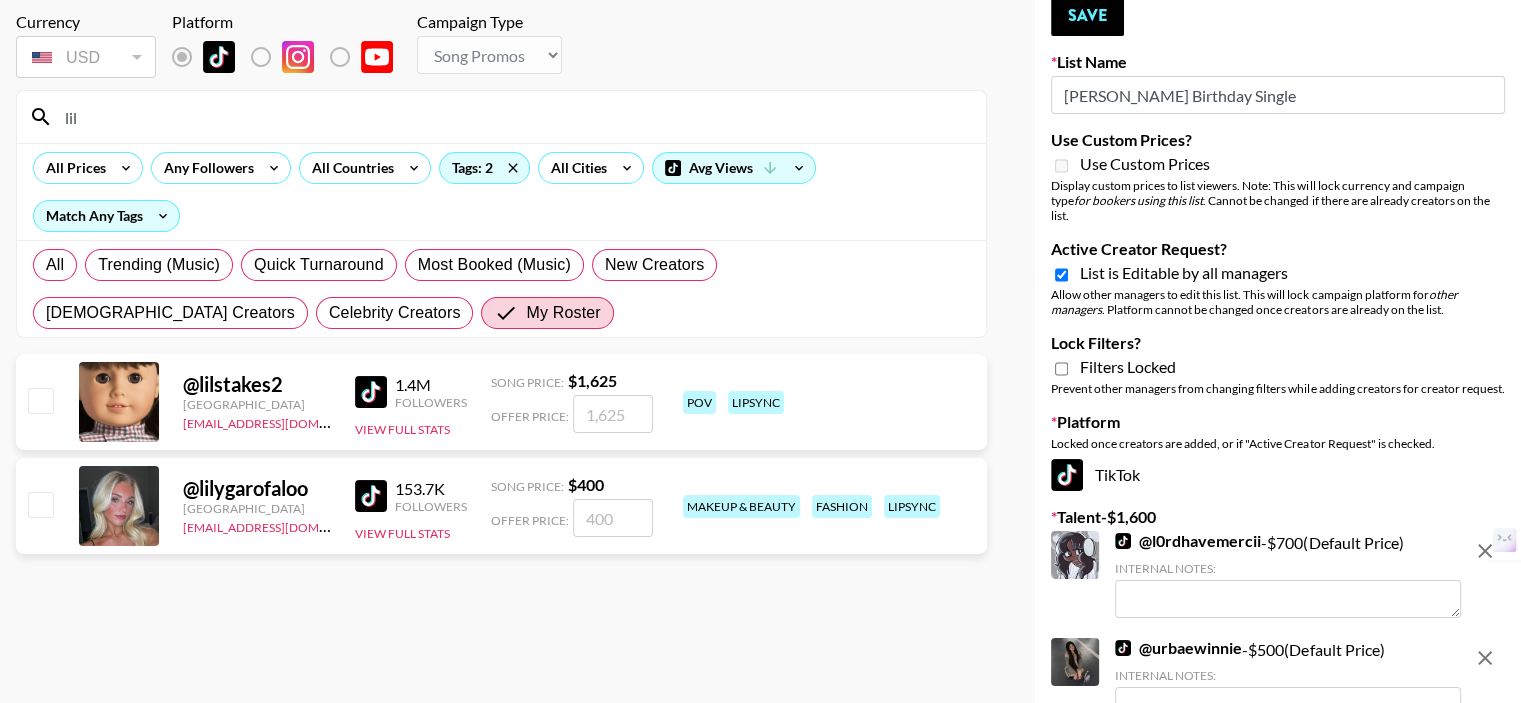 click at bounding box center (40, 504) 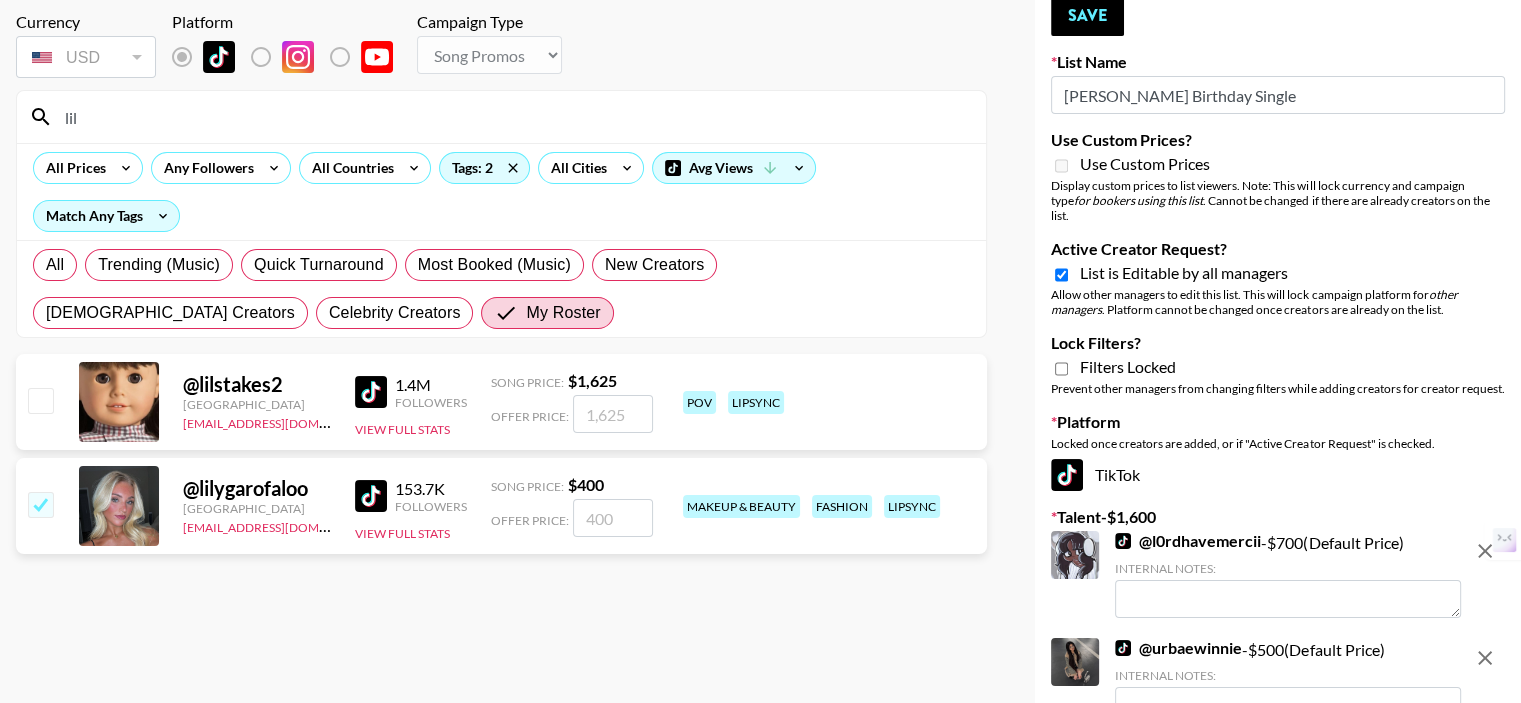 checkbox on "true" 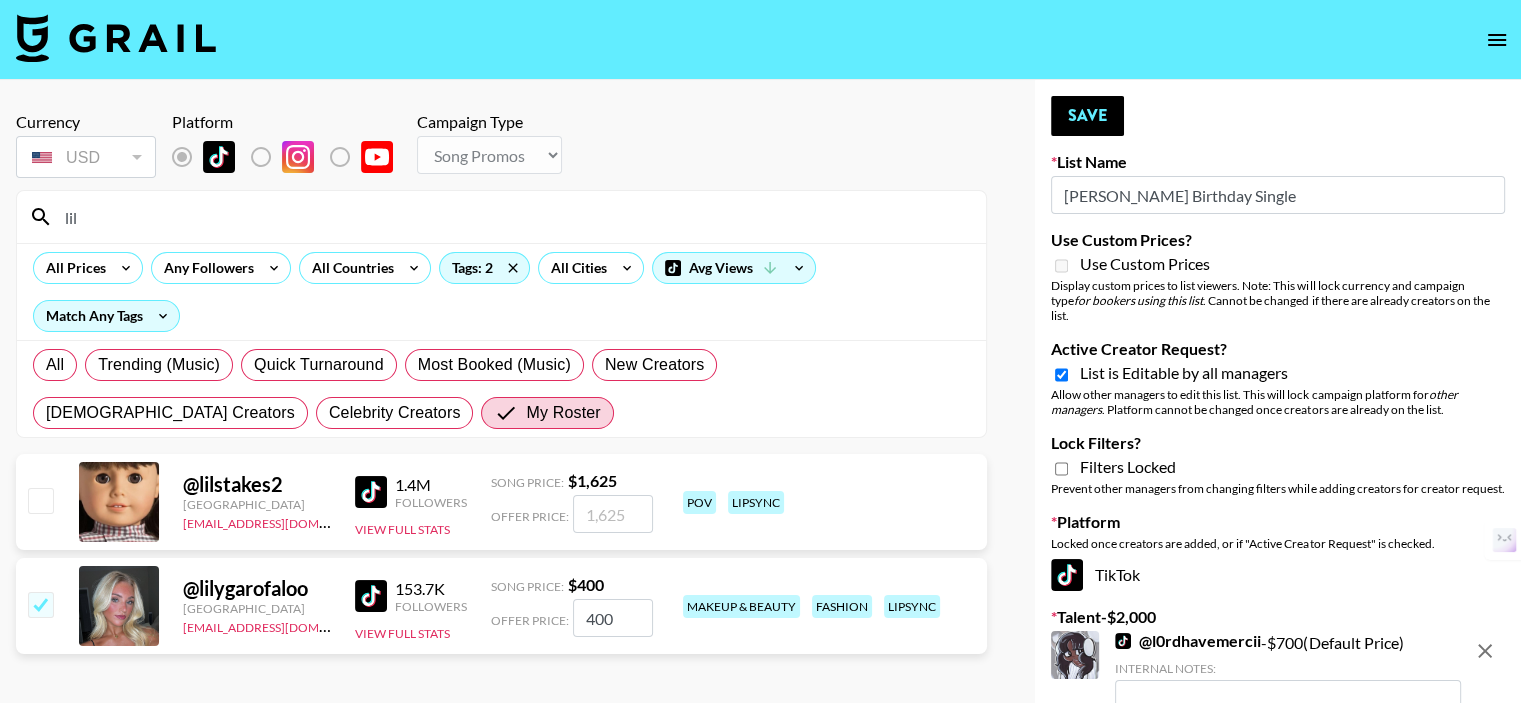 scroll, scrollTop: 0, scrollLeft: 0, axis: both 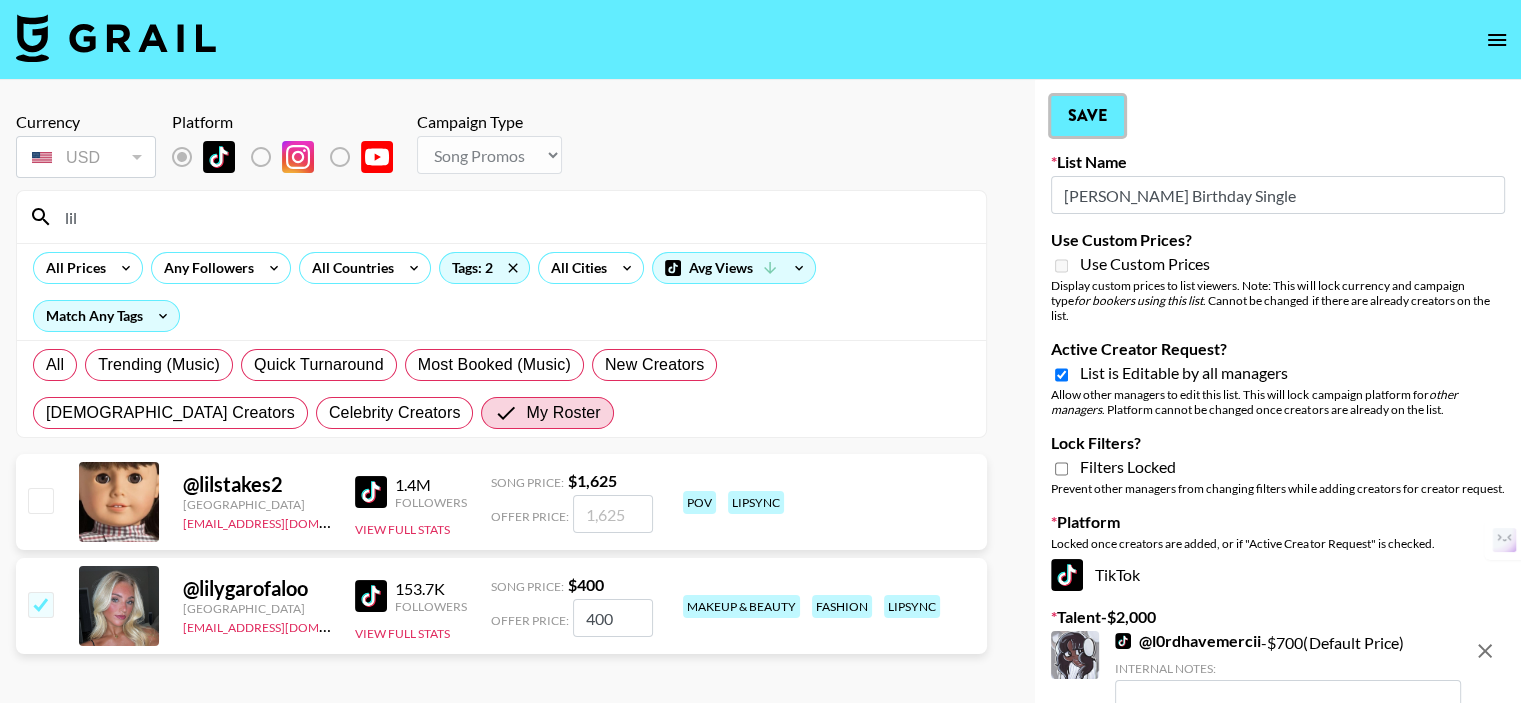 click on "Save" at bounding box center [1087, 116] 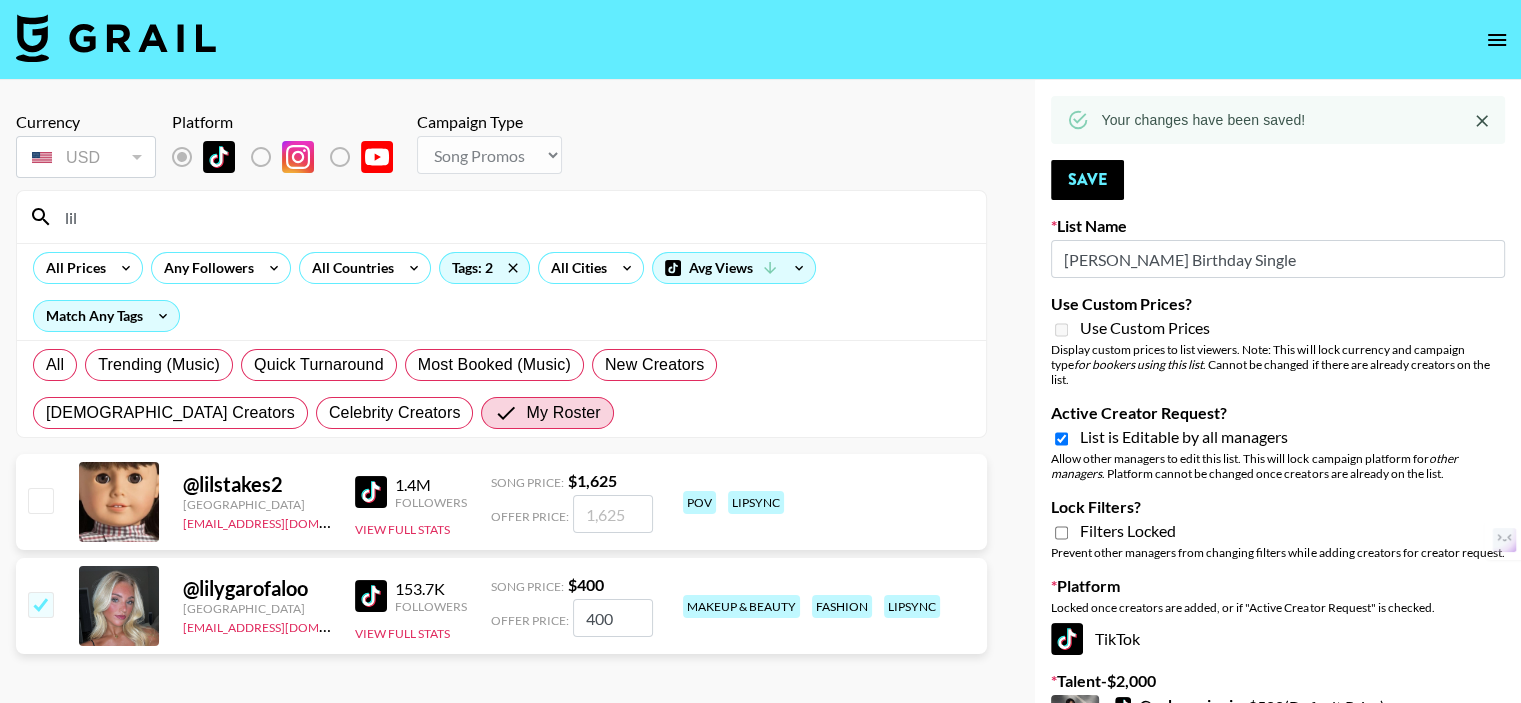 click 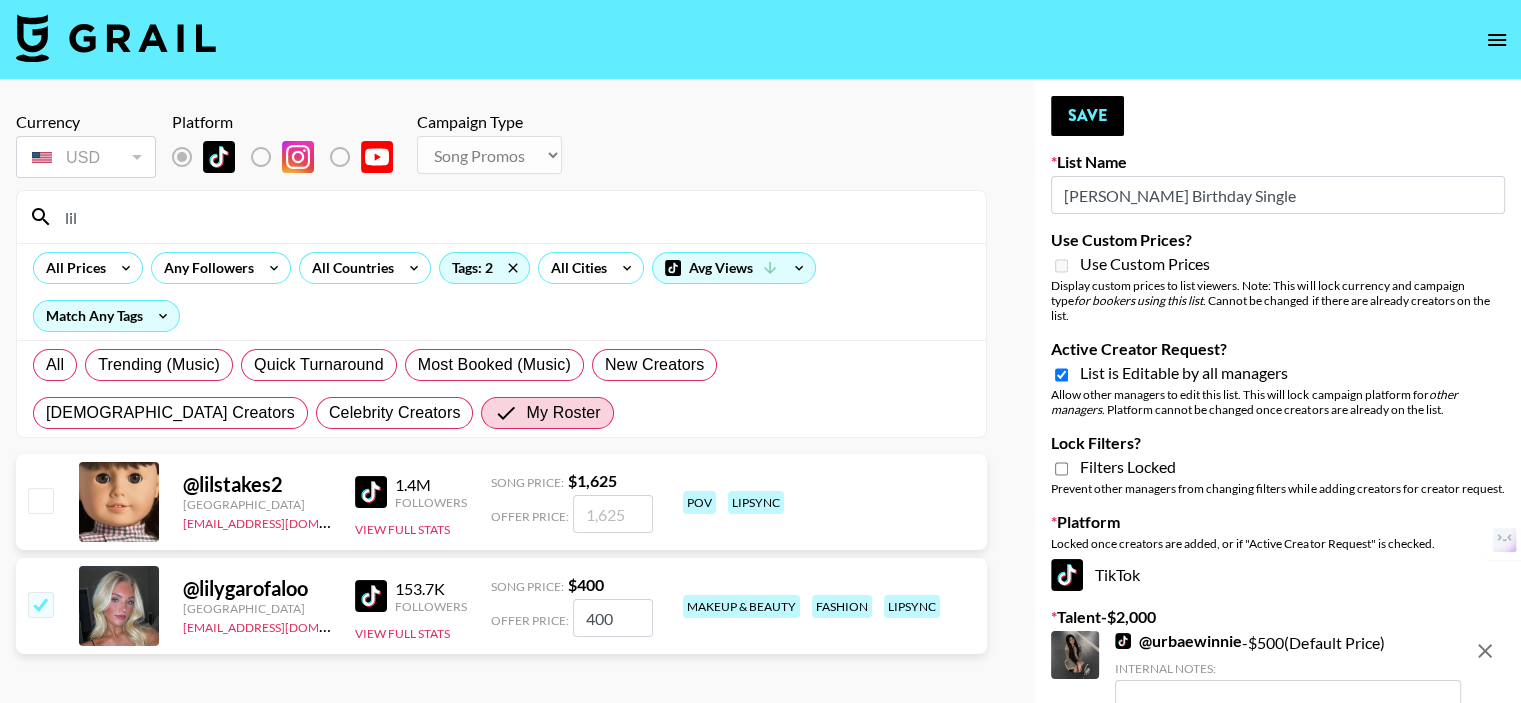 click on "lil" at bounding box center (513, 217) 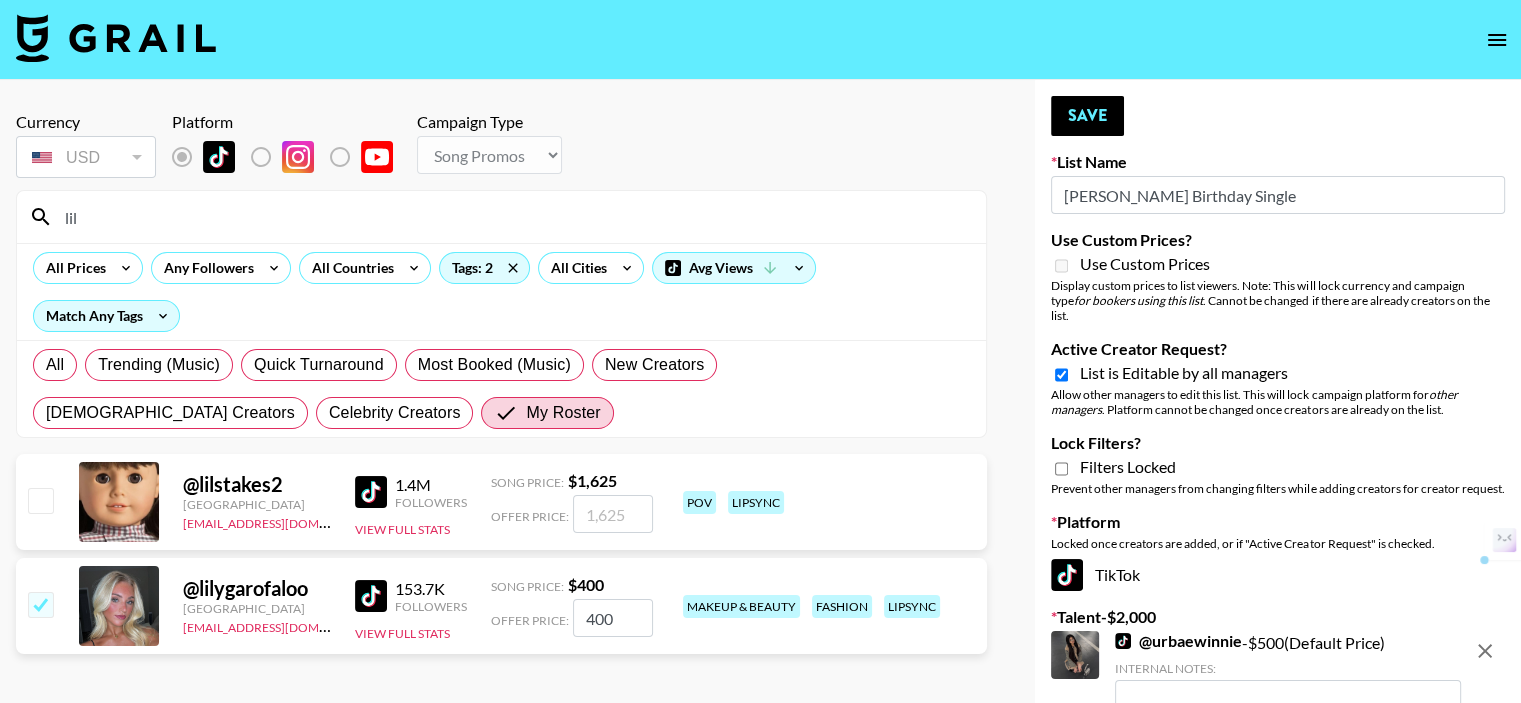 click on "lil" at bounding box center [513, 217] 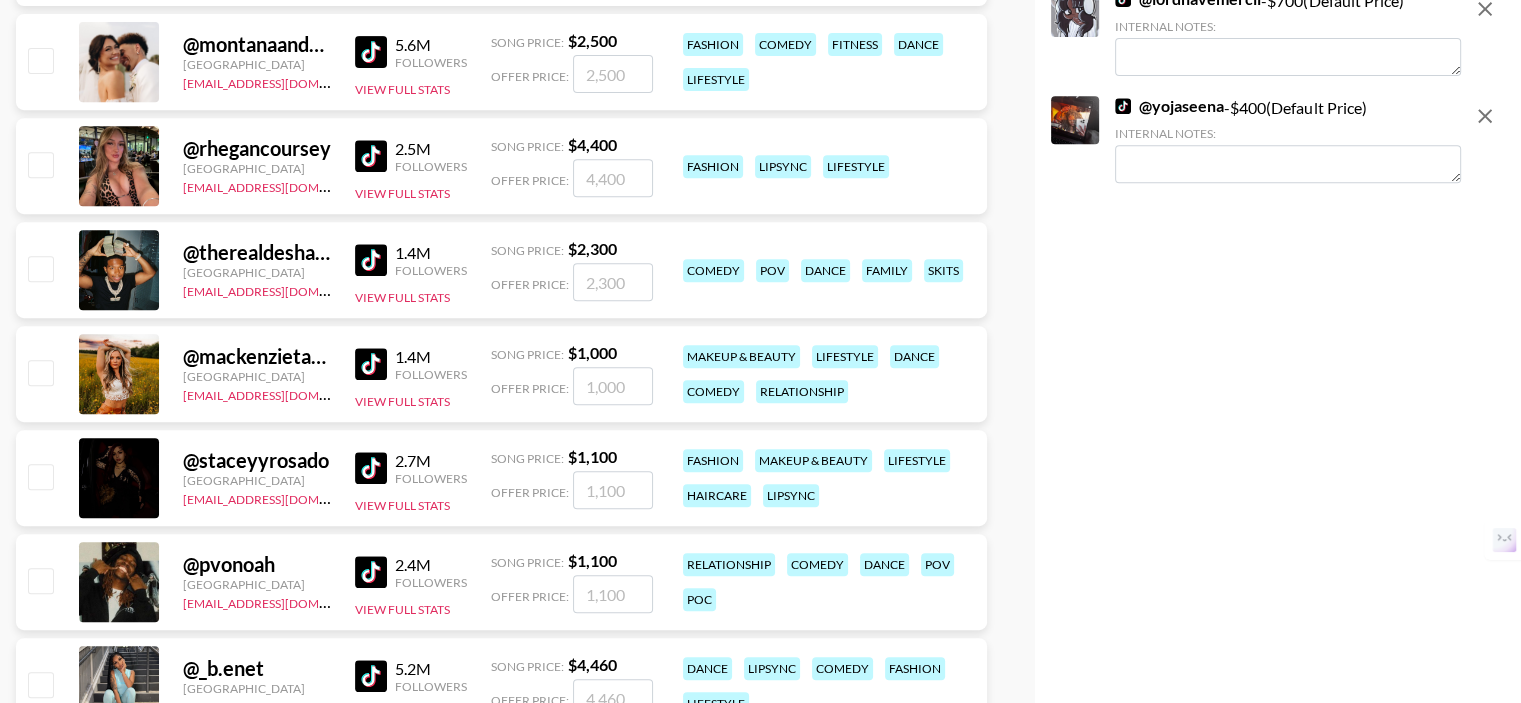 scroll, scrollTop: 900, scrollLeft: 0, axis: vertical 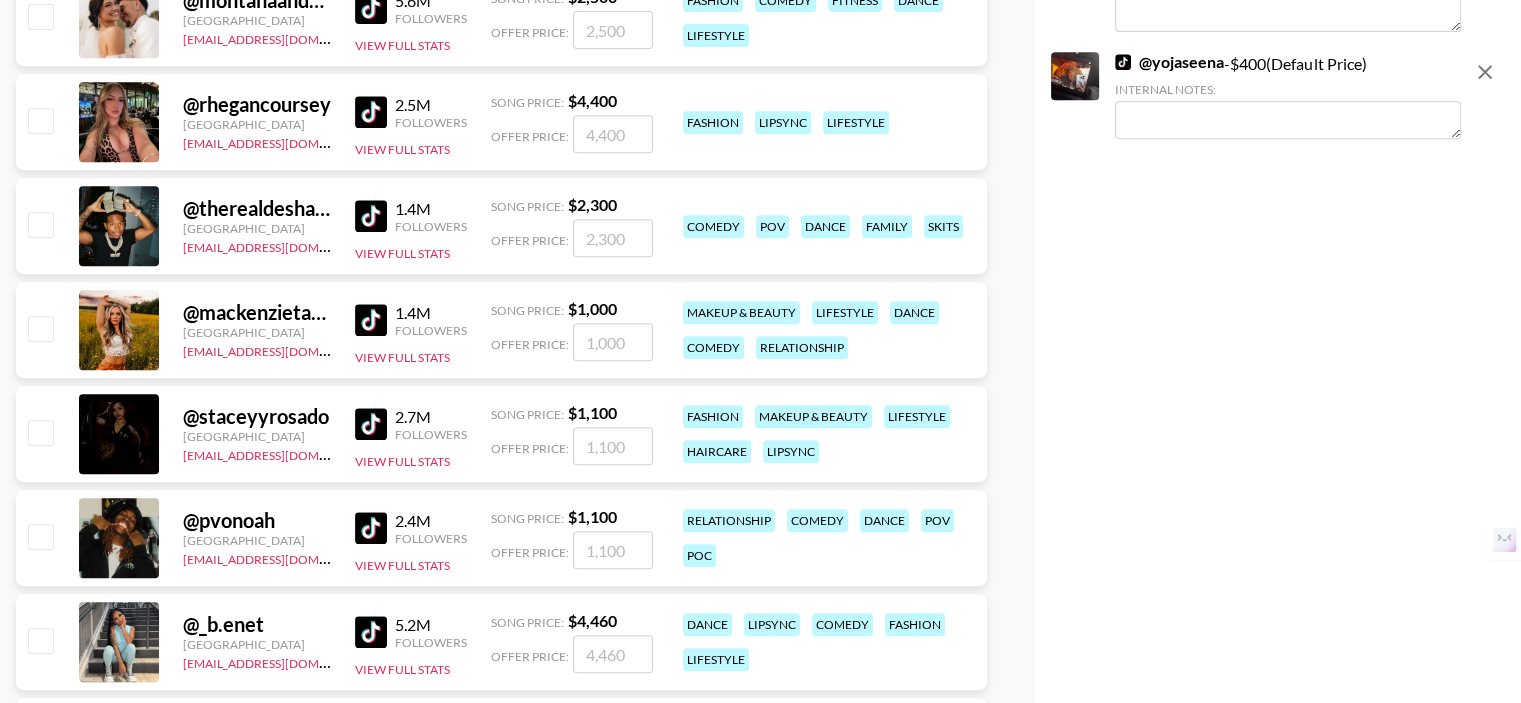 type 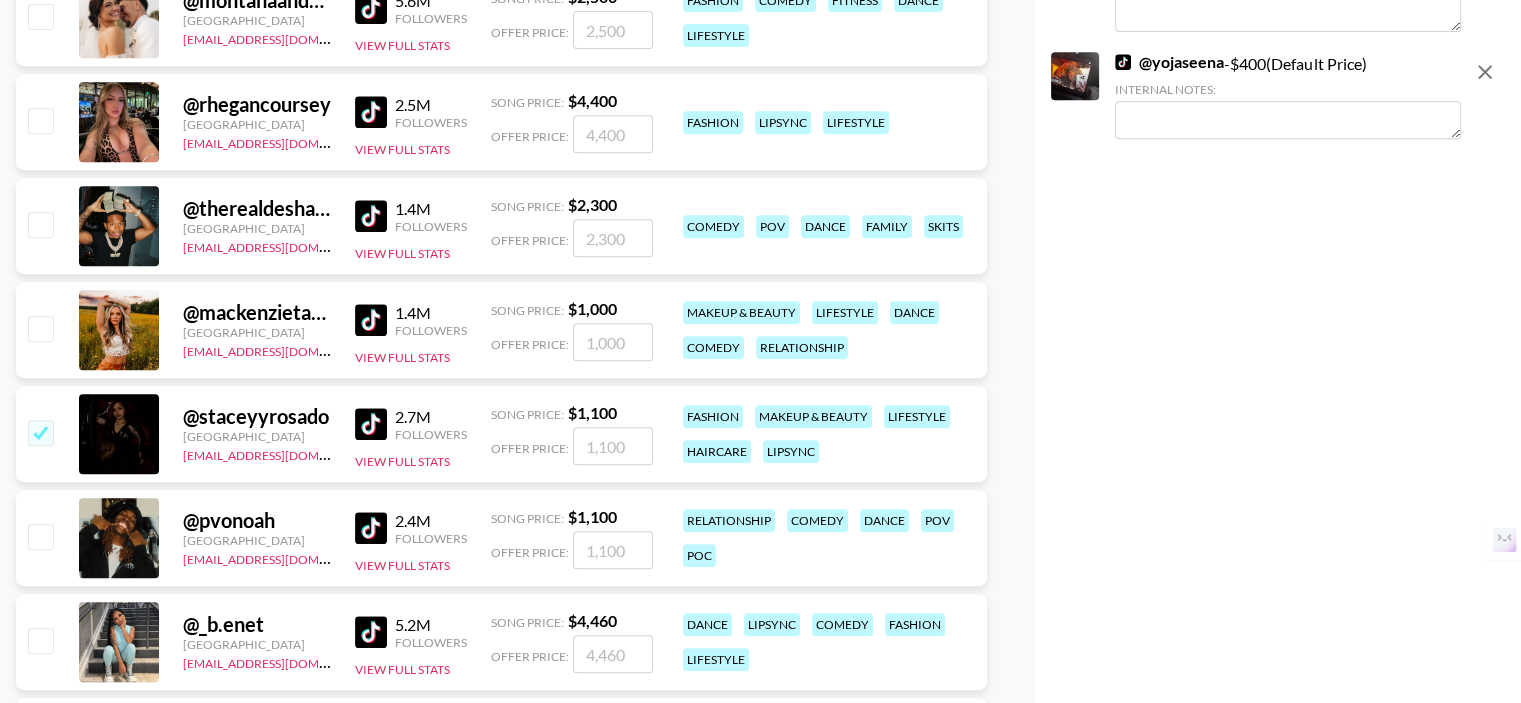checkbox on "true" 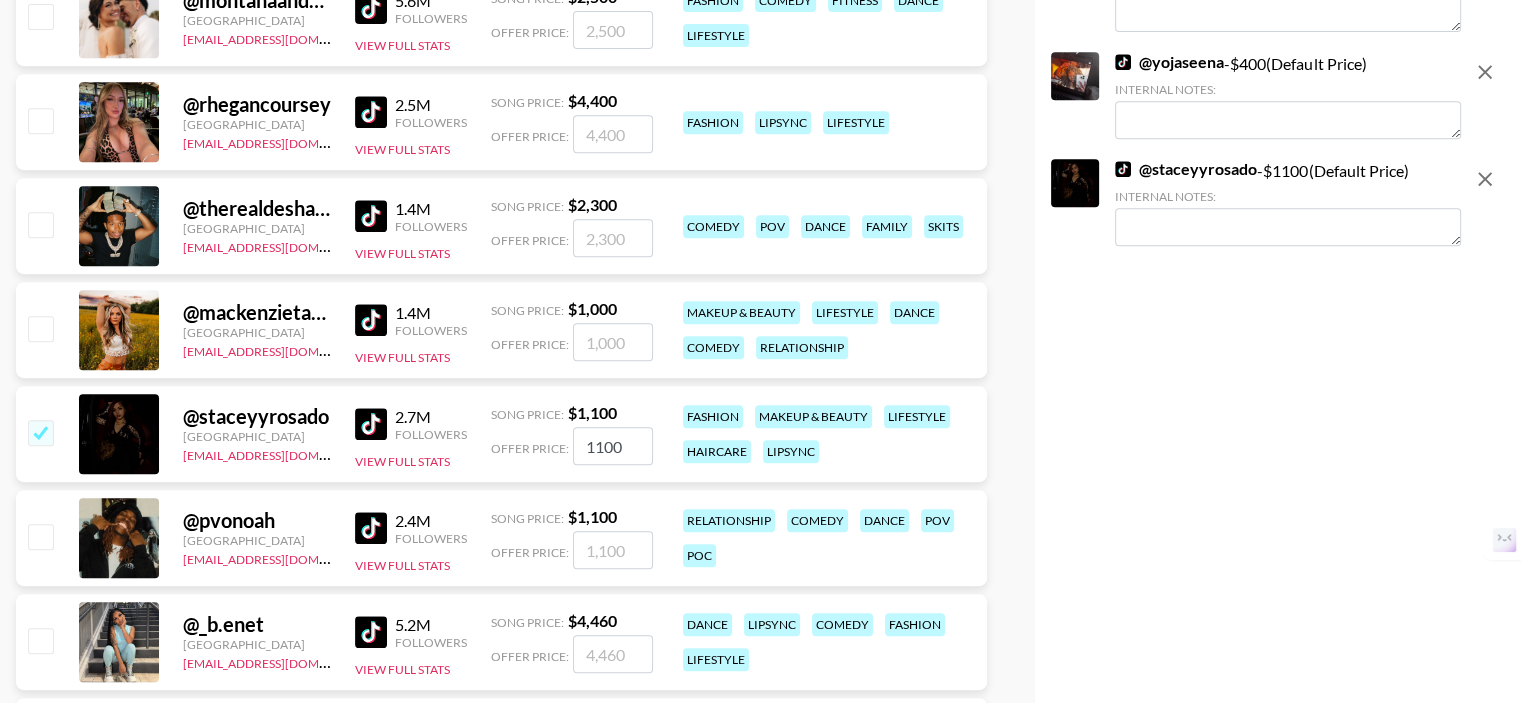 click at bounding box center [40, 640] 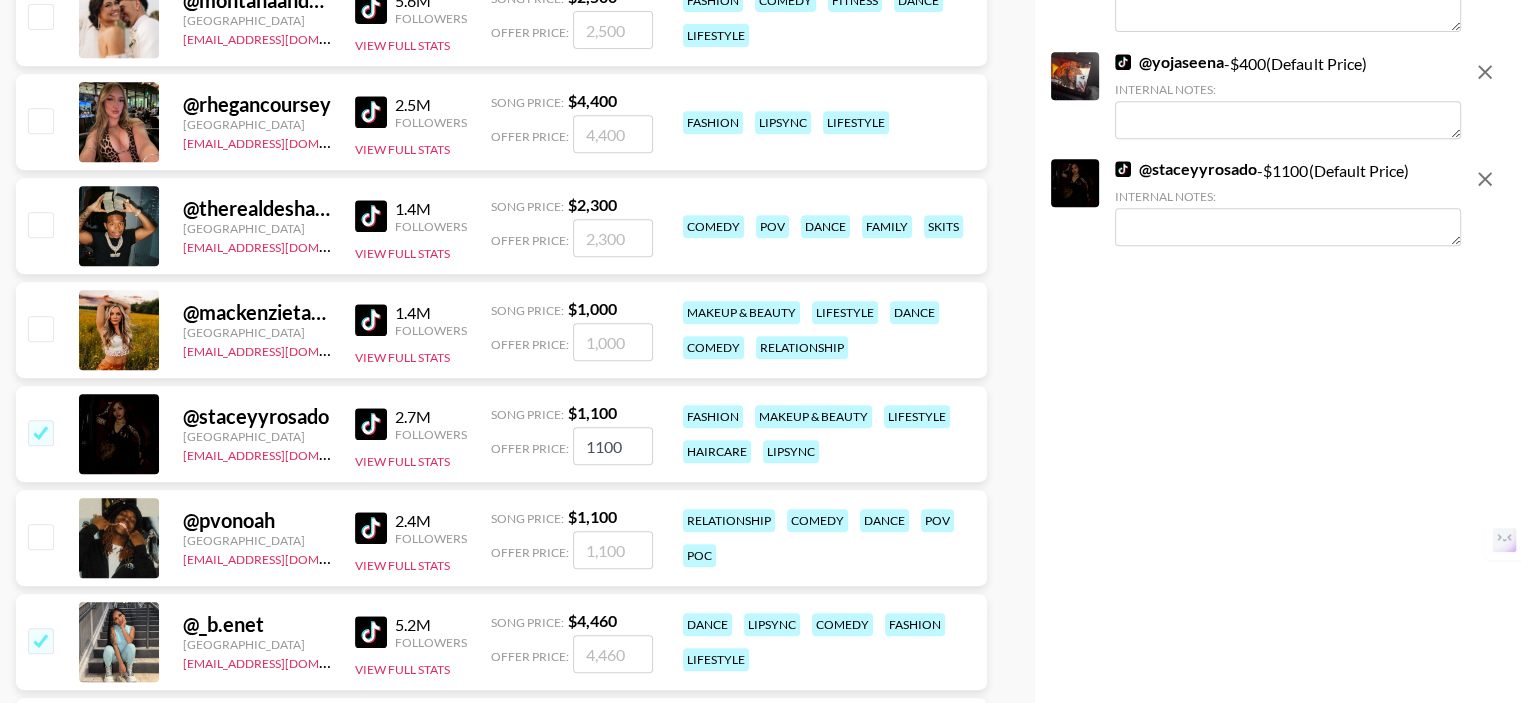 checkbox on "true" 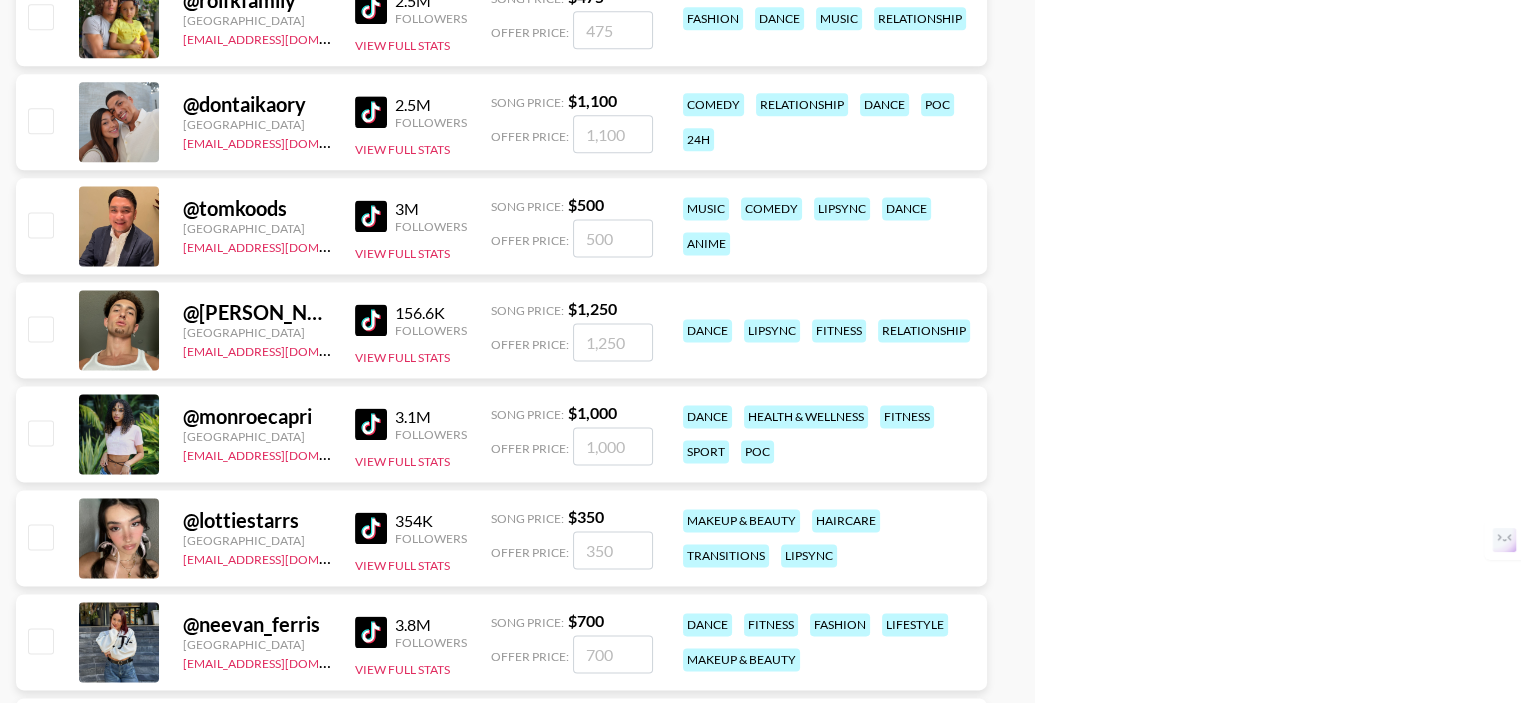 scroll, scrollTop: 2800, scrollLeft: 0, axis: vertical 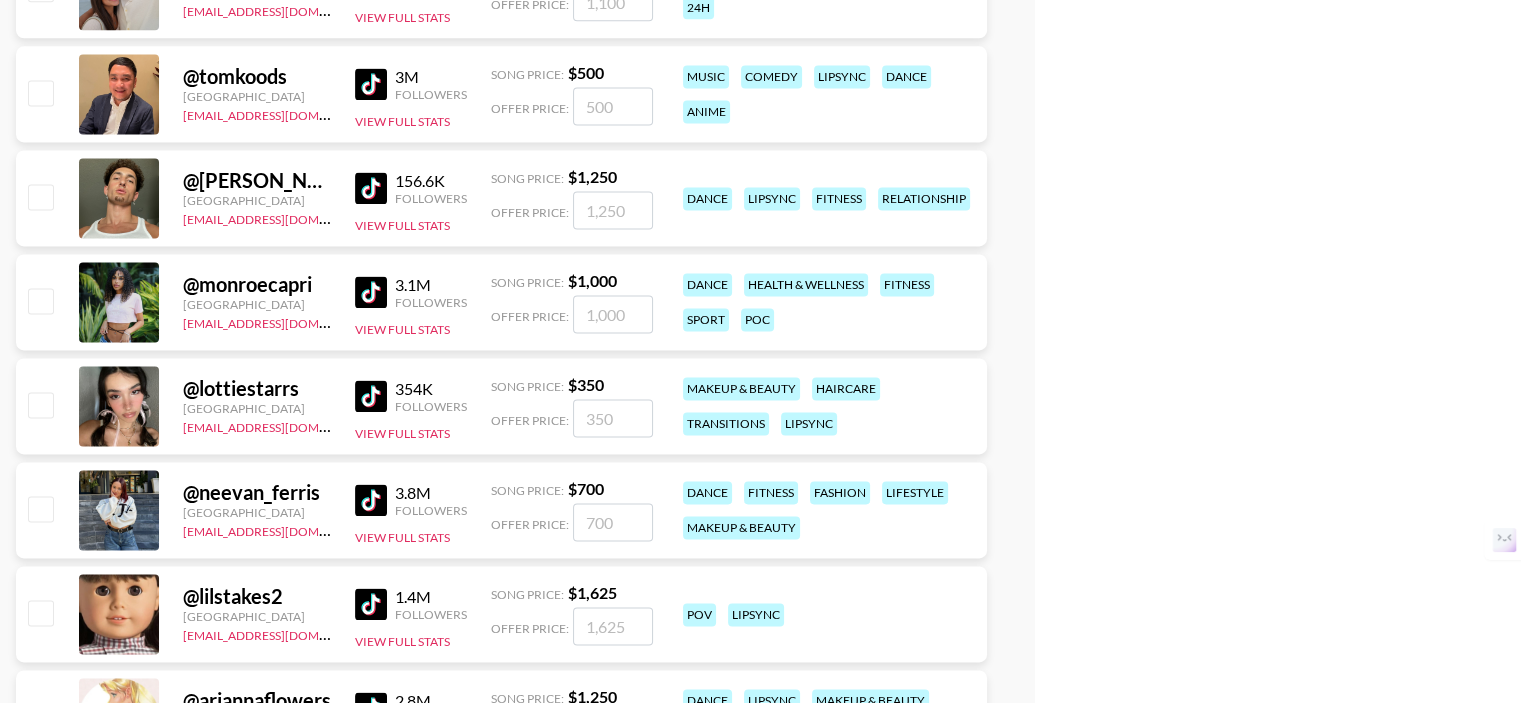 click at bounding box center [40, 300] 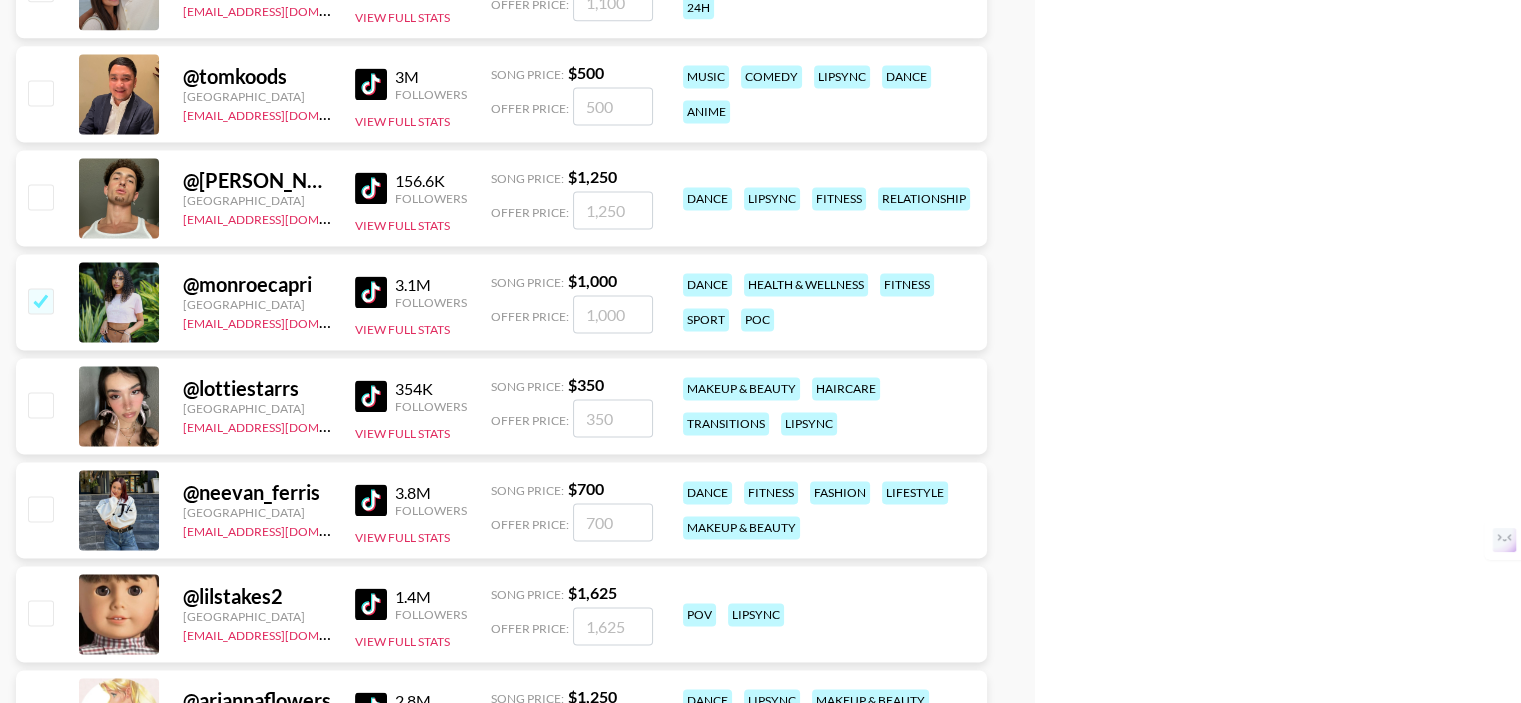 checkbox on "true" 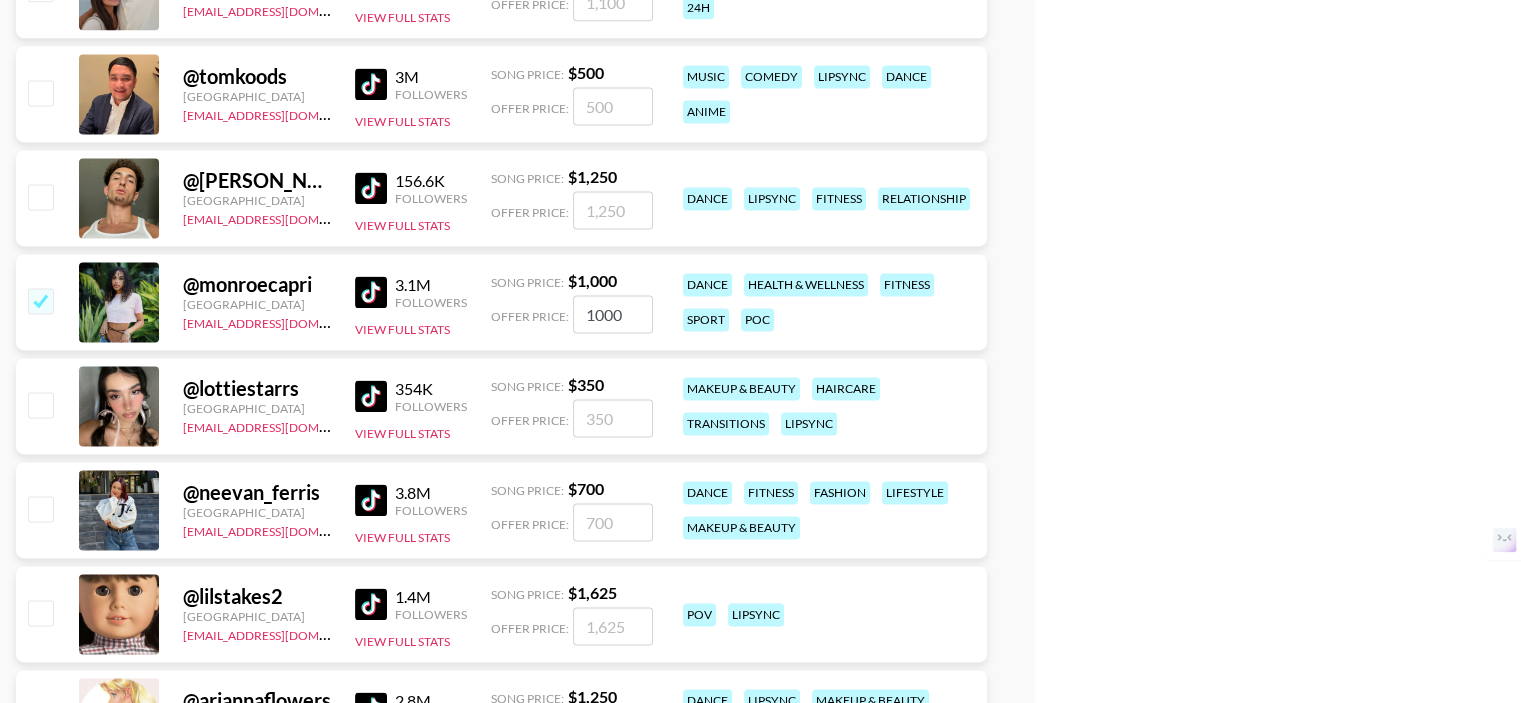 click at bounding box center (40, 404) 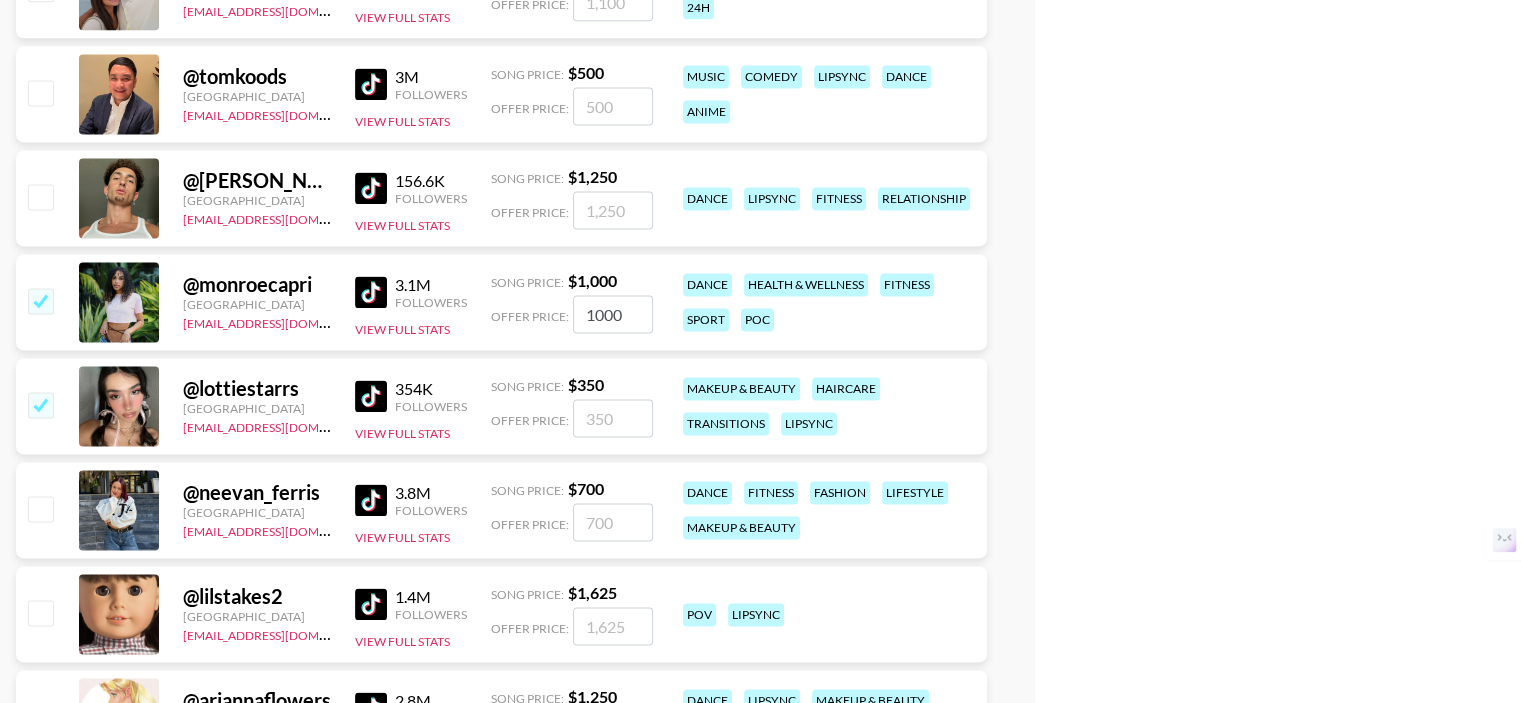 checkbox on "true" 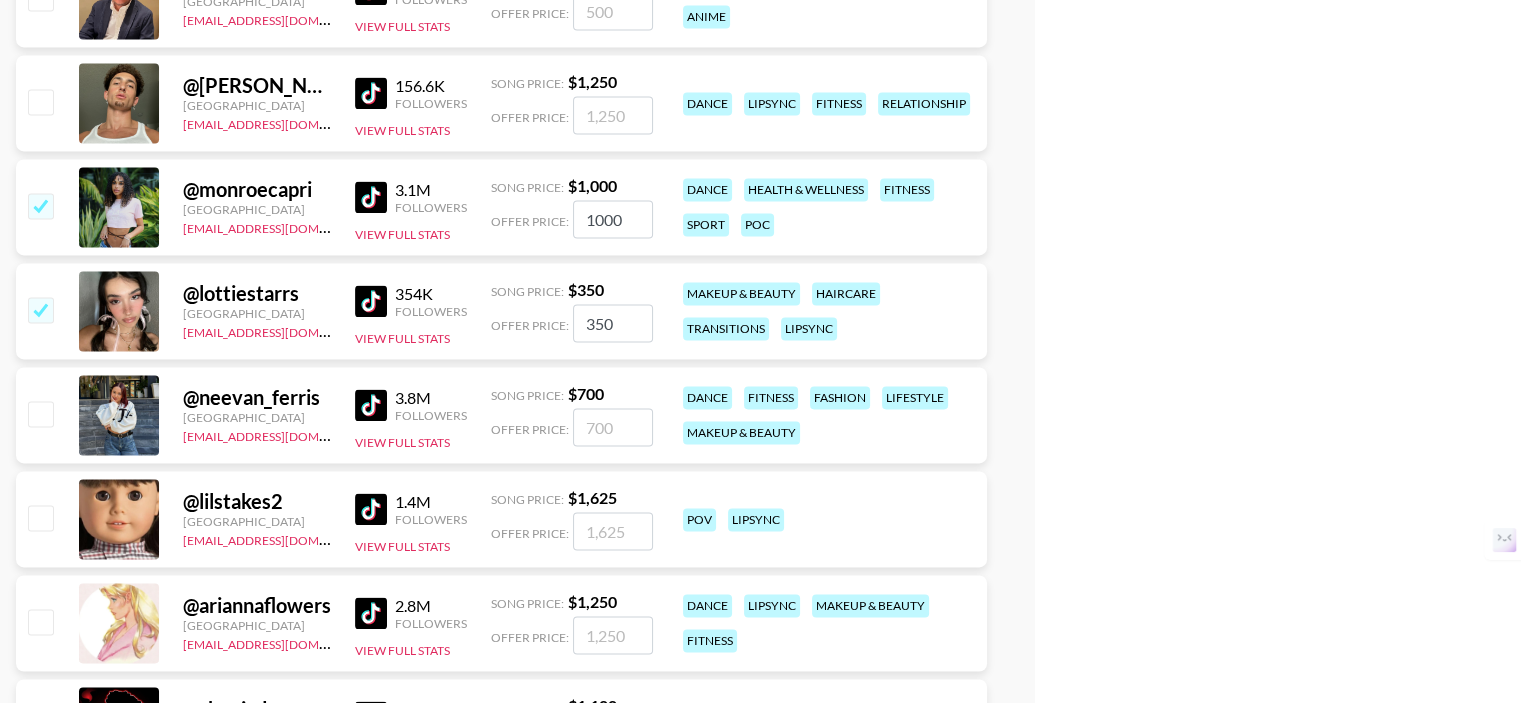 scroll, scrollTop: 3100, scrollLeft: 0, axis: vertical 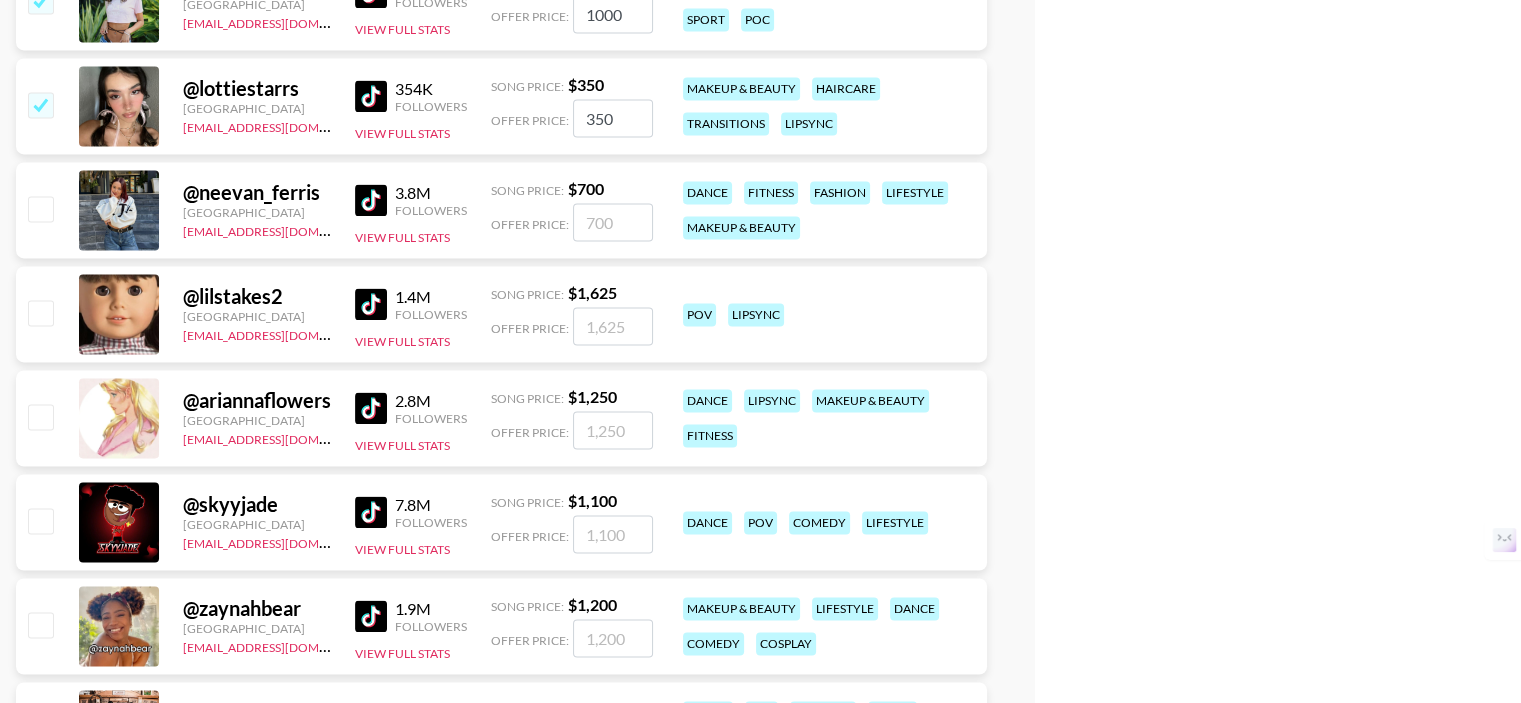 click at bounding box center [40, 312] 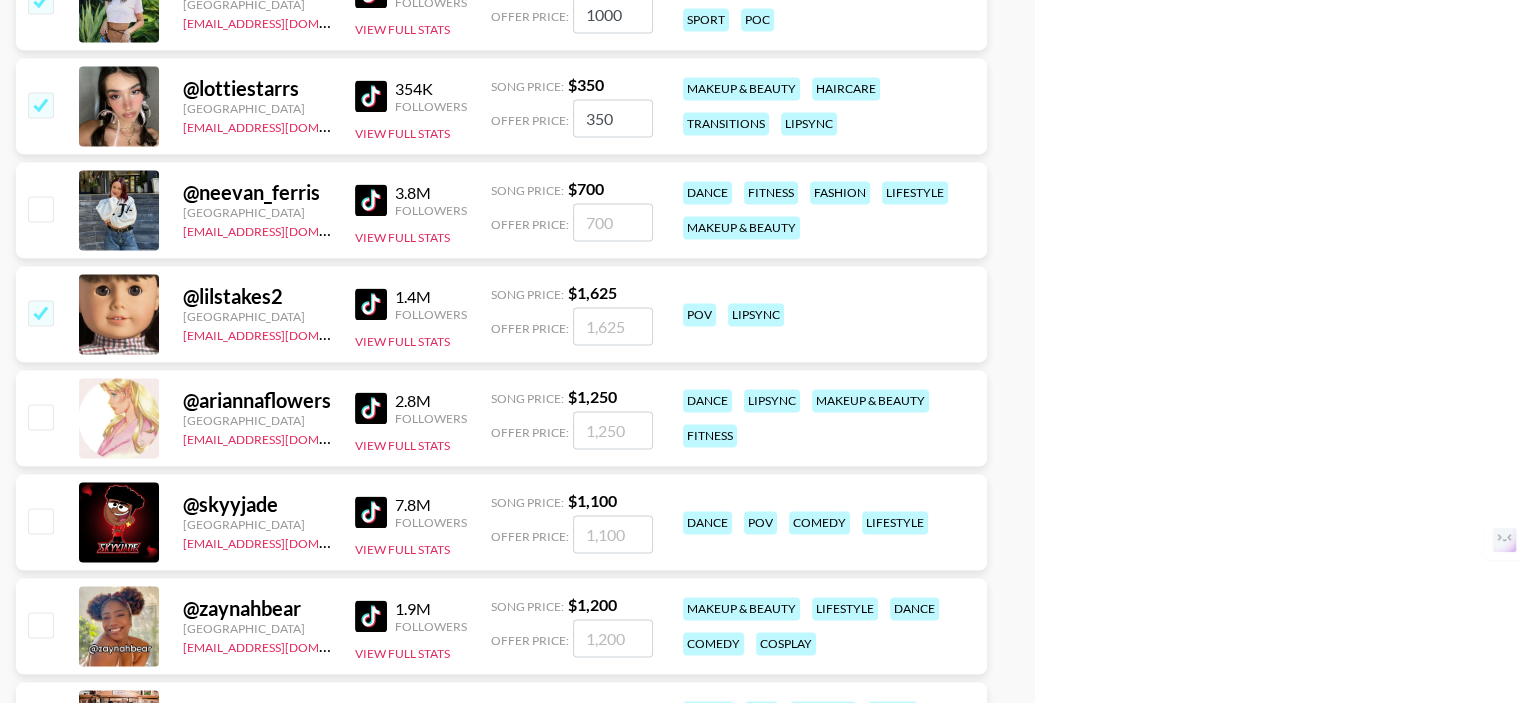 checkbox on "true" 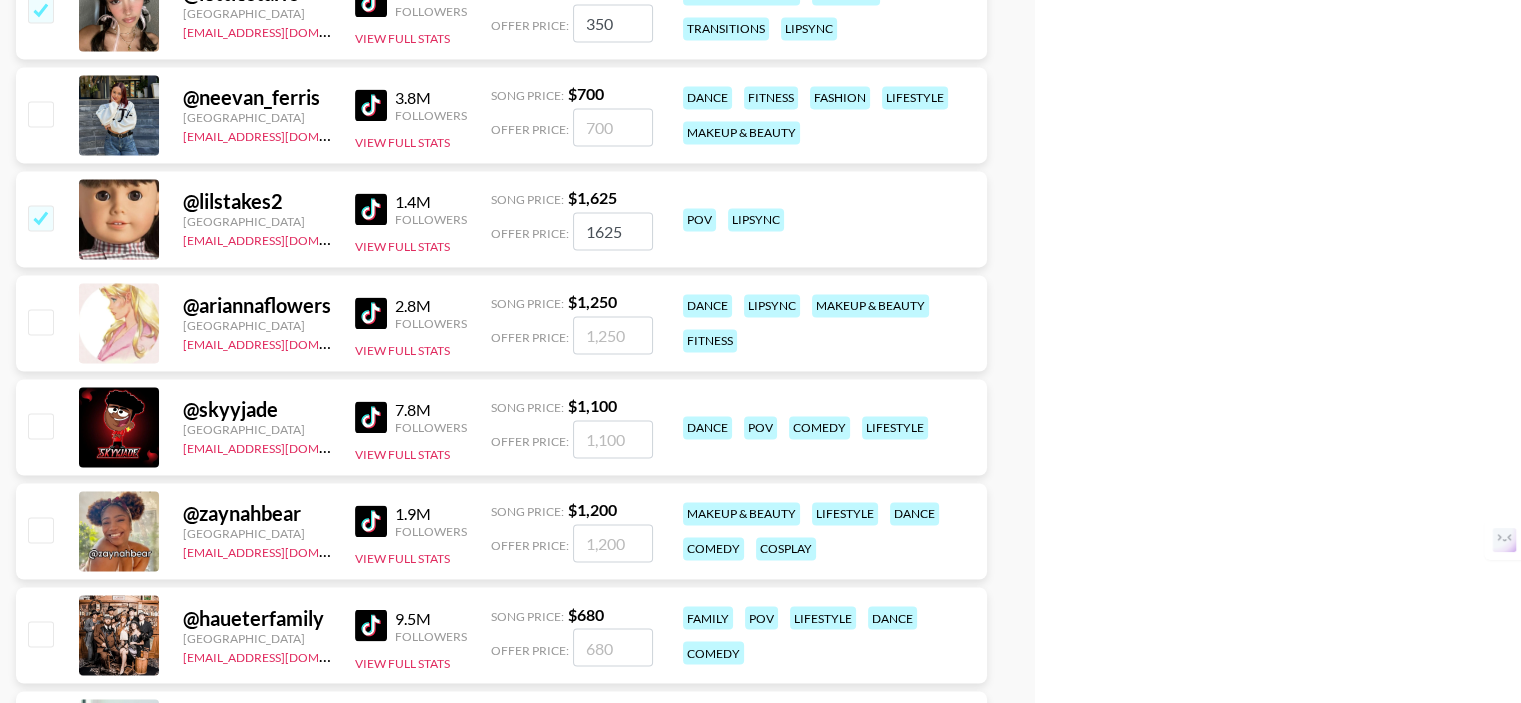 scroll, scrollTop: 3200, scrollLeft: 0, axis: vertical 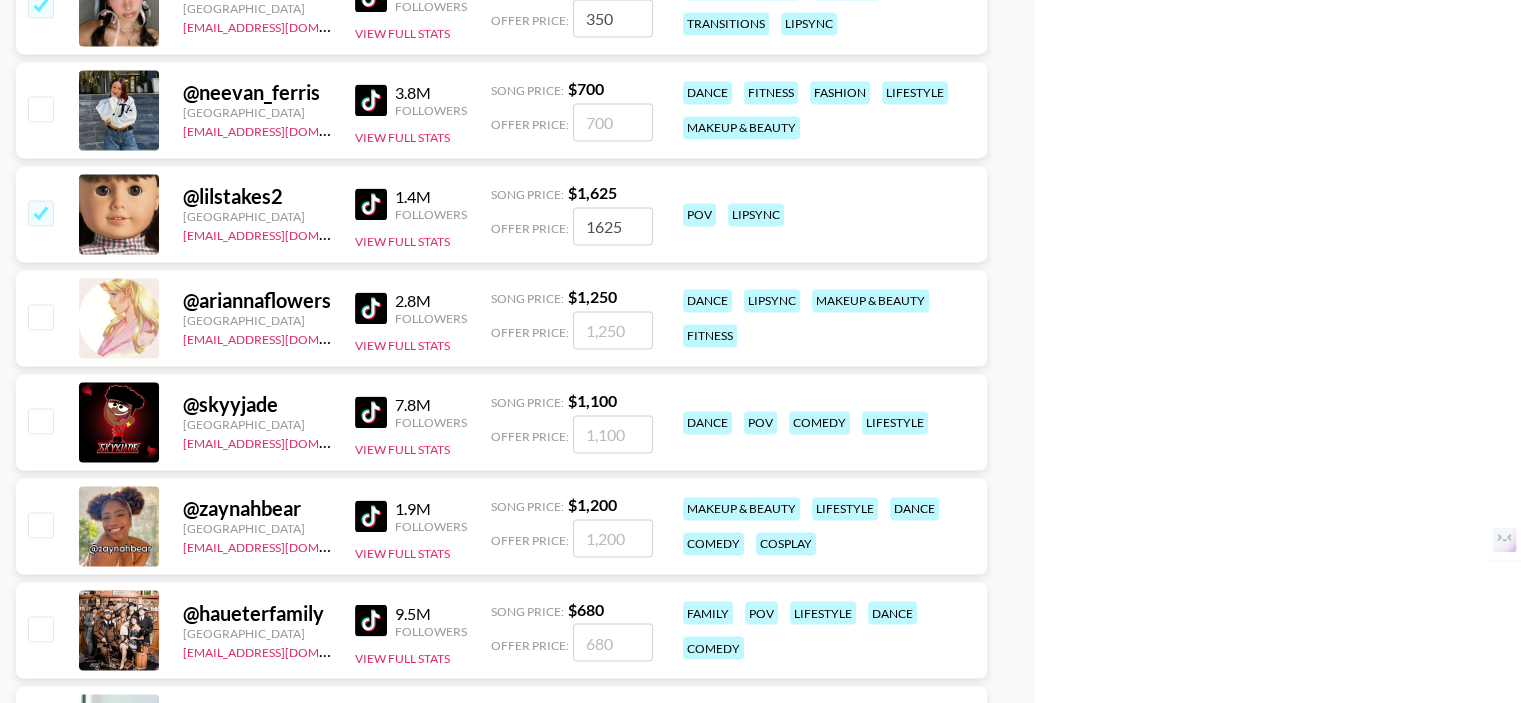 click at bounding box center (40, 524) 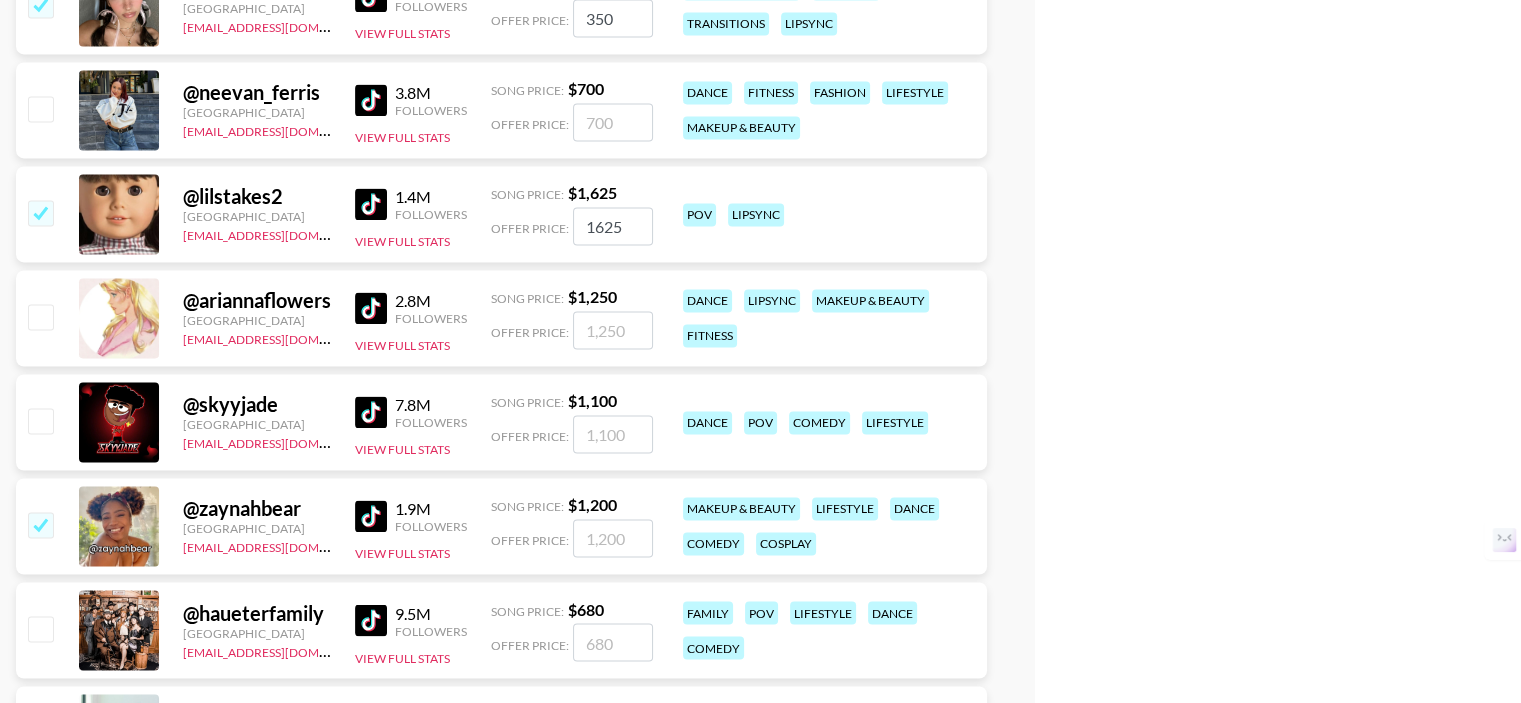 checkbox on "true" 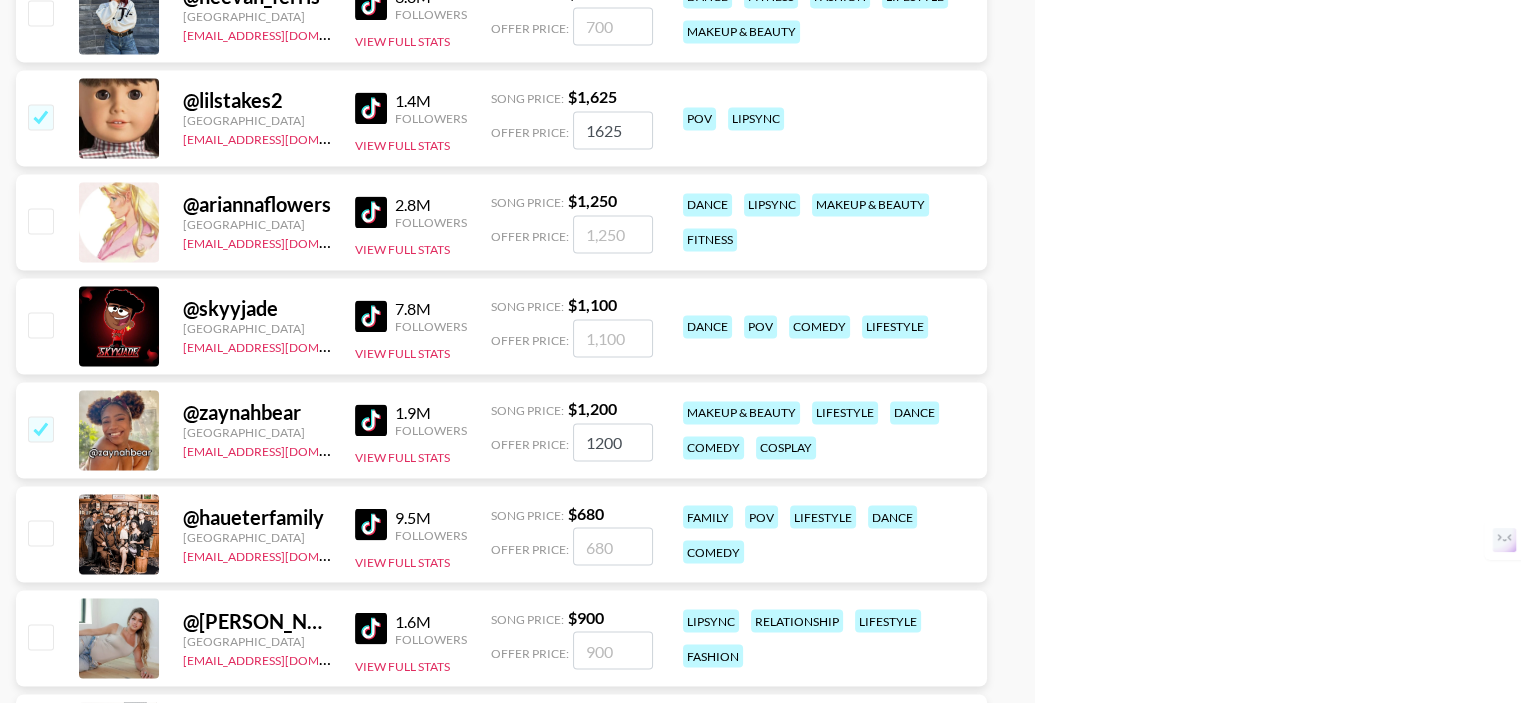scroll, scrollTop: 3500, scrollLeft: 0, axis: vertical 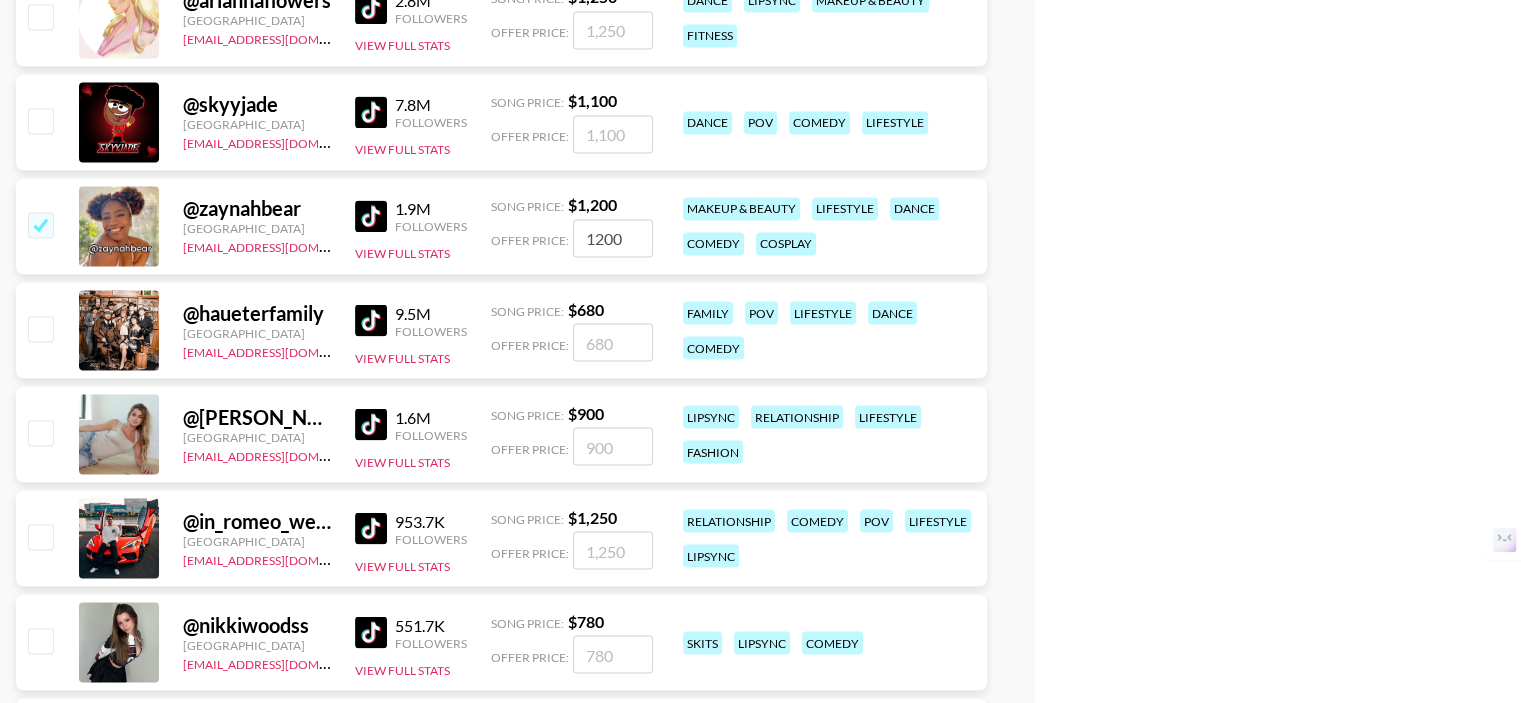 click at bounding box center [40, 432] 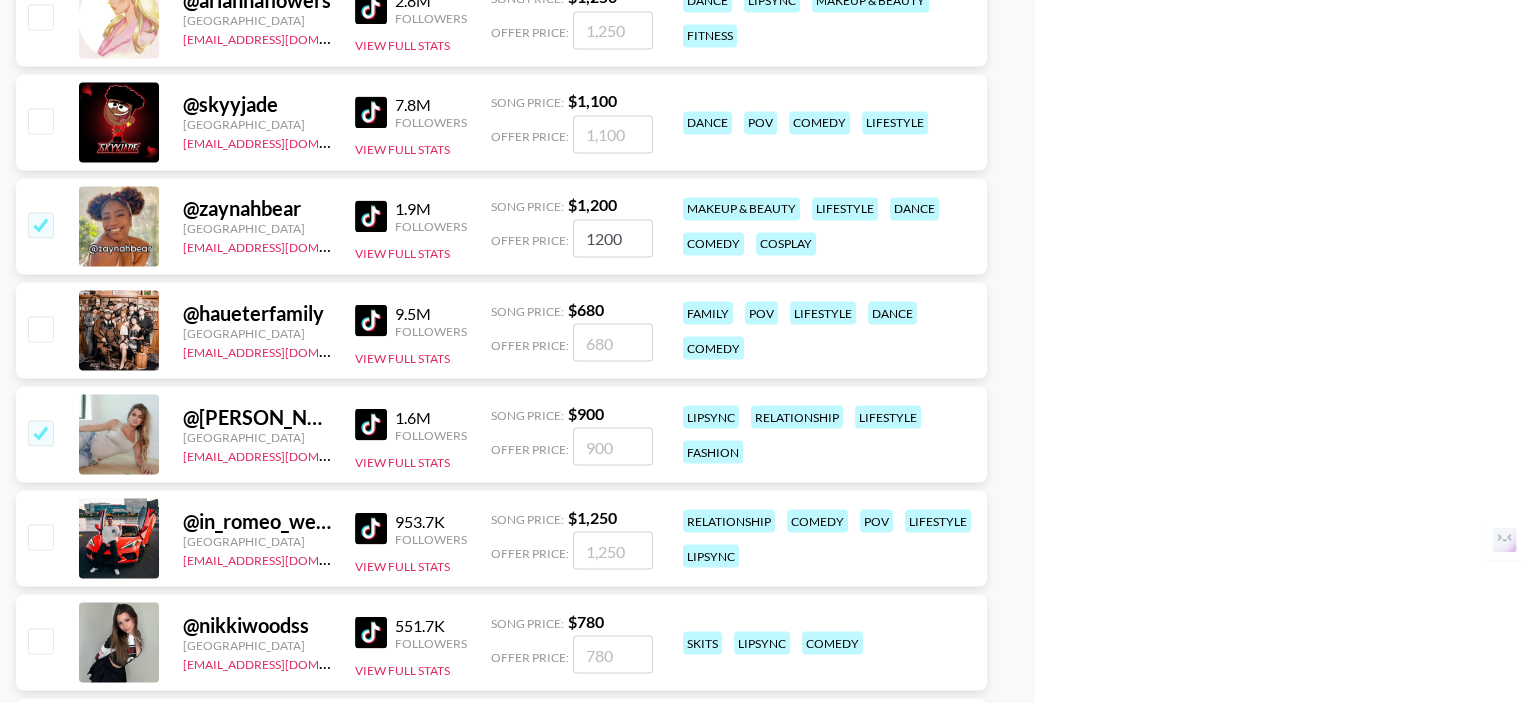 checkbox on "true" 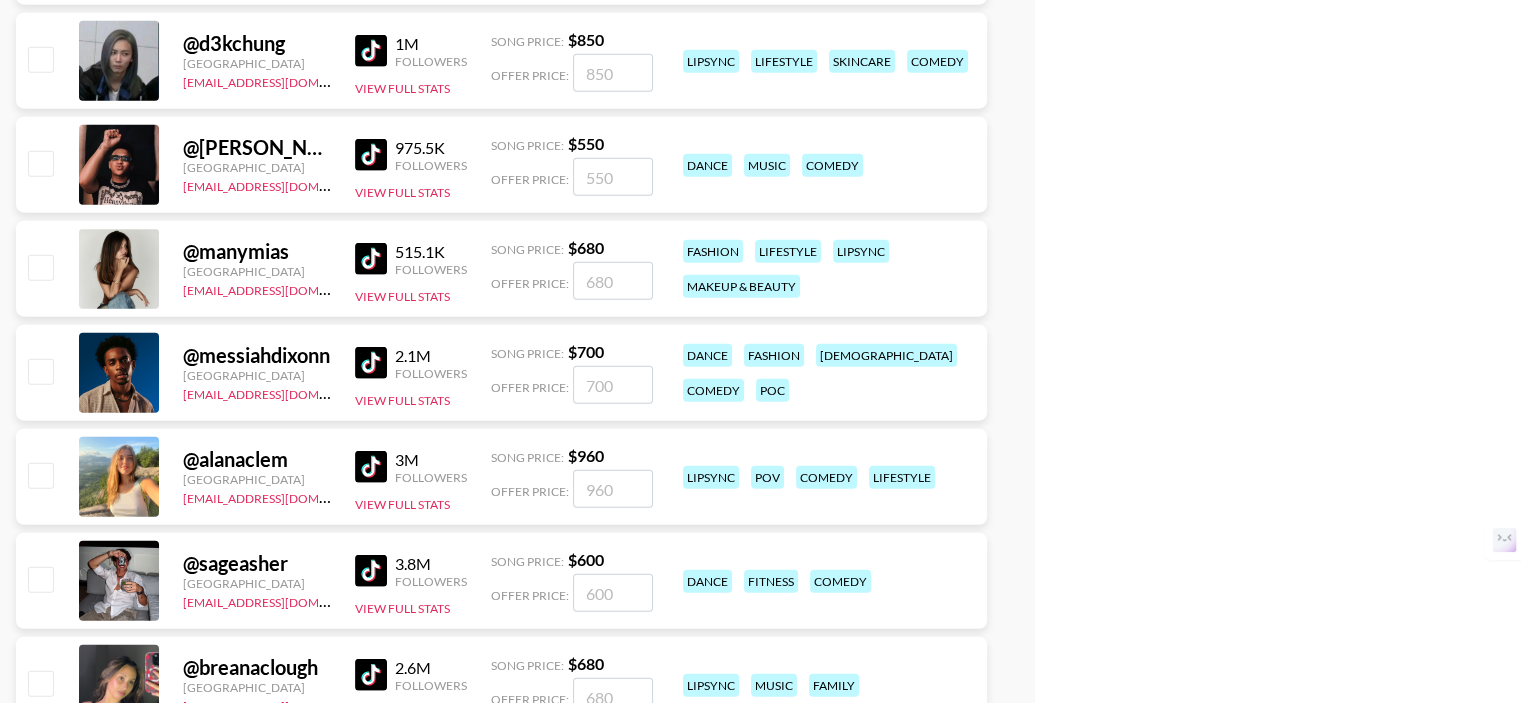 scroll, scrollTop: 5100, scrollLeft: 0, axis: vertical 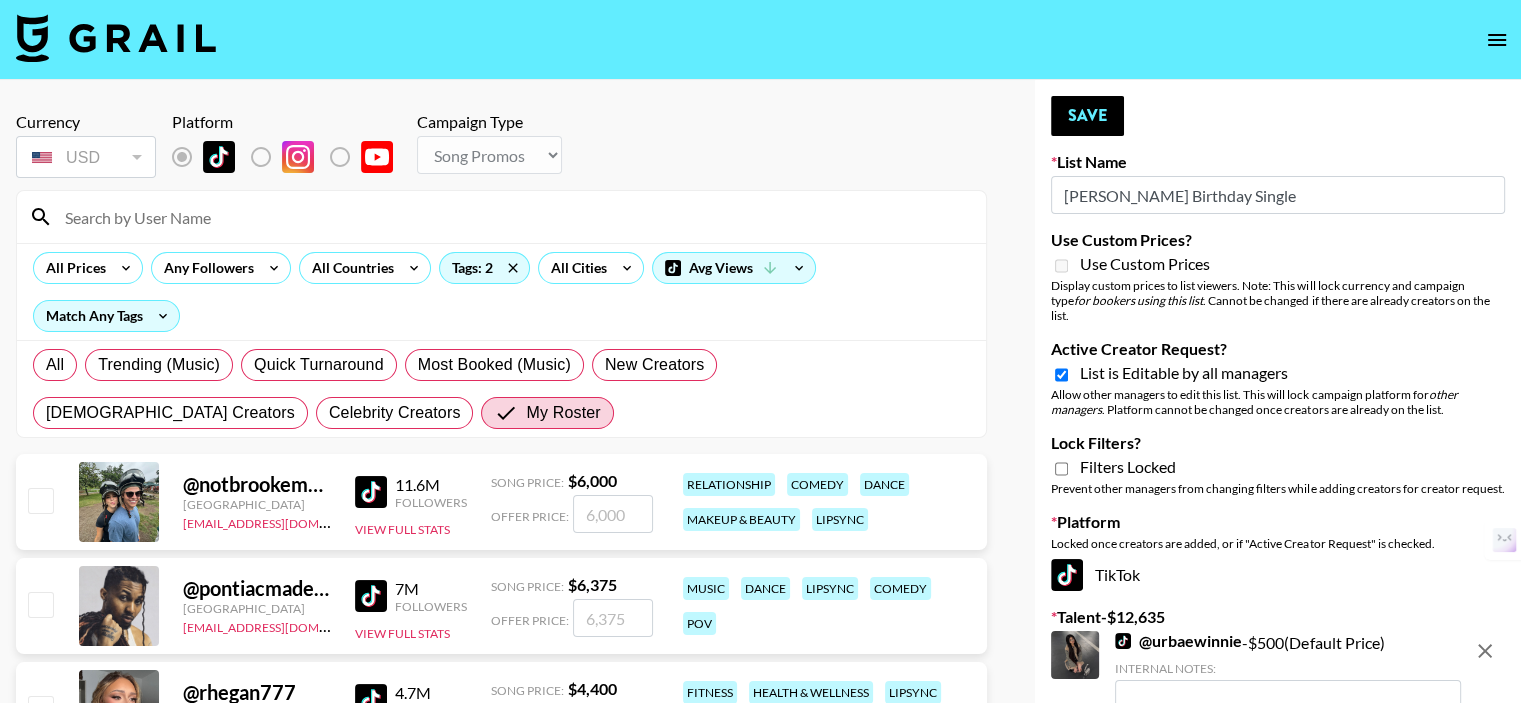 drag, startPoint x: 1528, startPoint y: 525, endPoint x: 1491, endPoint y: 31, distance: 495.3837 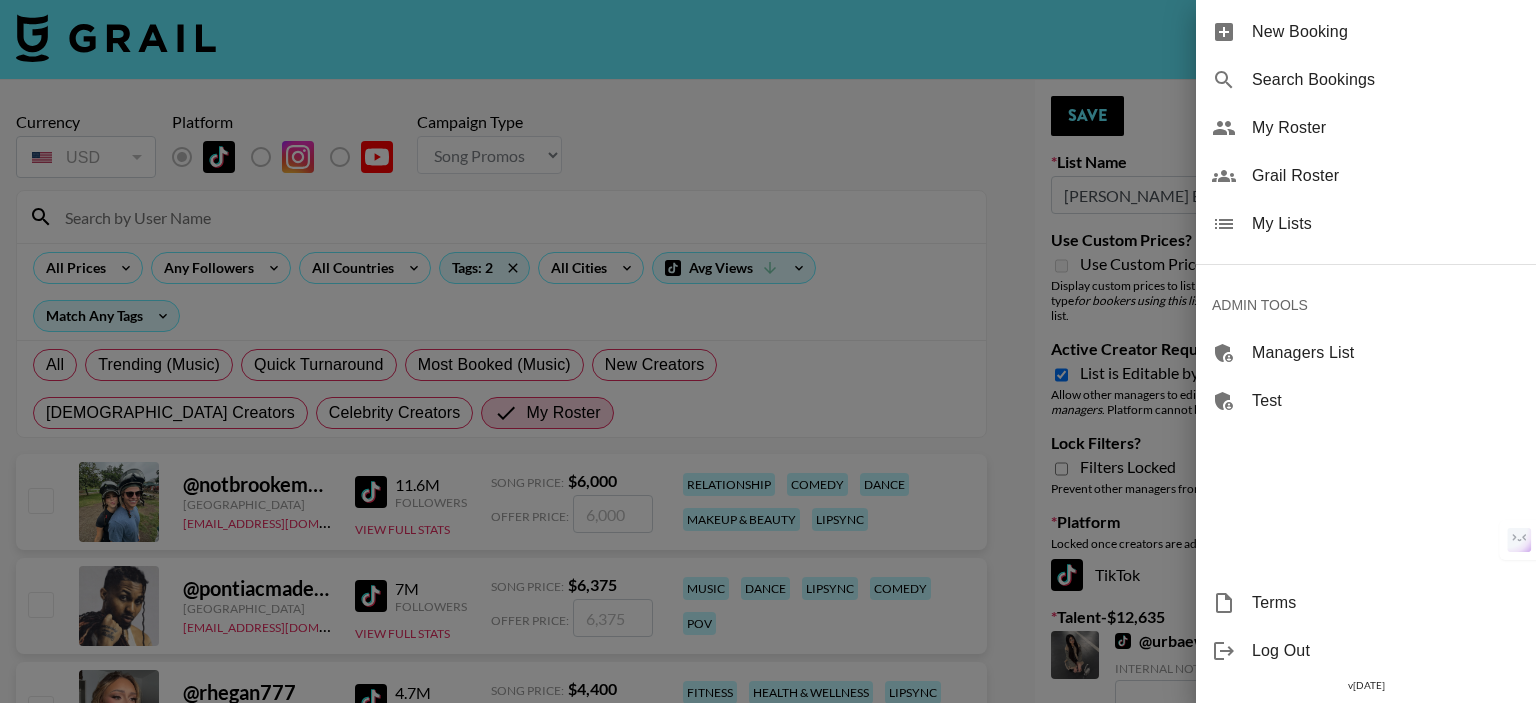 click at bounding box center (768, 351) 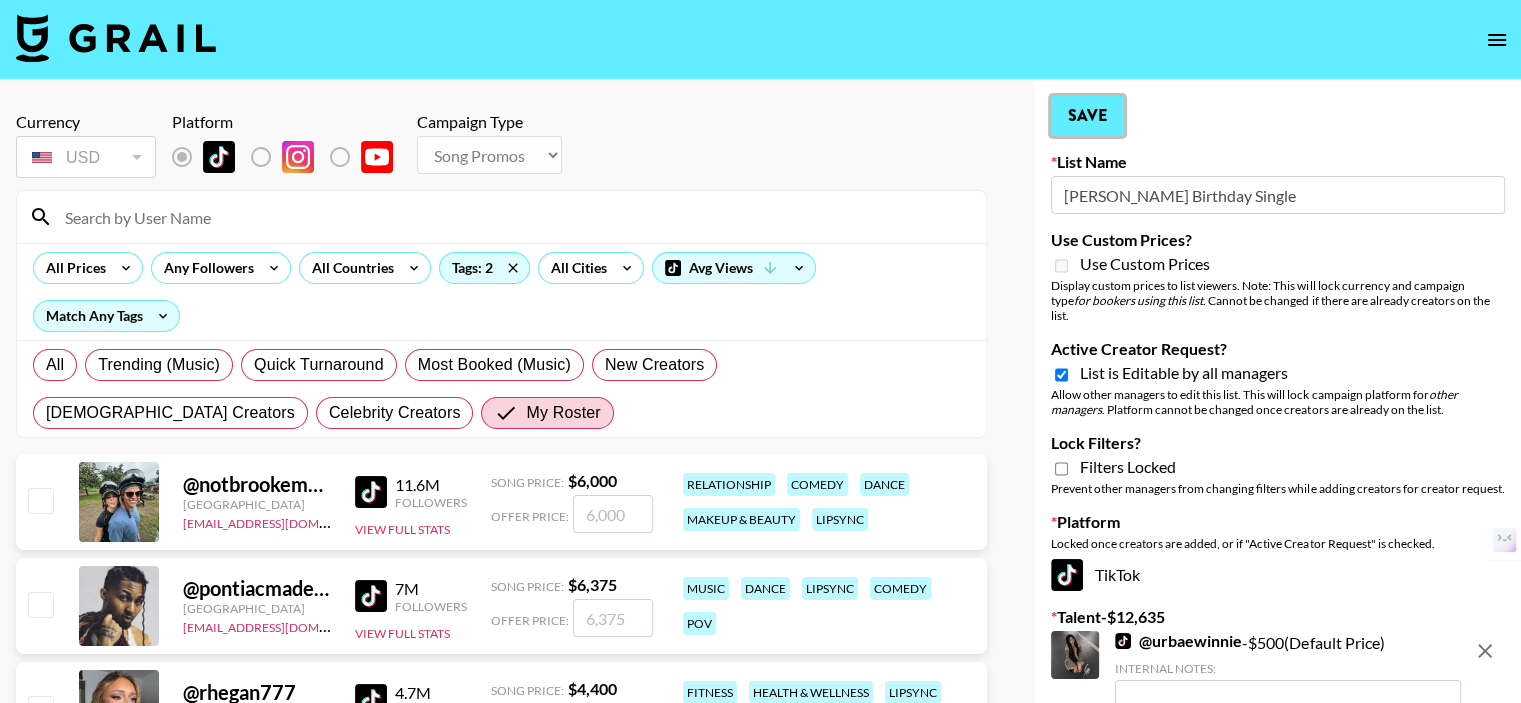 click on "Save" at bounding box center [1087, 116] 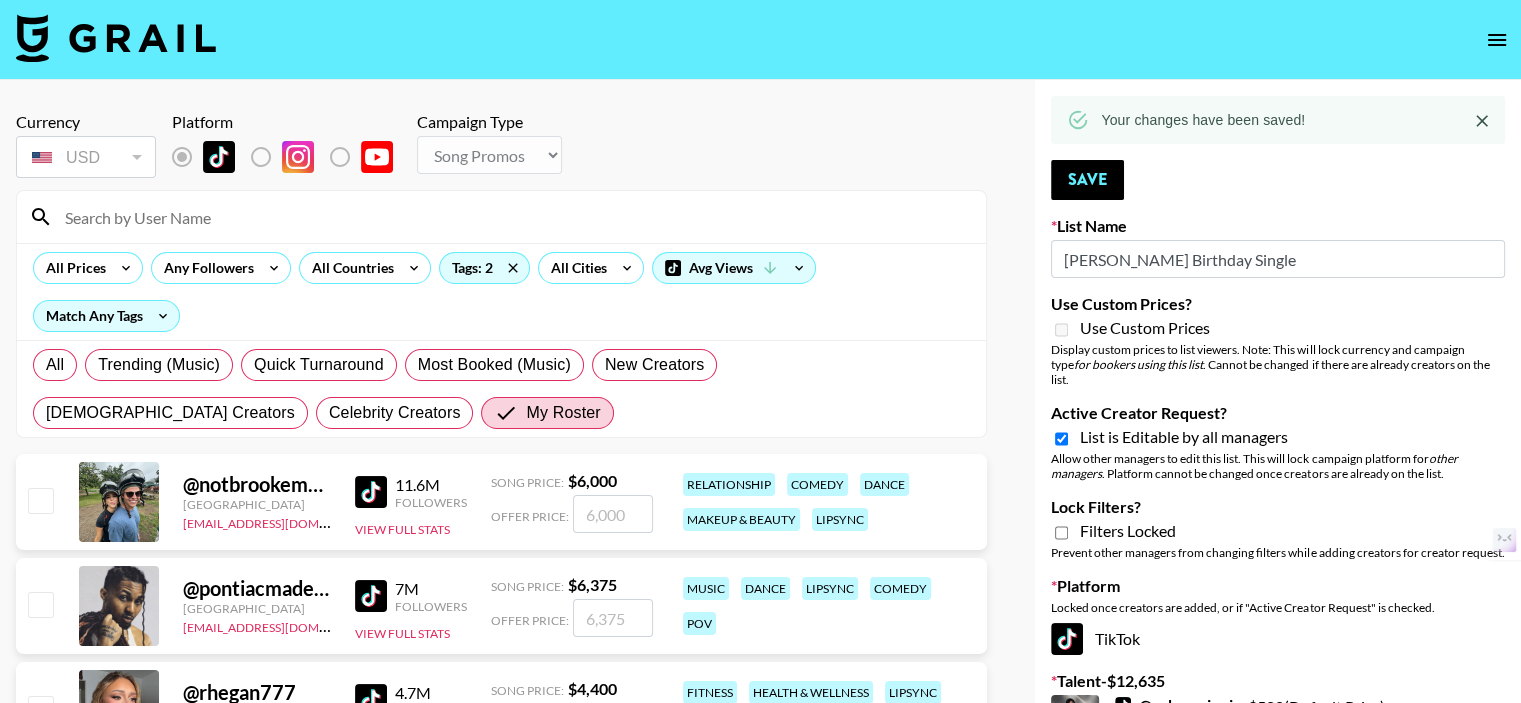 click 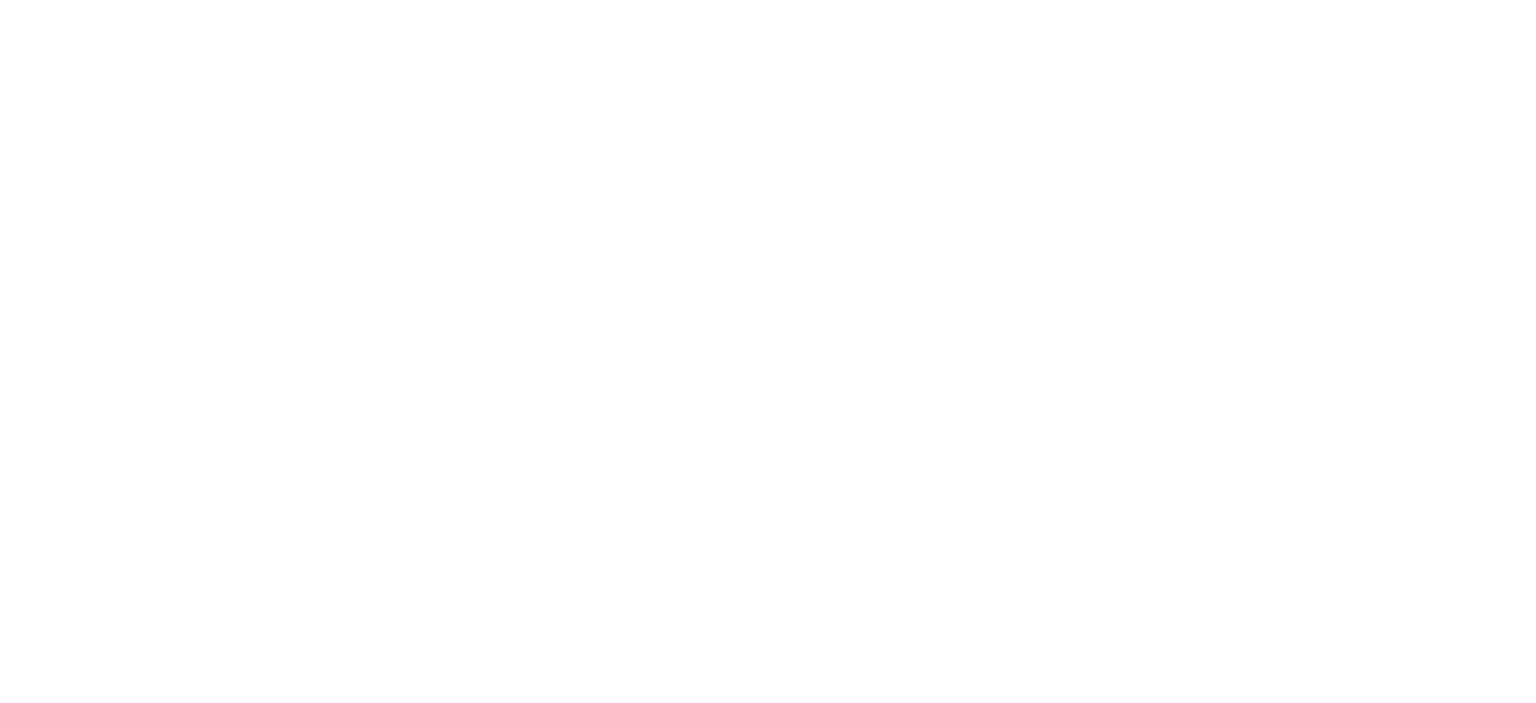 scroll, scrollTop: 0, scrollLeft: 0, axis: both 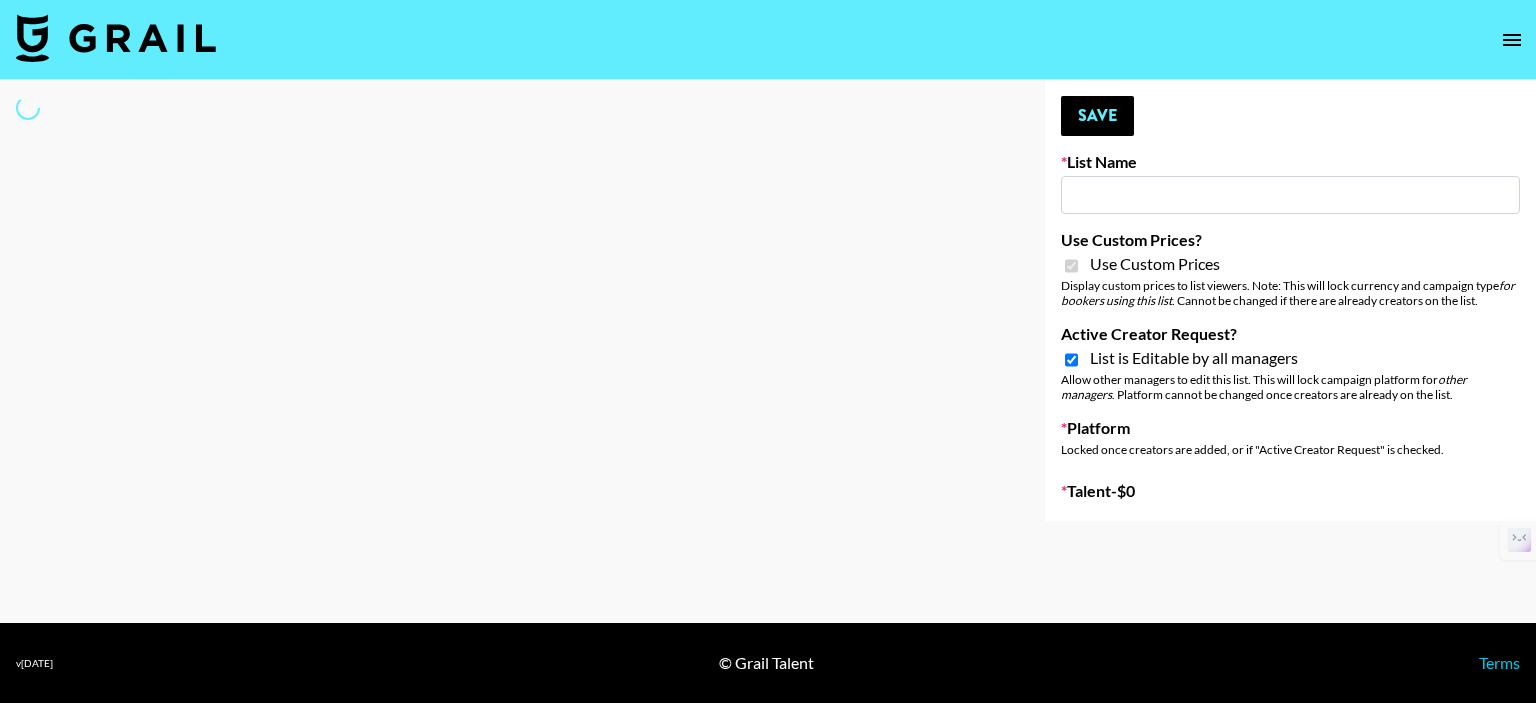type on "Beauty YT Creators" 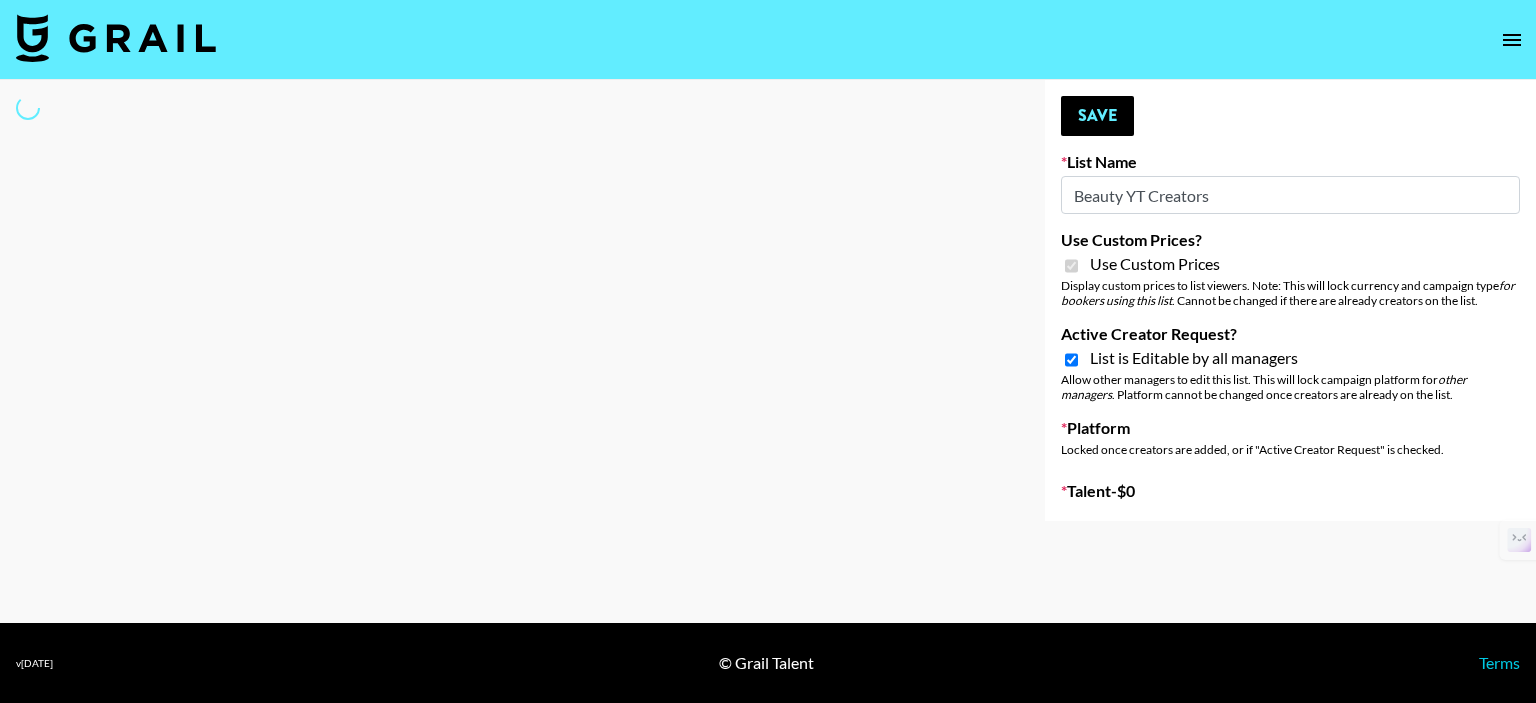 select on "Brand" 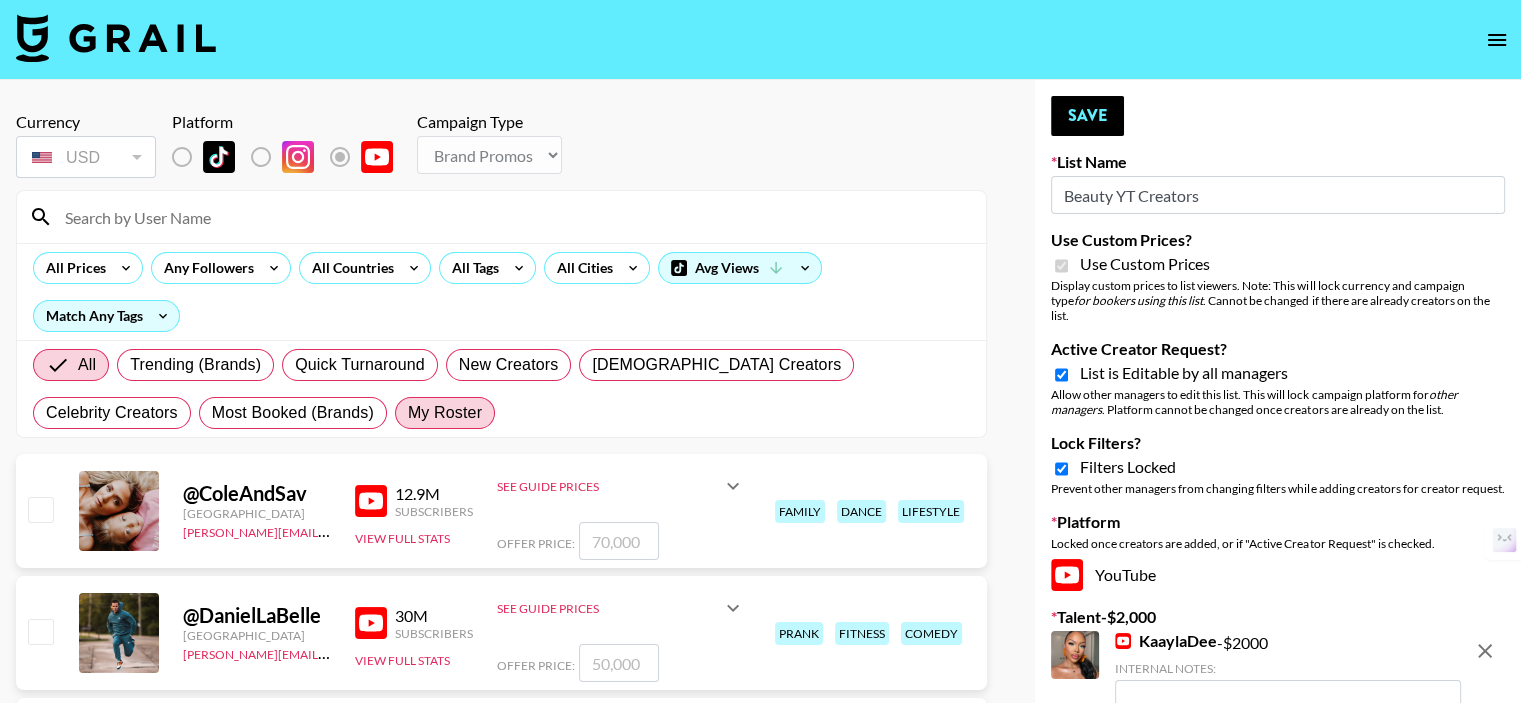 click on "My Roster" at bounding box center [445, 413] 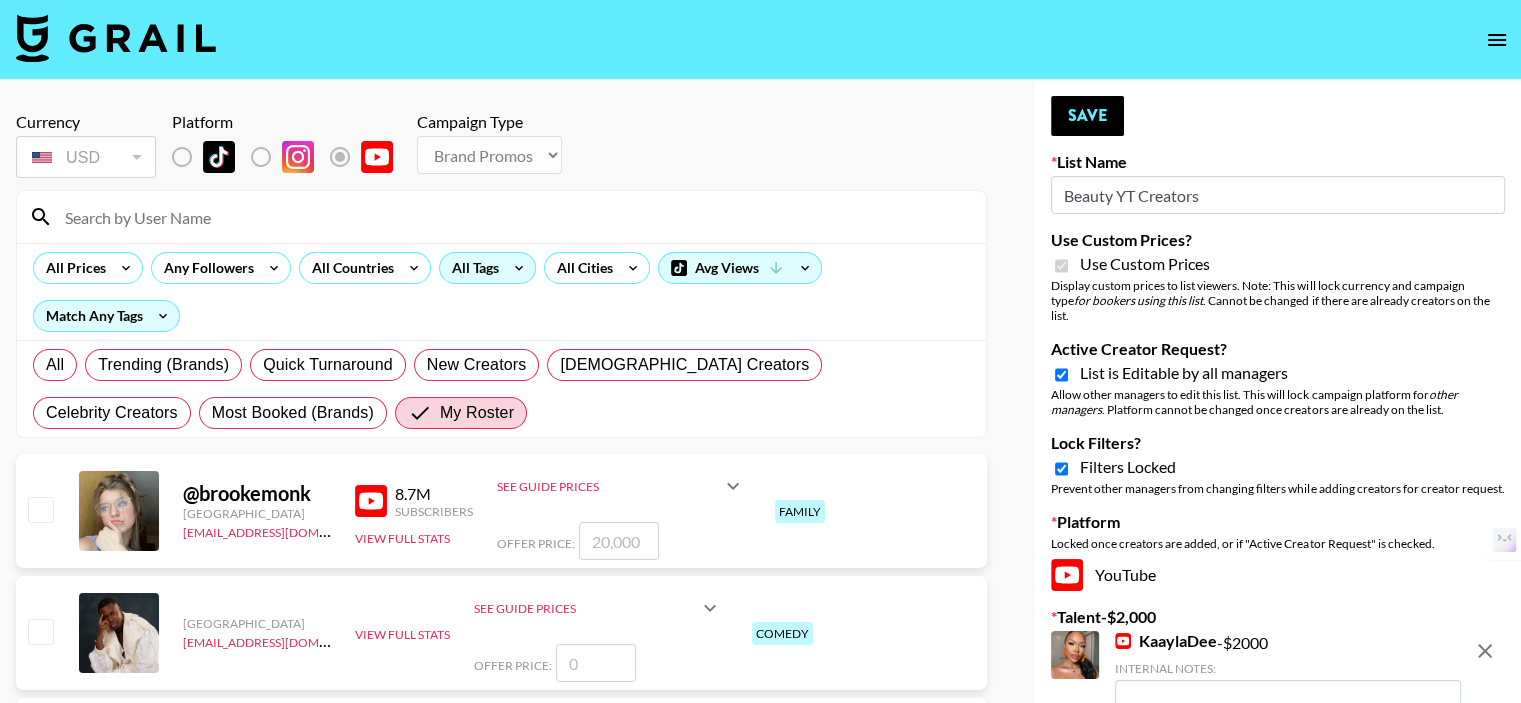 click on "All Tags" at bounding box center (471, 268) 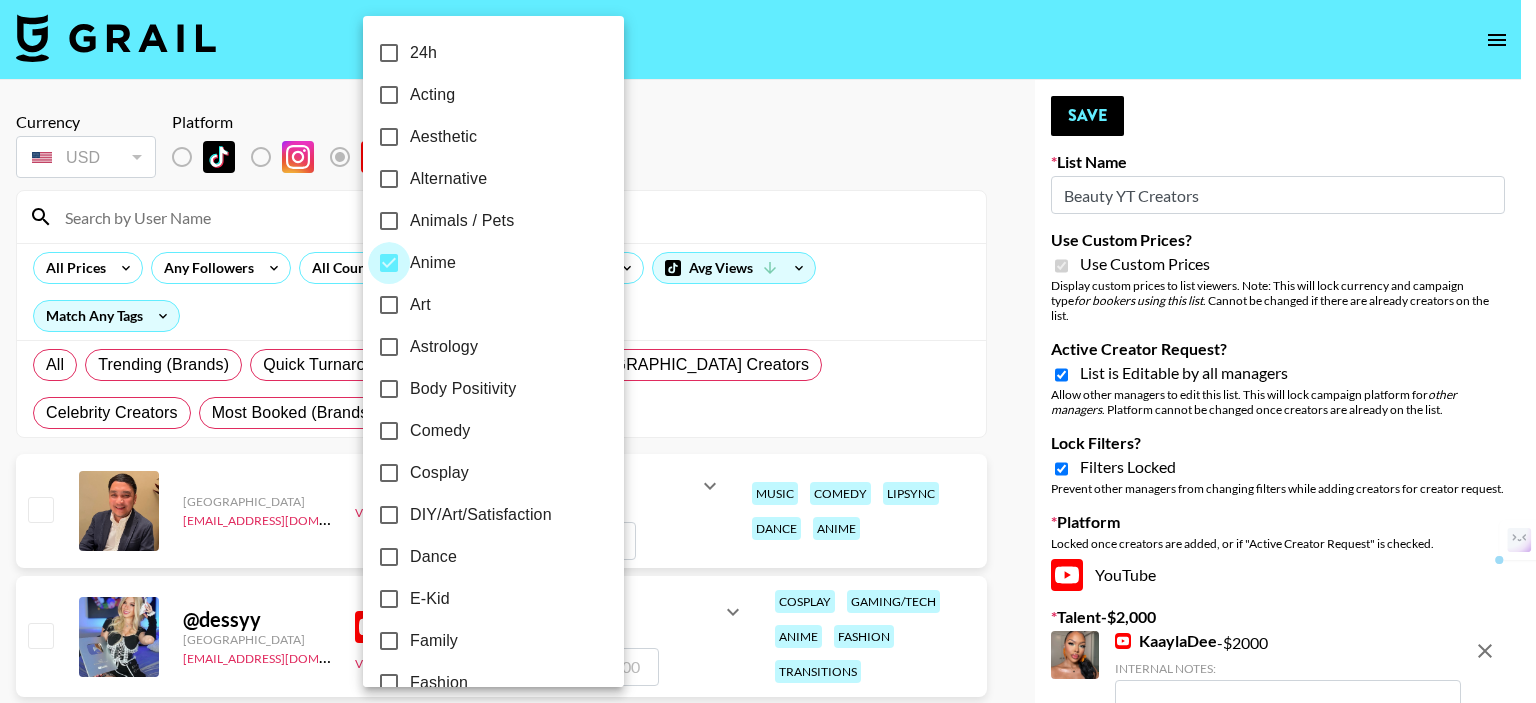 click on "Anime" at bounding box center (389, 263) 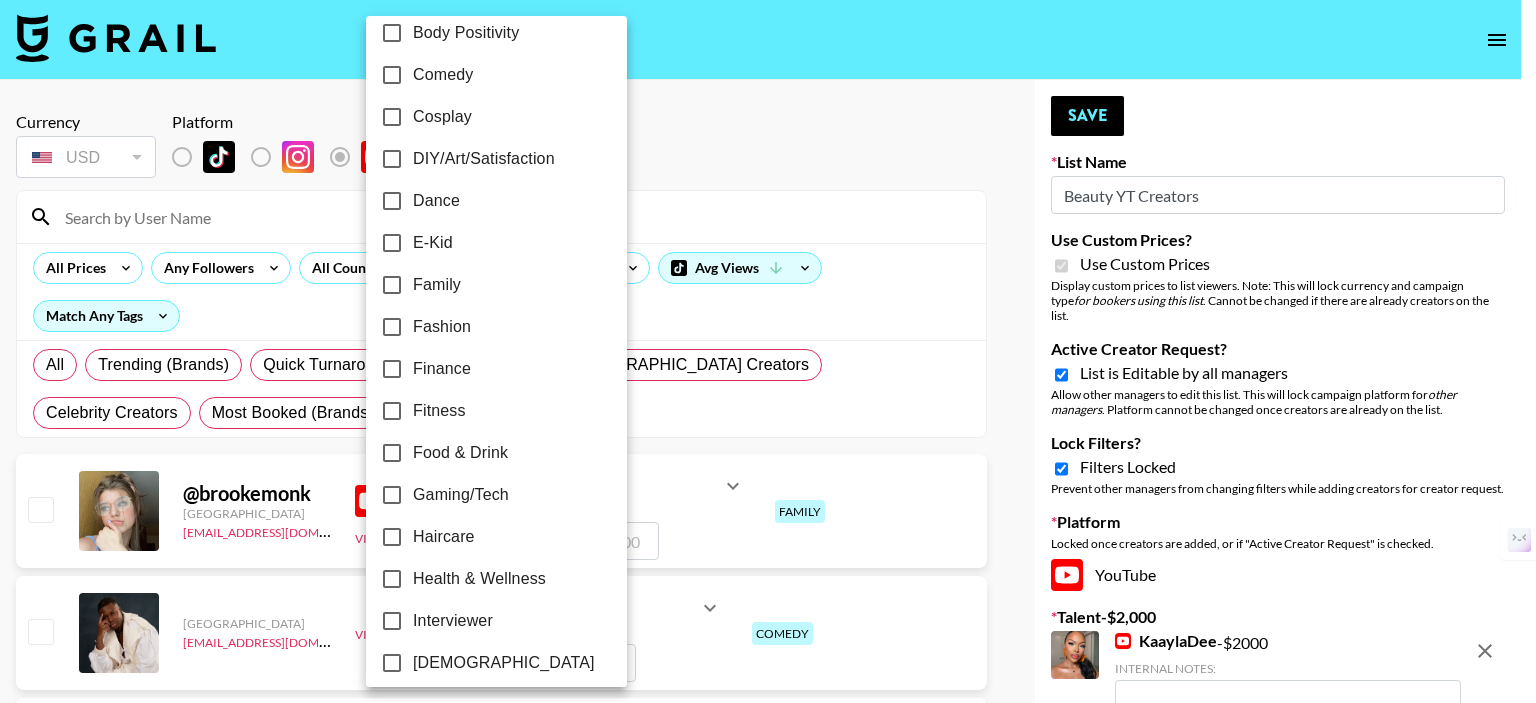 scroll, scrollTop: 400, scrollLeft: 0, axis: vertical 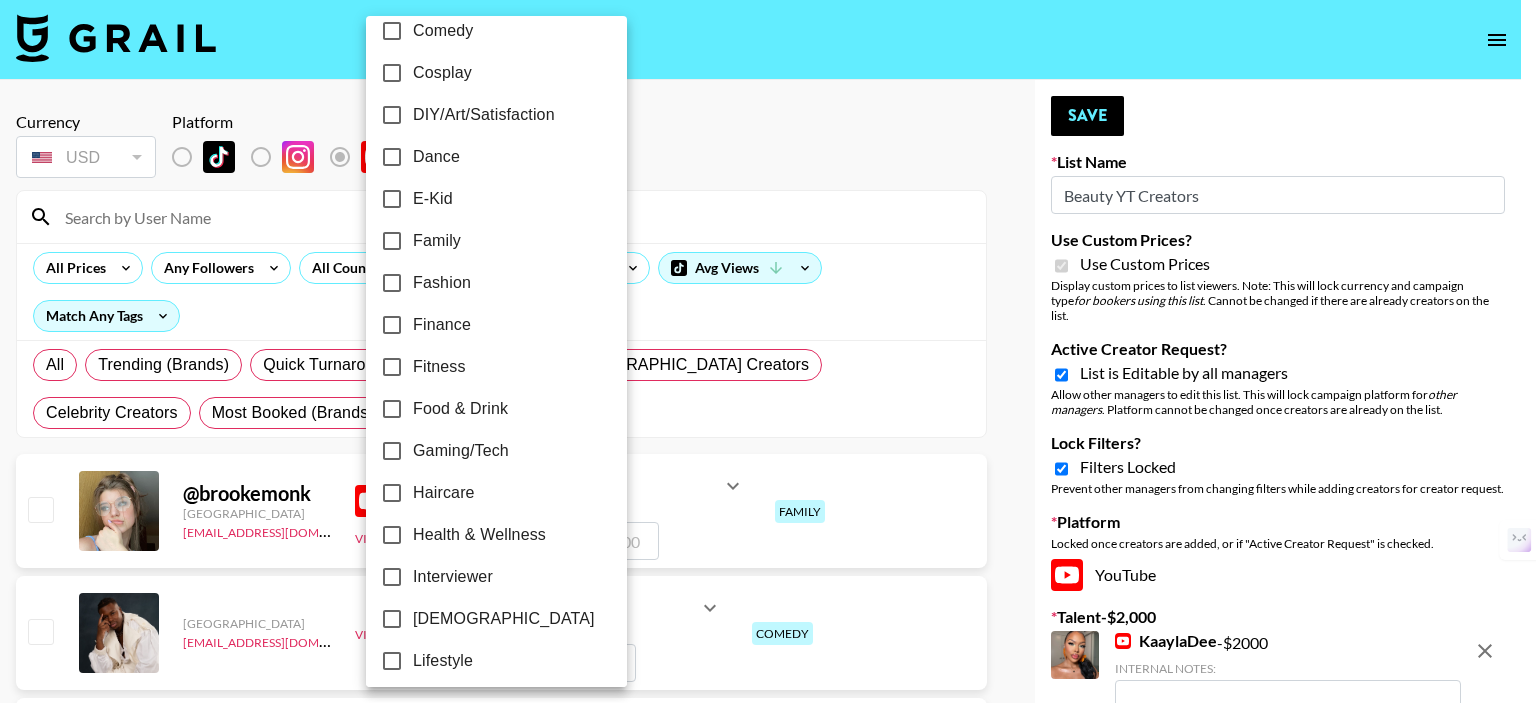 click on "Fashion" at bounding box center (392, 283) 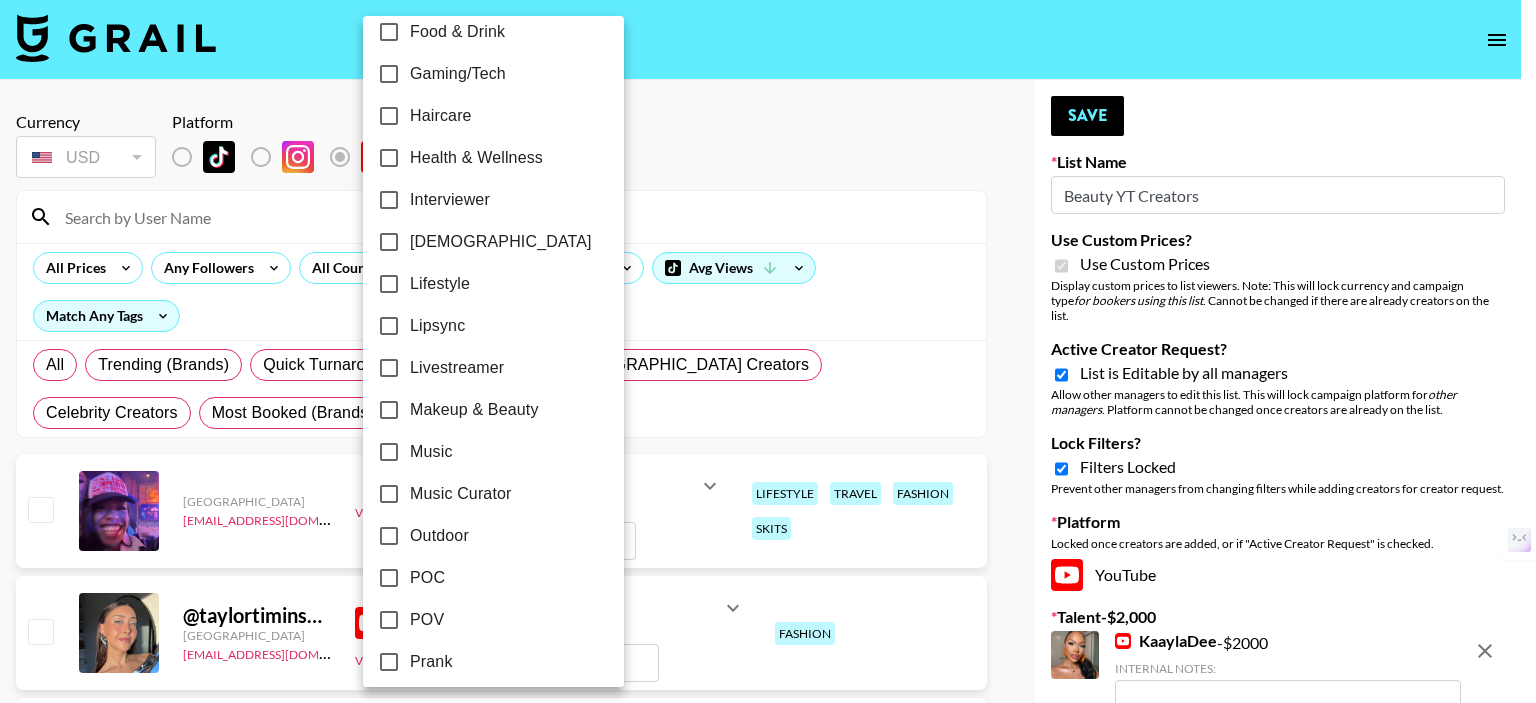 scroll, scrollTop: 800, scrollLeft: 0, axis: vertical 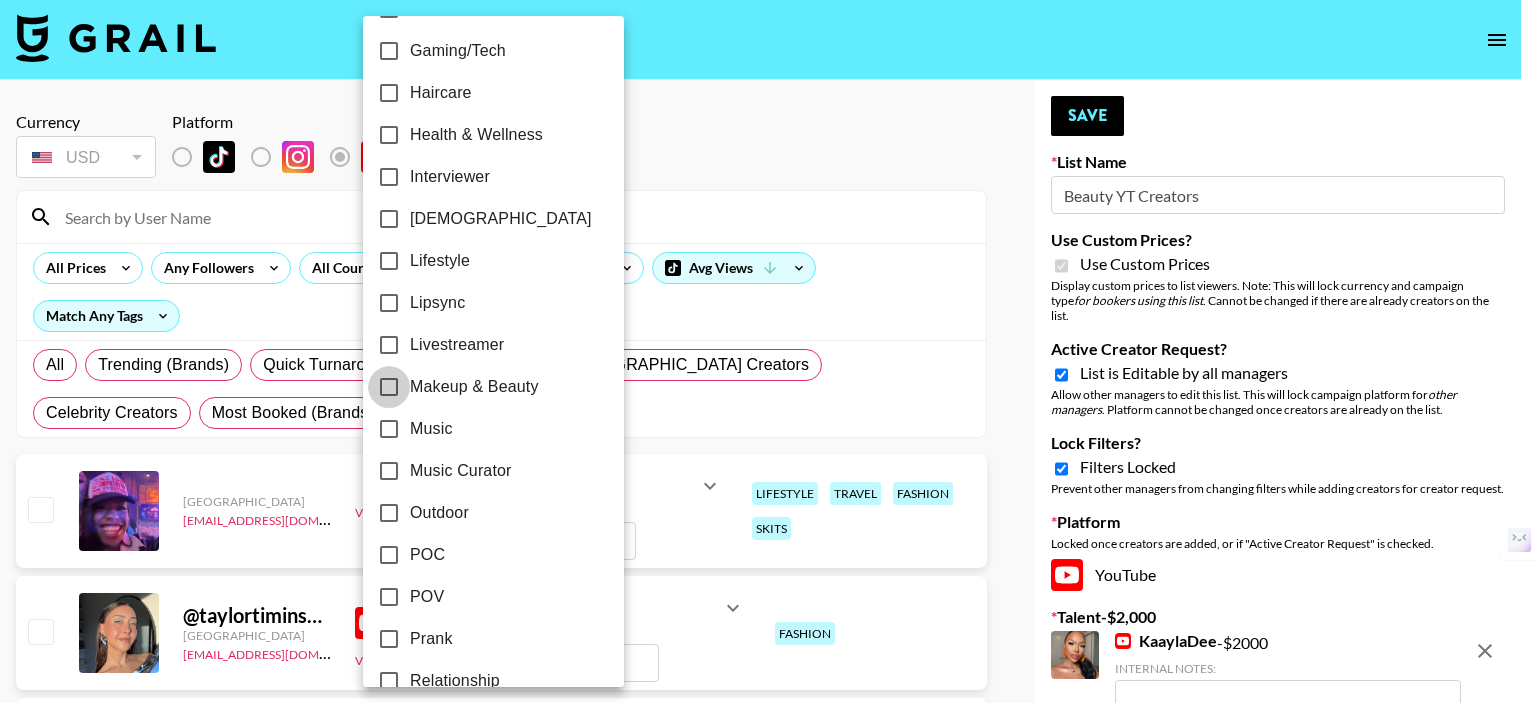 click on "Makeup & Beauty" at bounding box center [389, 387] 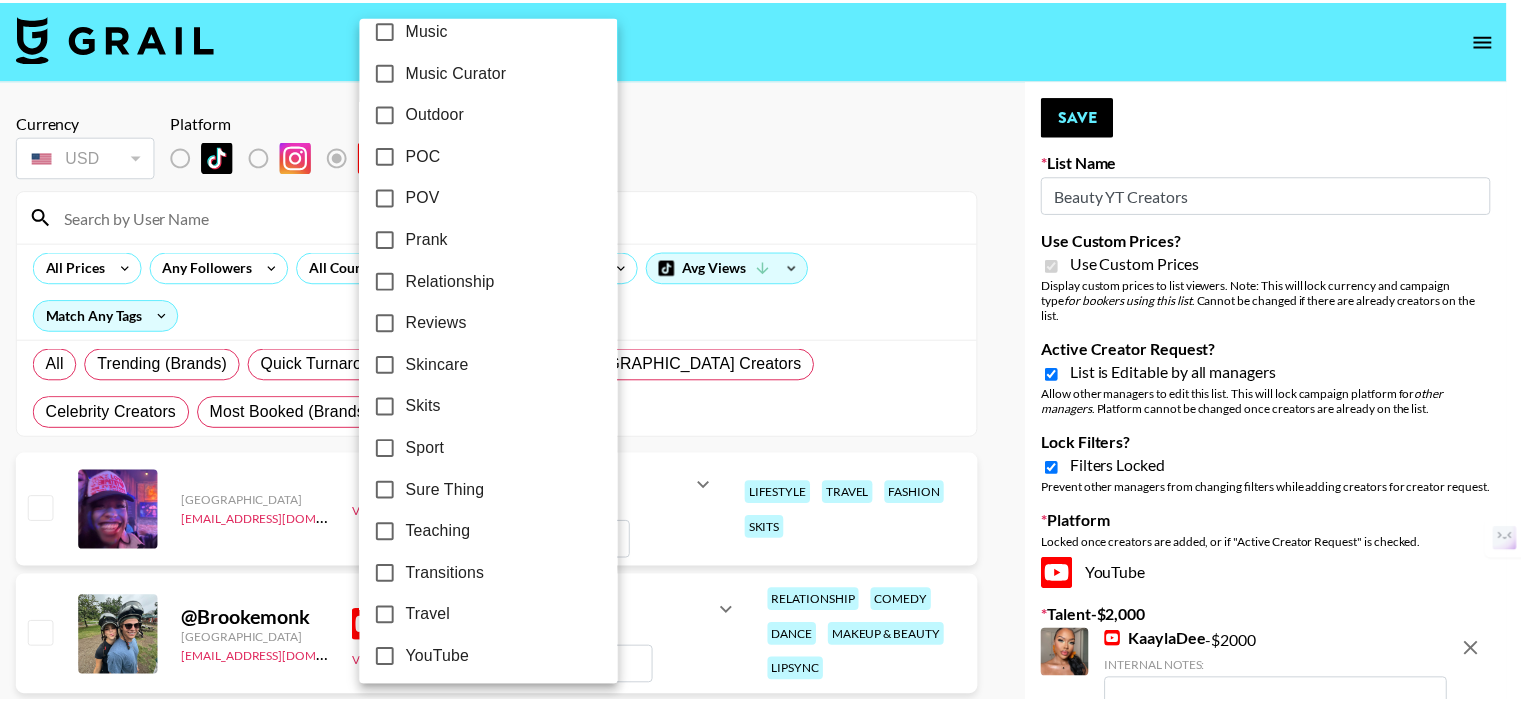 scroll, scrollTop: 1208, scrollLeft: 0, axis: vertical 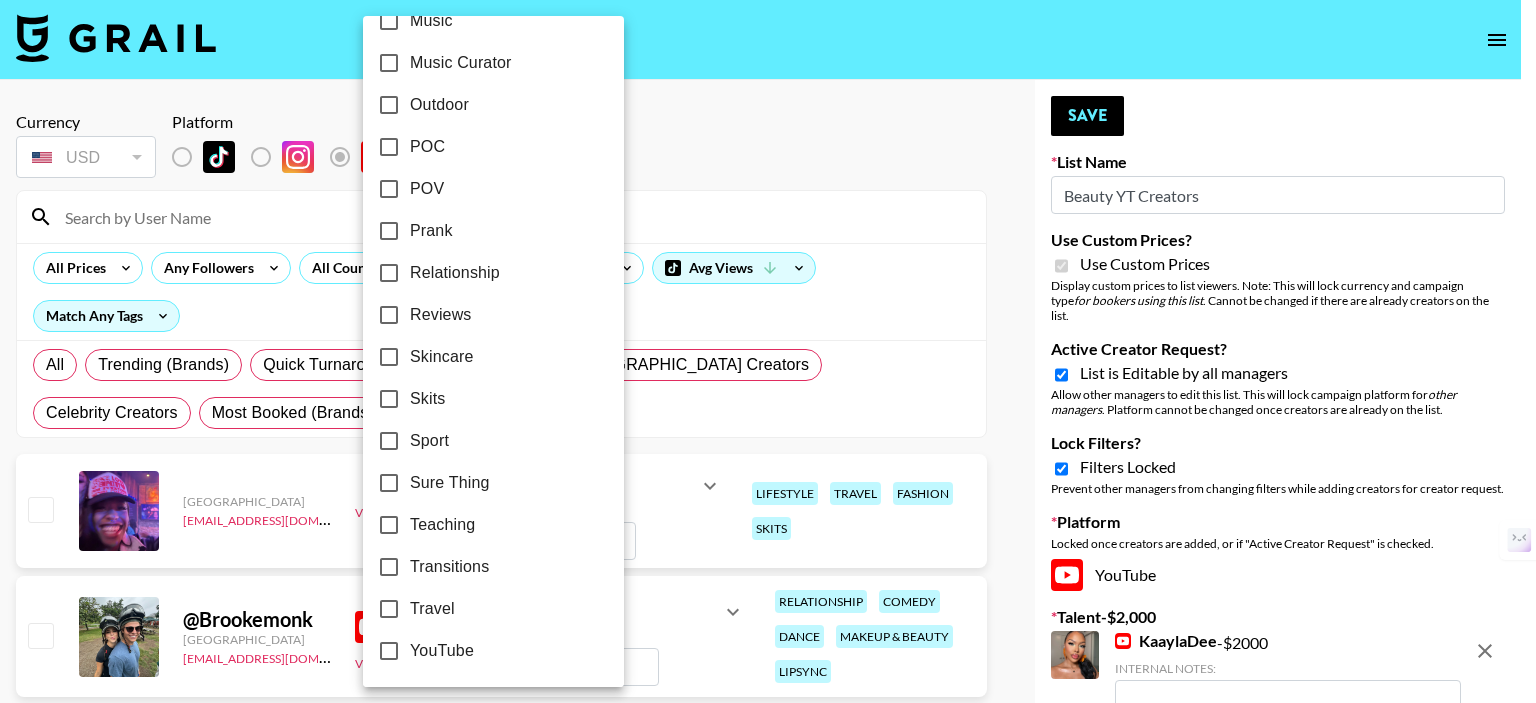 click at bounding box center [768, 351] 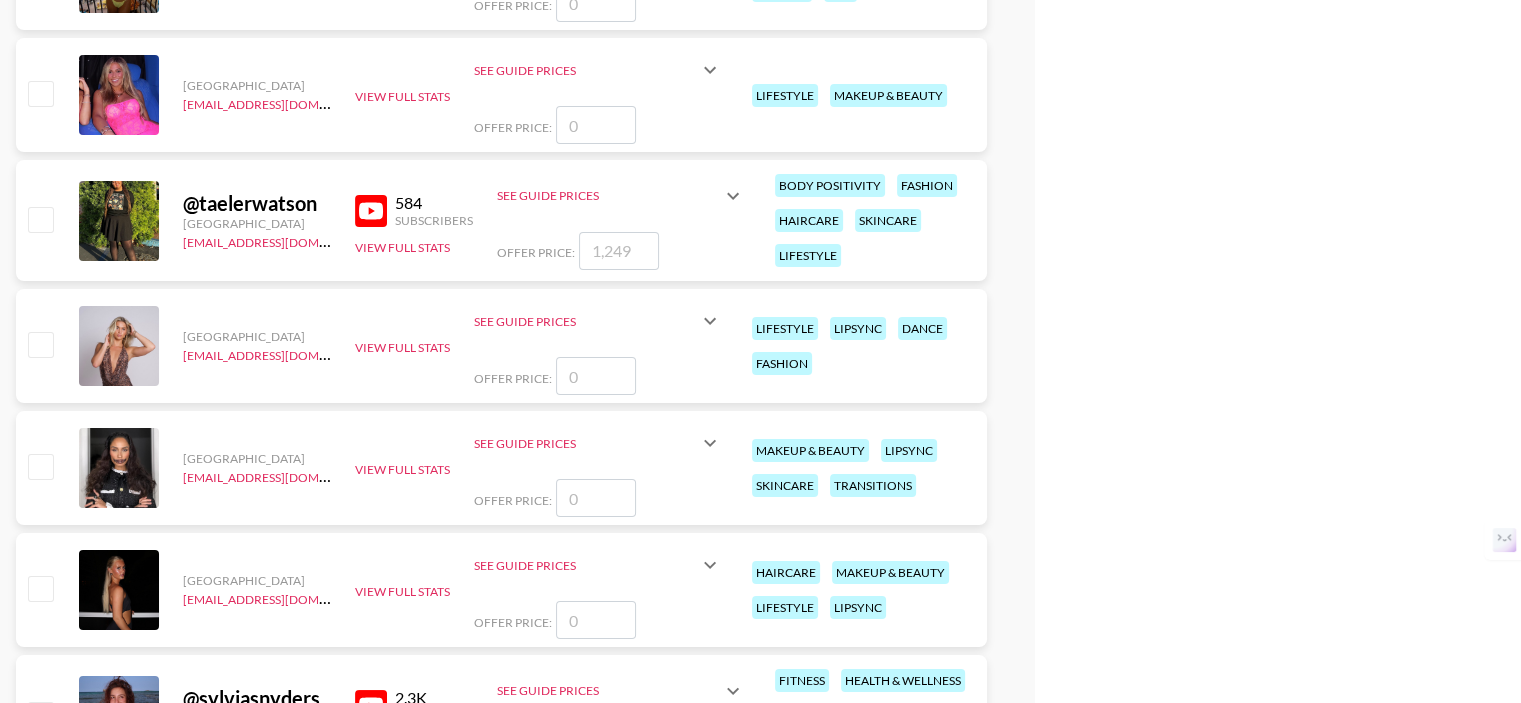 scroll, scrollTop: 7600, scrollLeft: 0, axis: vertical 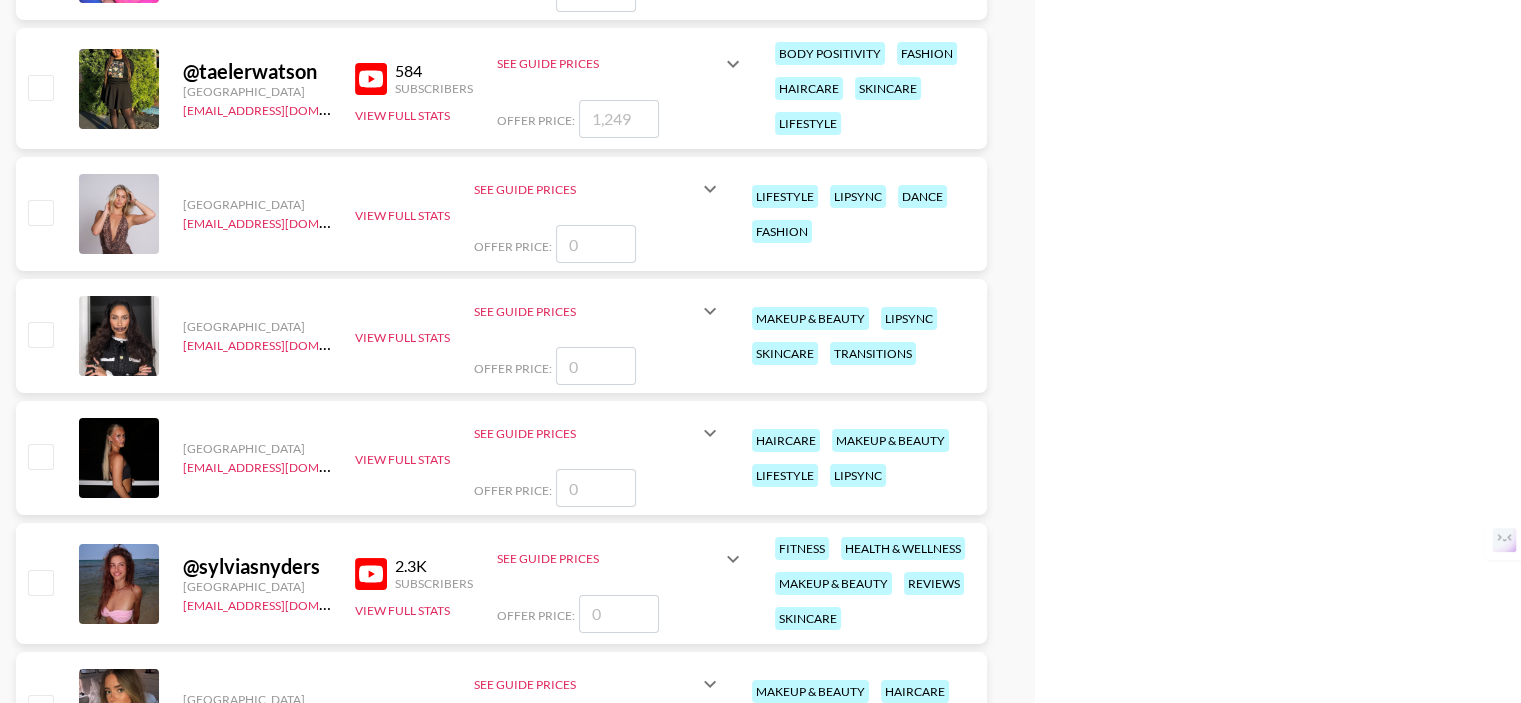click at bounding box center (40, 87) 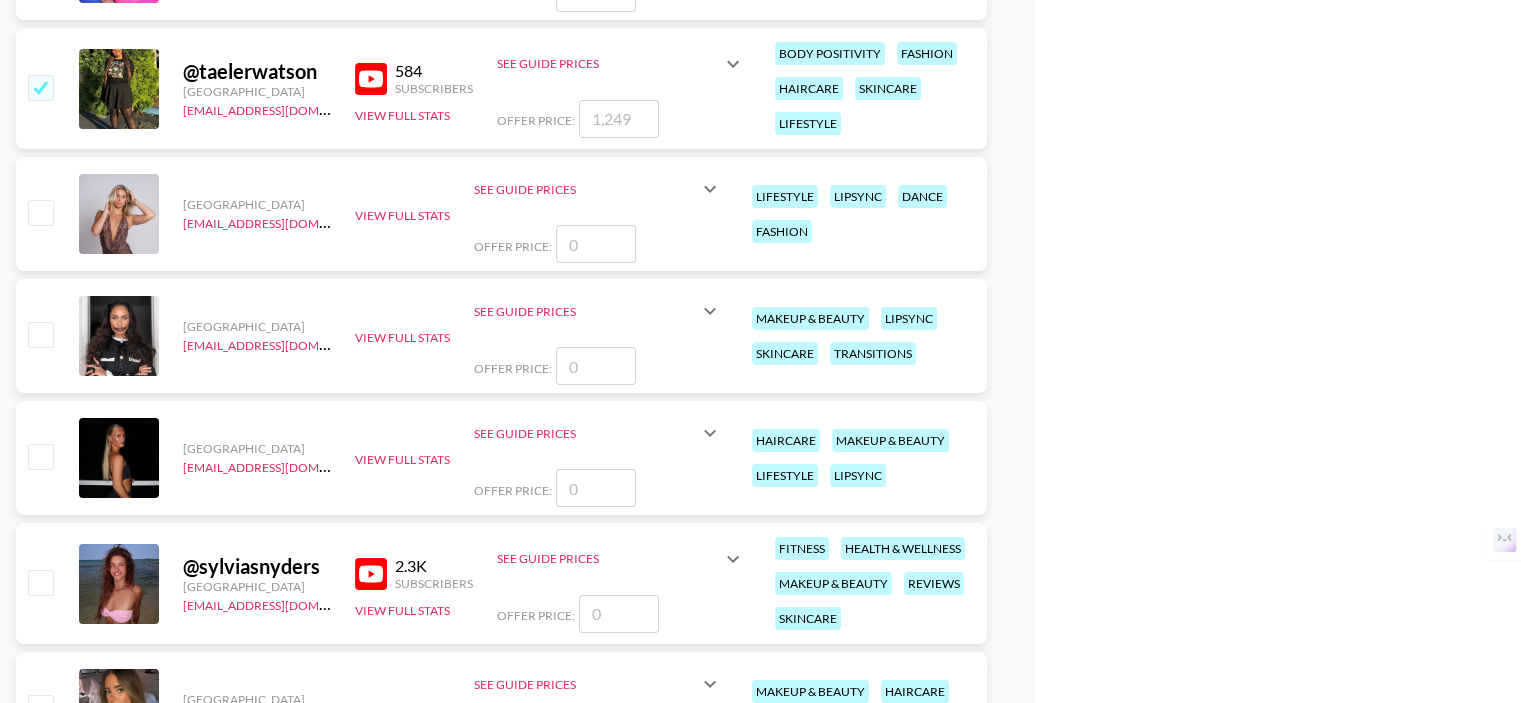 checkbox on "true" 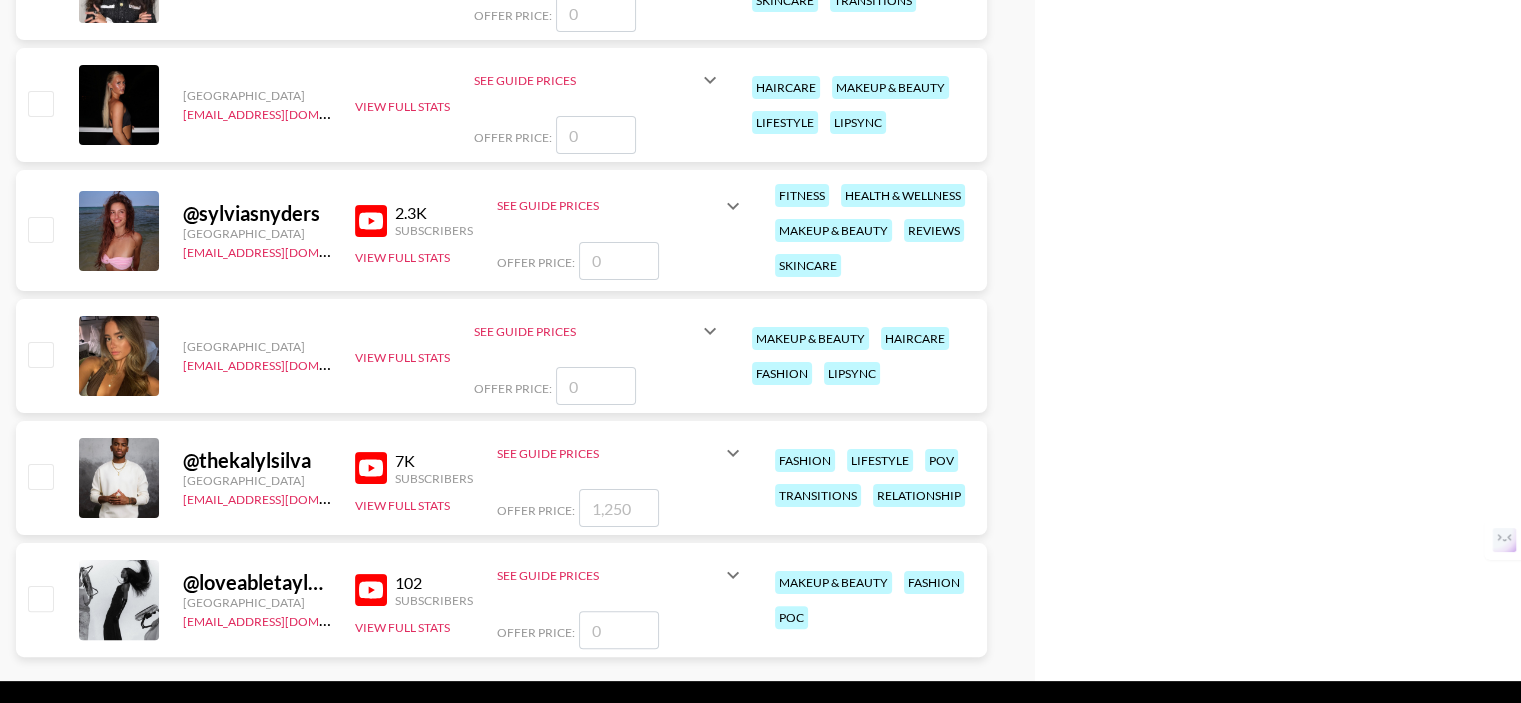 scroll, scrollTop: 7962, scrollLeft: 0, axis: vertical 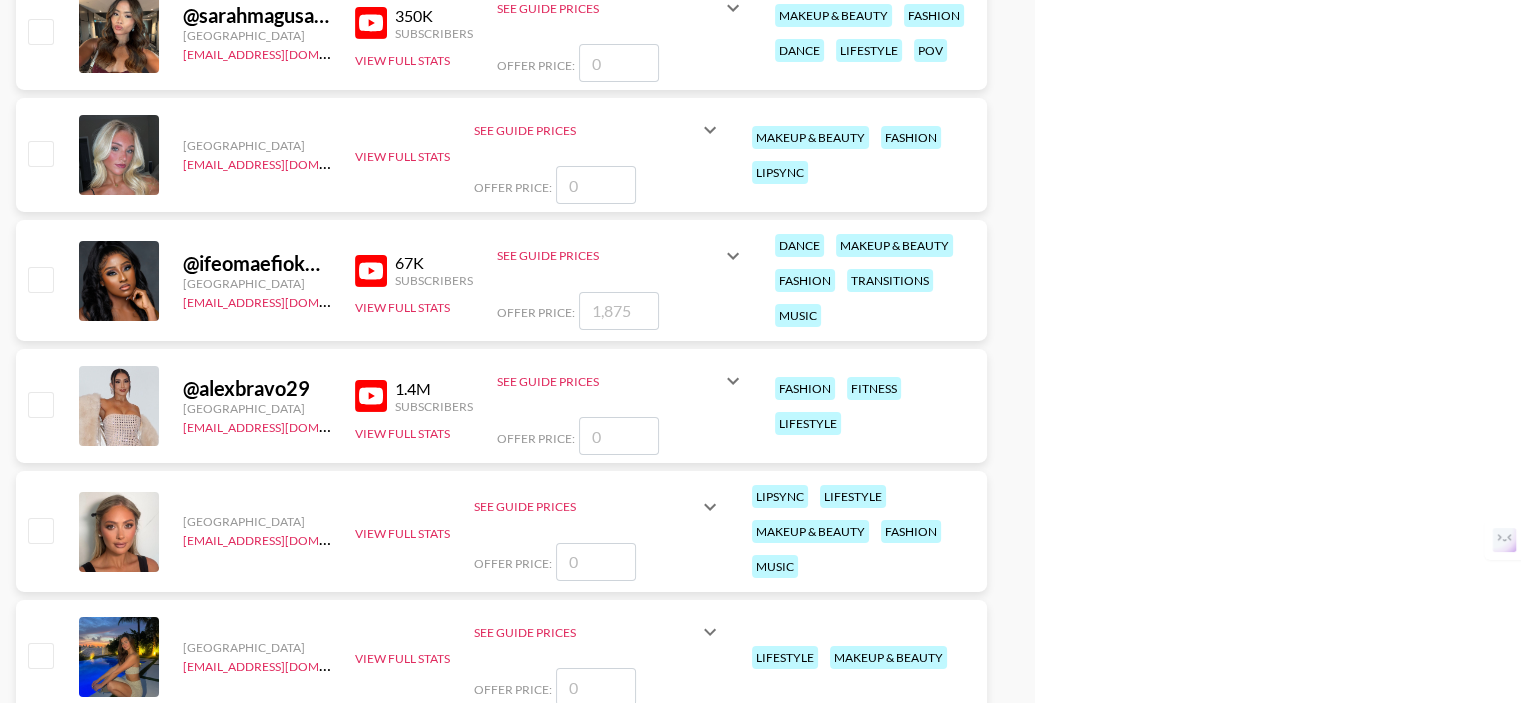 click at bounding box center [40, 279] 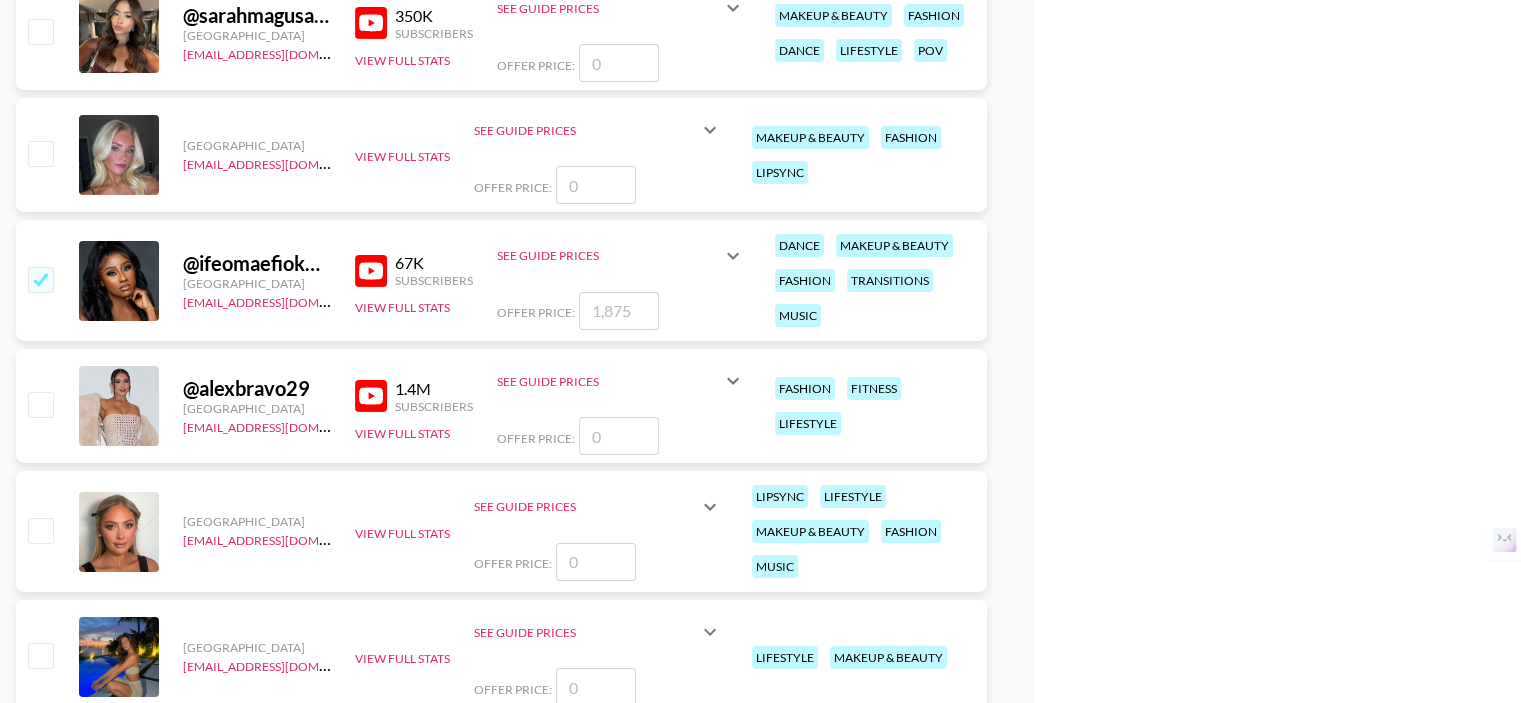 checkbox on "true" 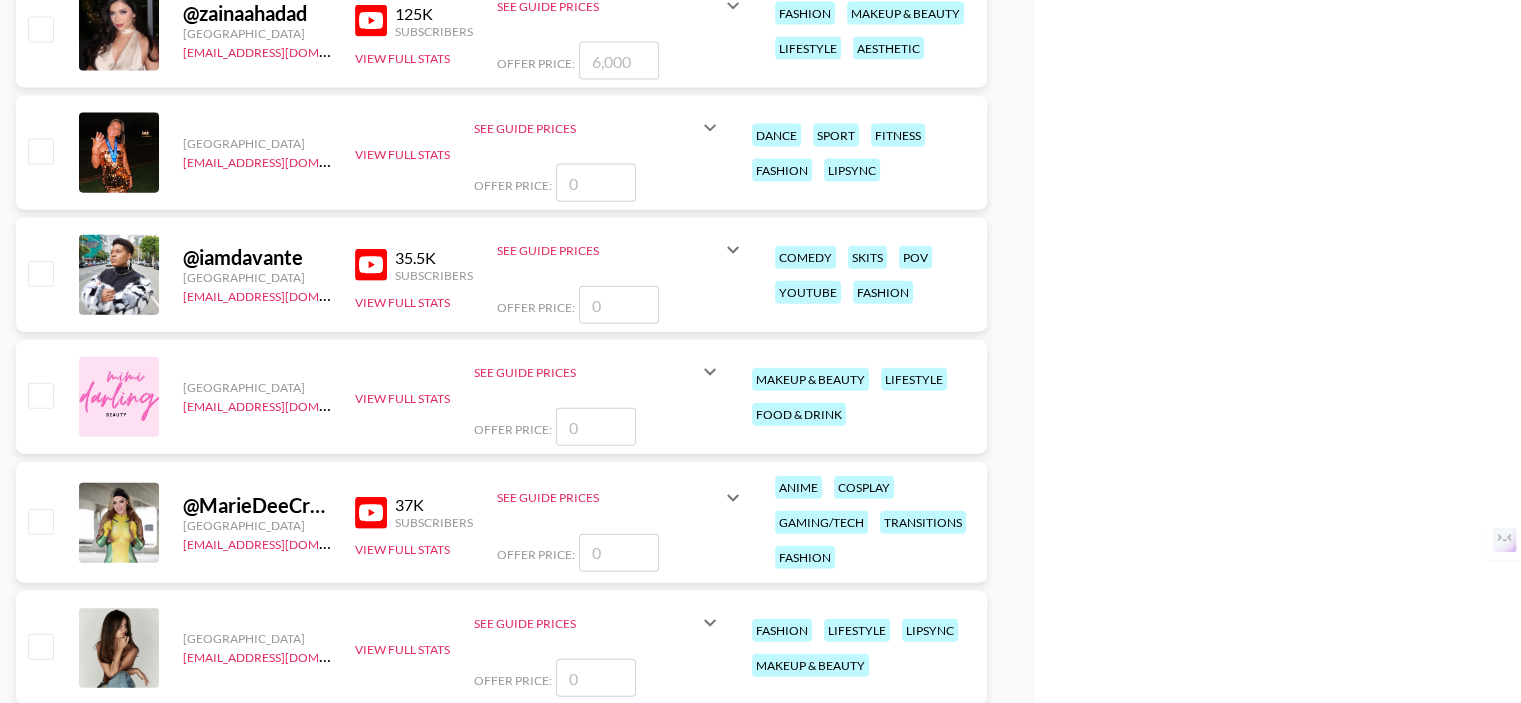 scroll, scrollTop: 4262, scrollLeft: 0, axis: vertical 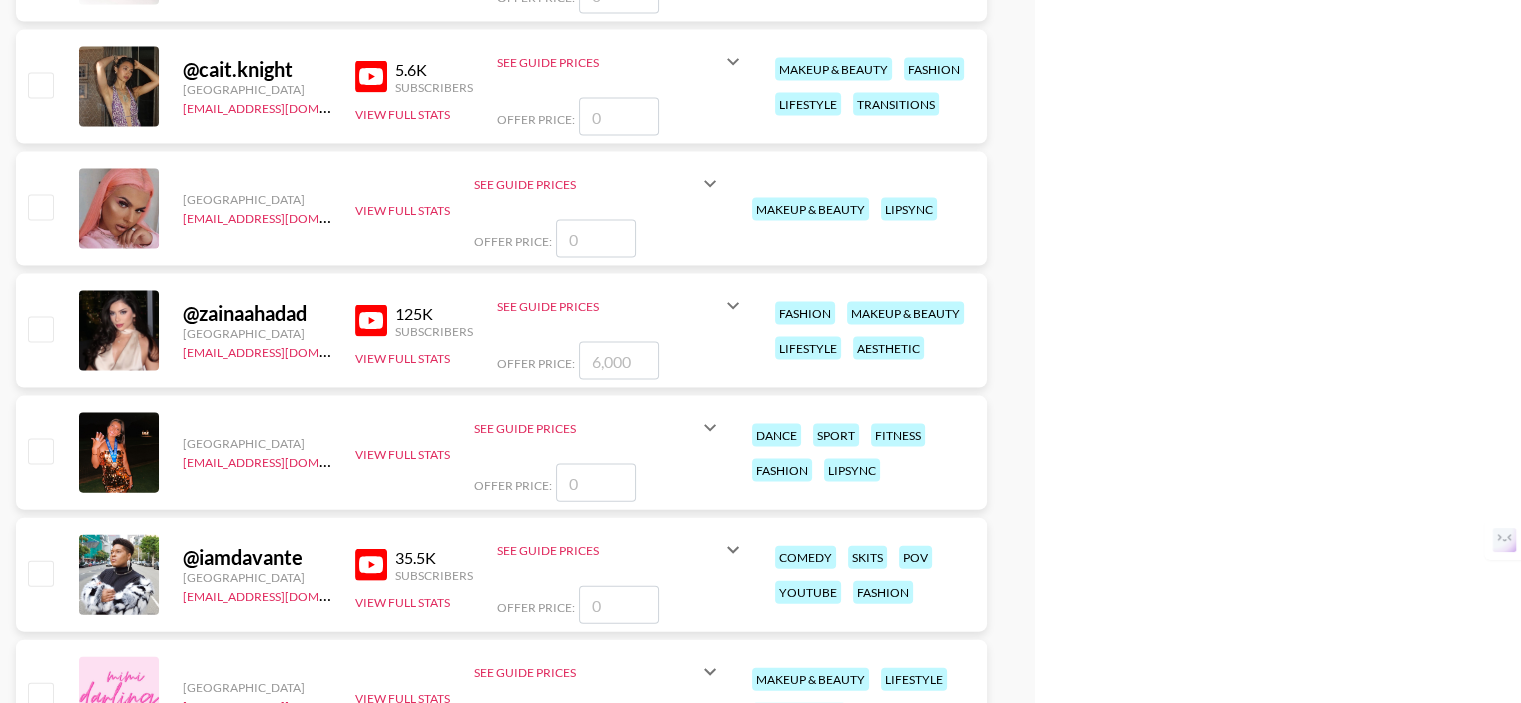 click at bounding box center (40, 329) 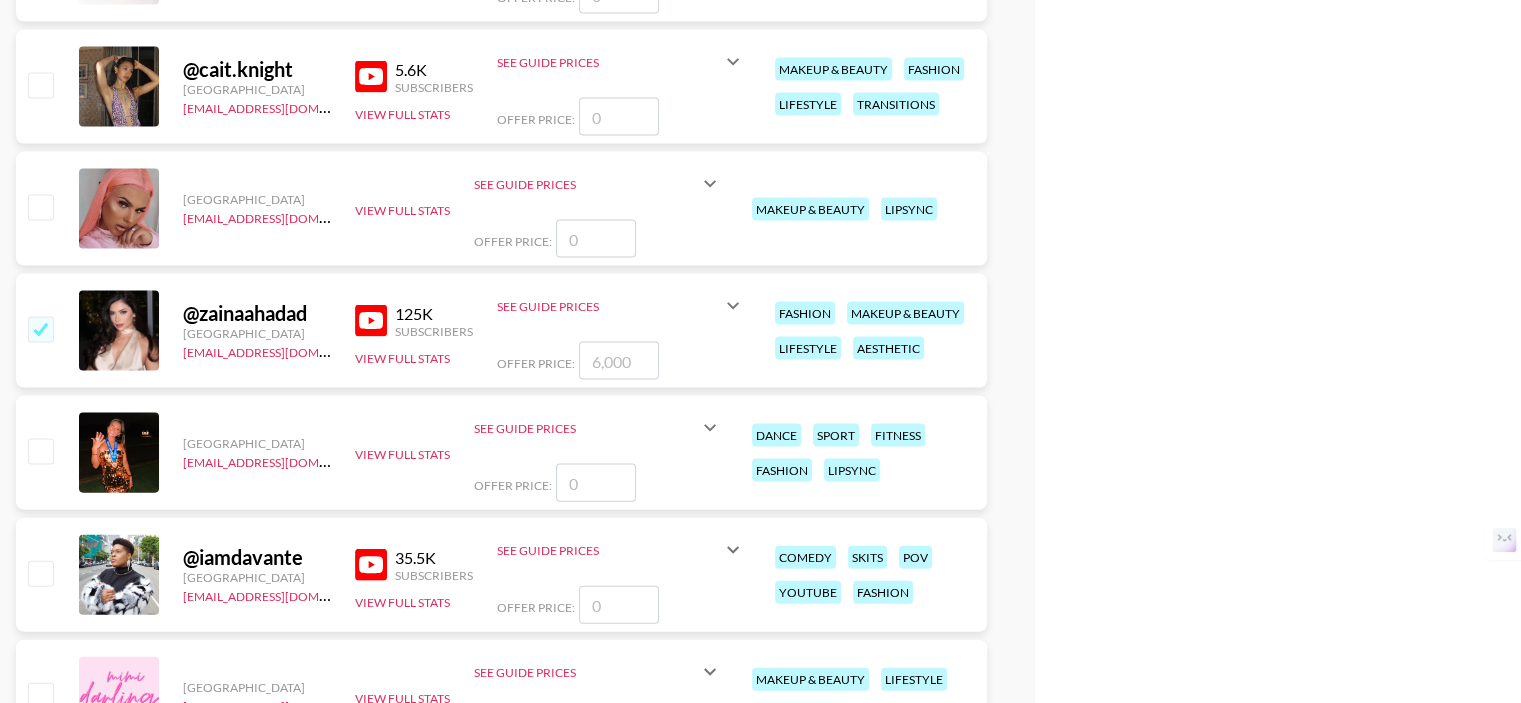 checkbox on "true" 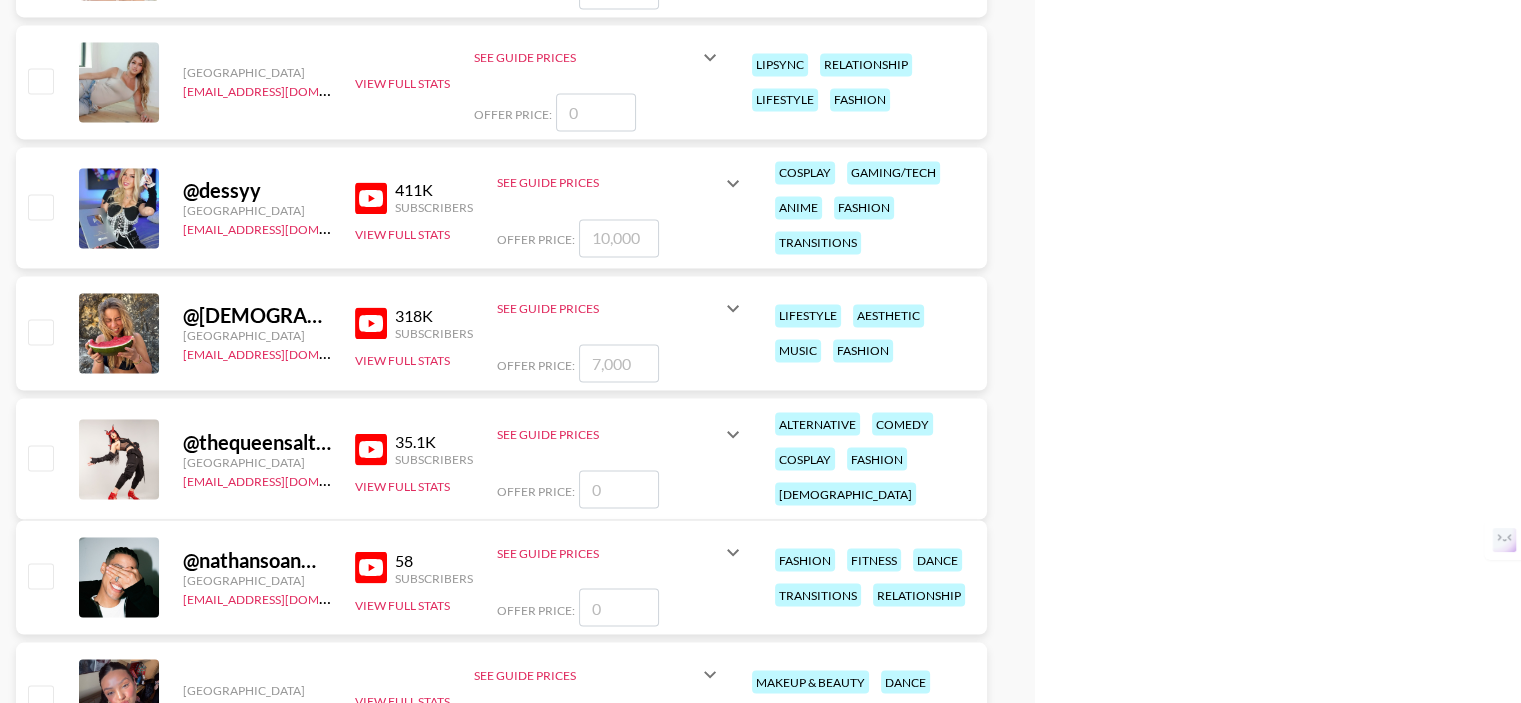 scroll, scrollTop: 3262, scrollLeft: 0, axis: vertical 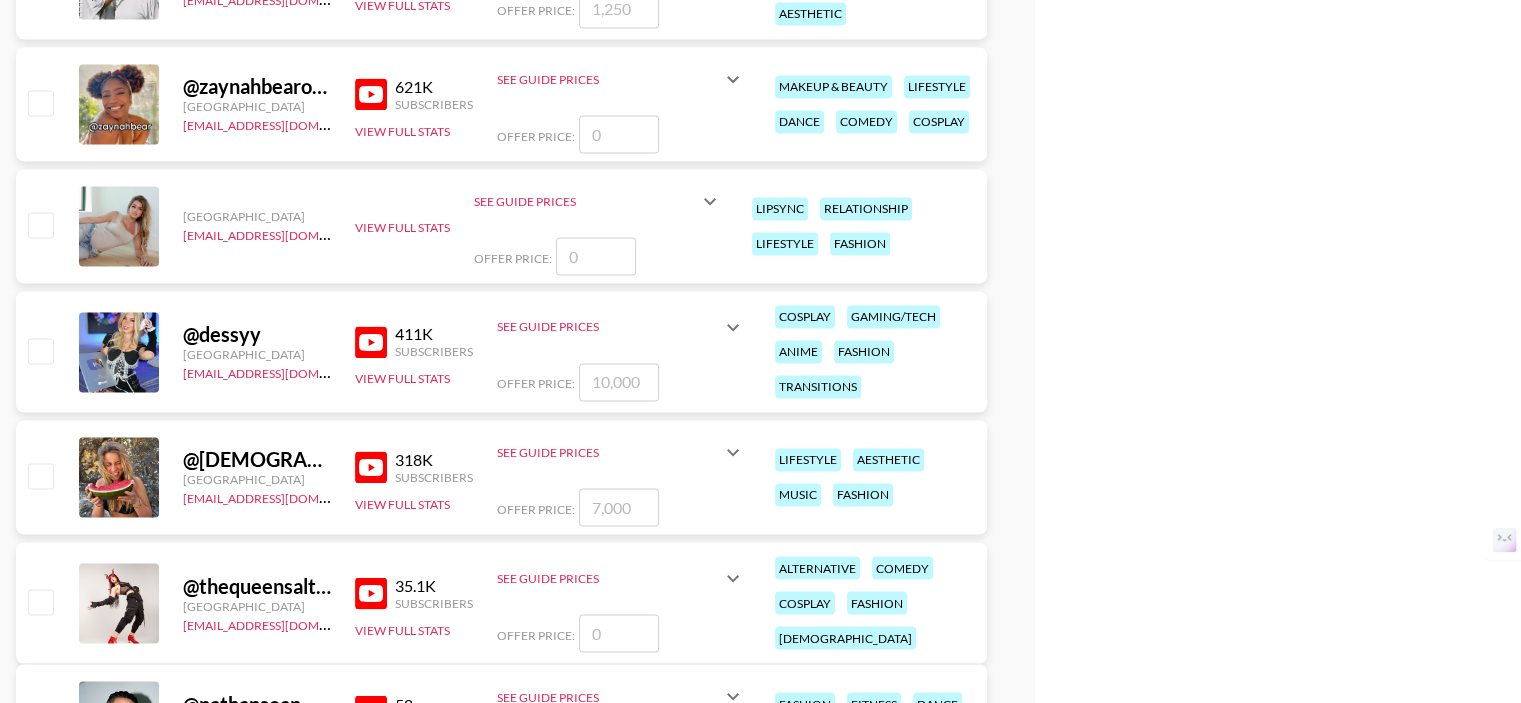 click at bounding box center (40, 475) 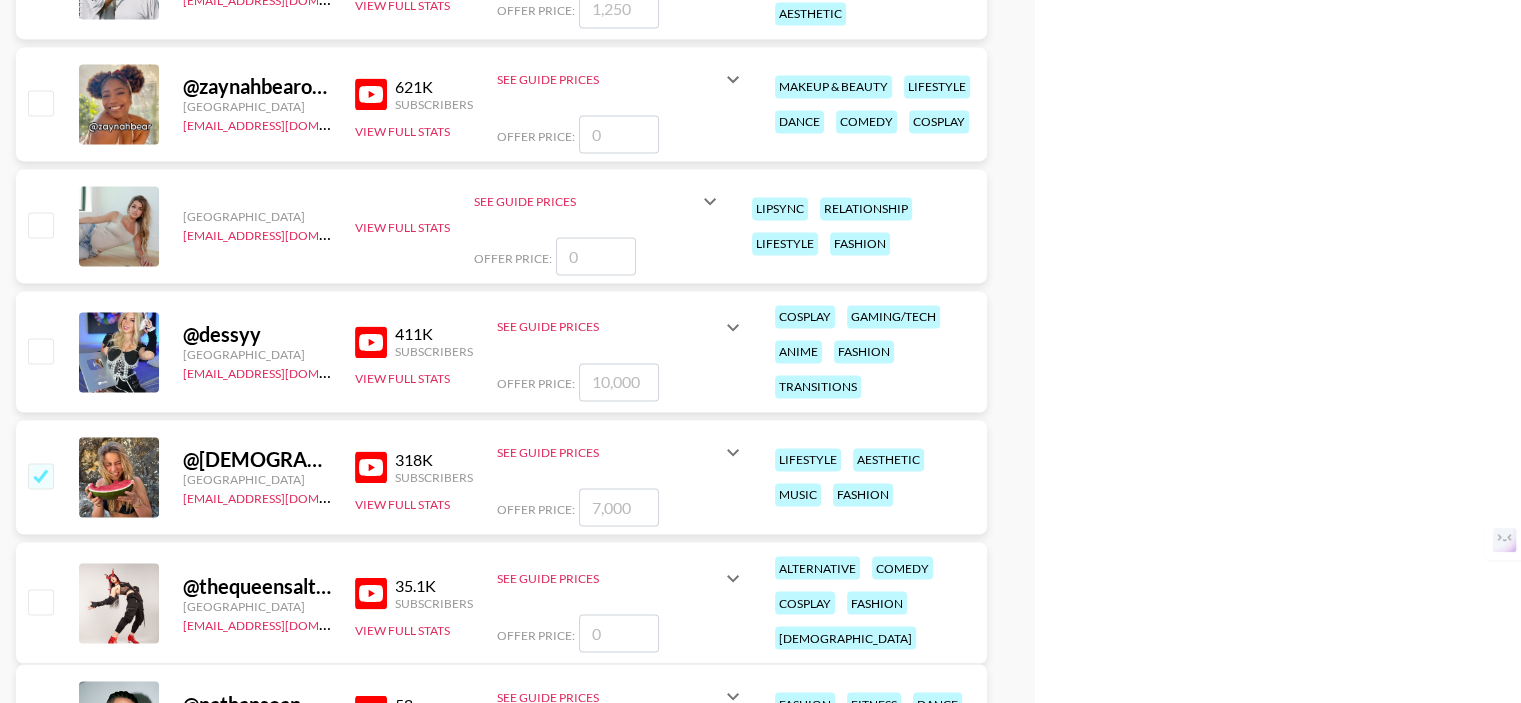 checkbox on "true" 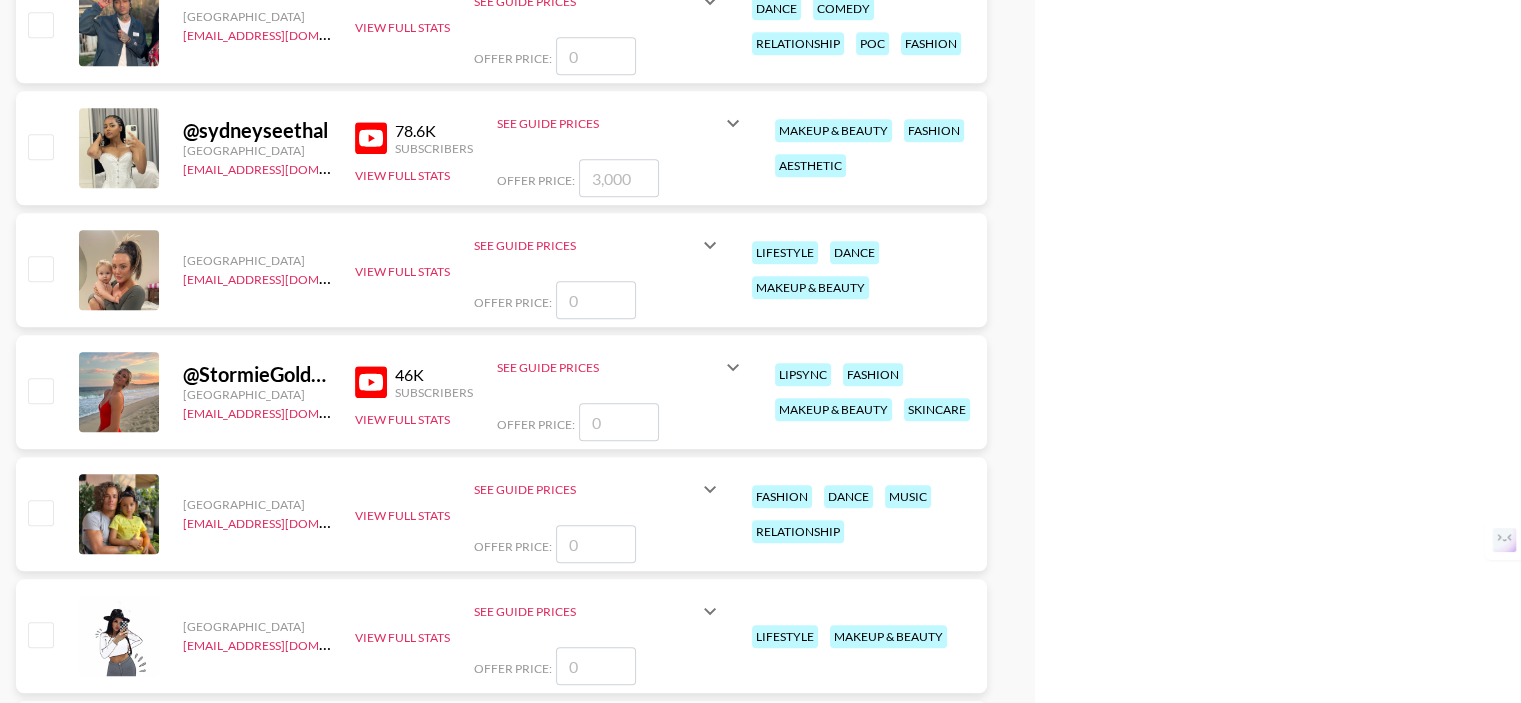 scroll, scrollTop: 1648, scrollLeft: 0, axis: vertical 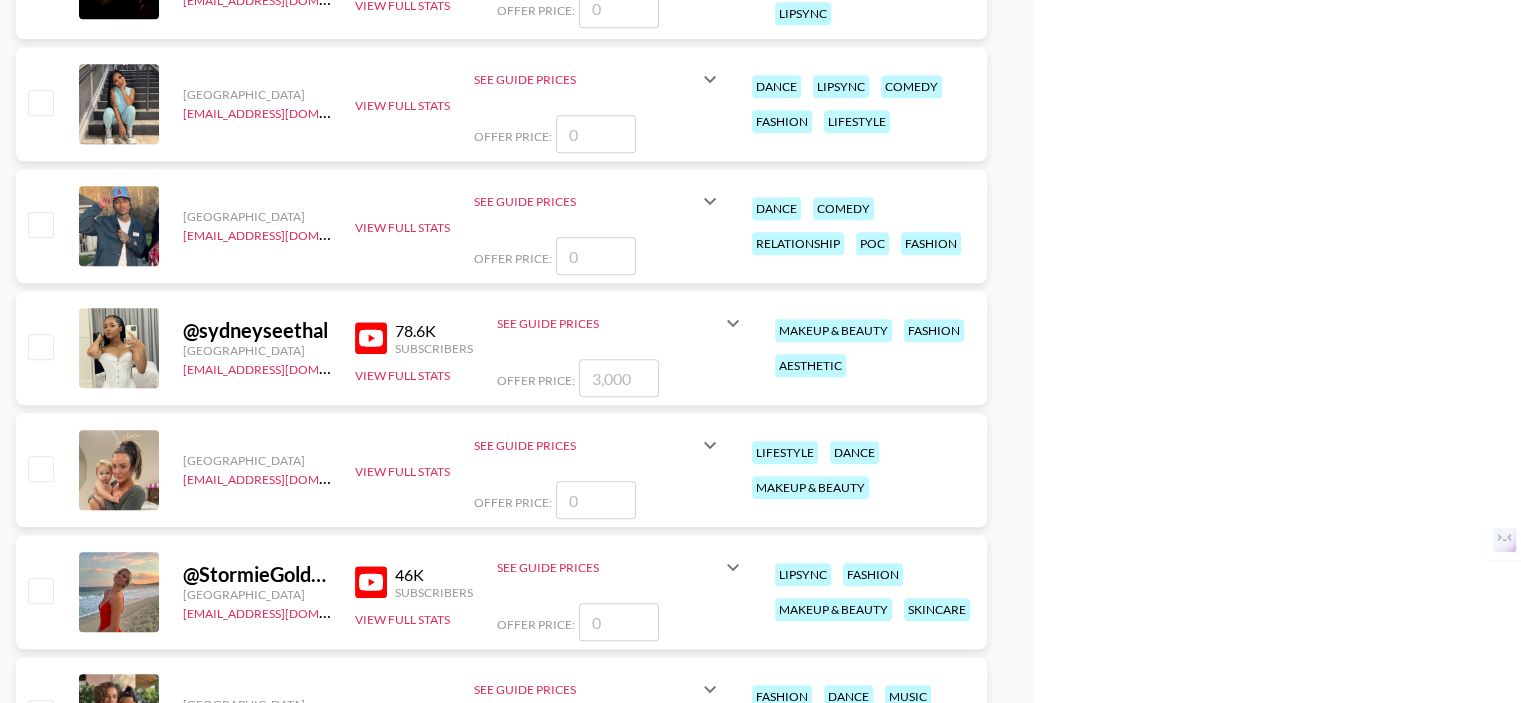 click at bounding box center (40, 346) 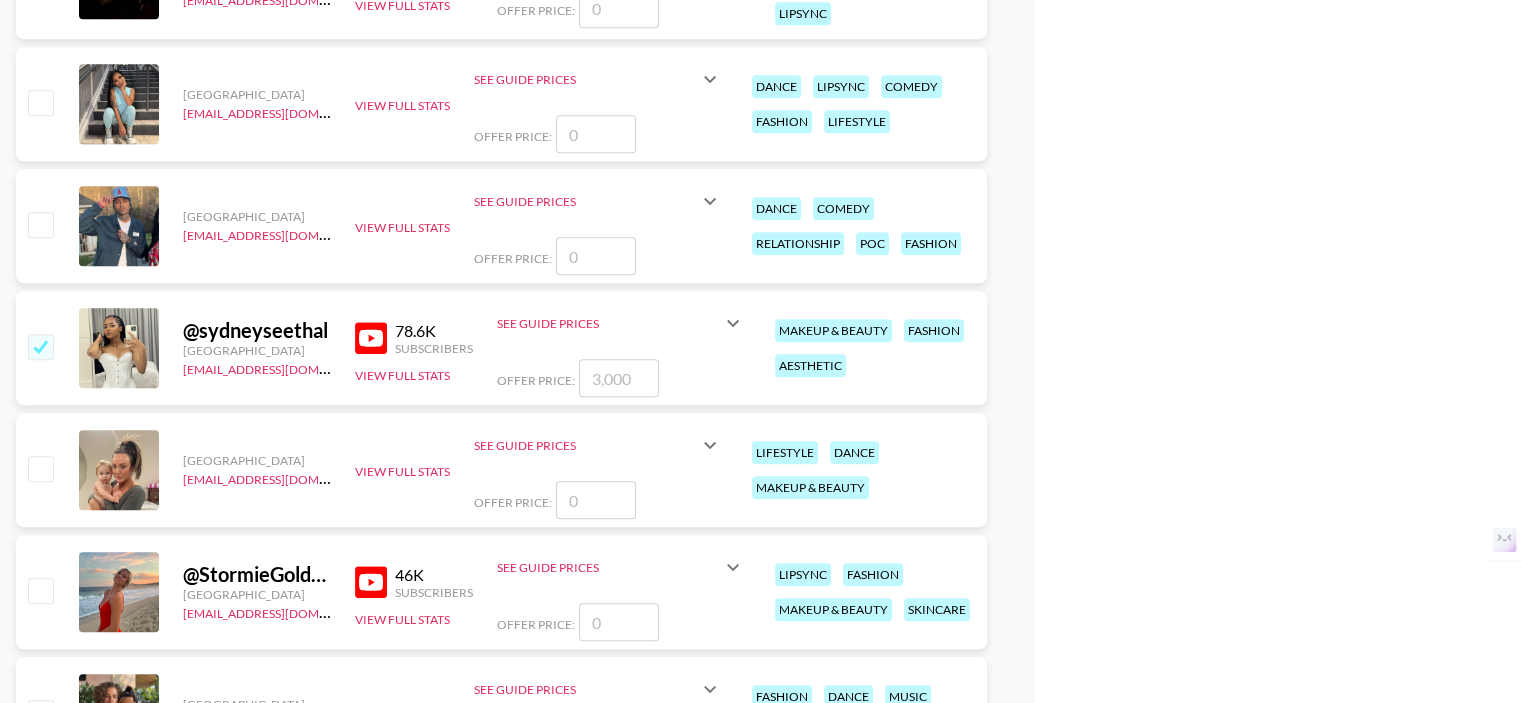 checkbox on "true" 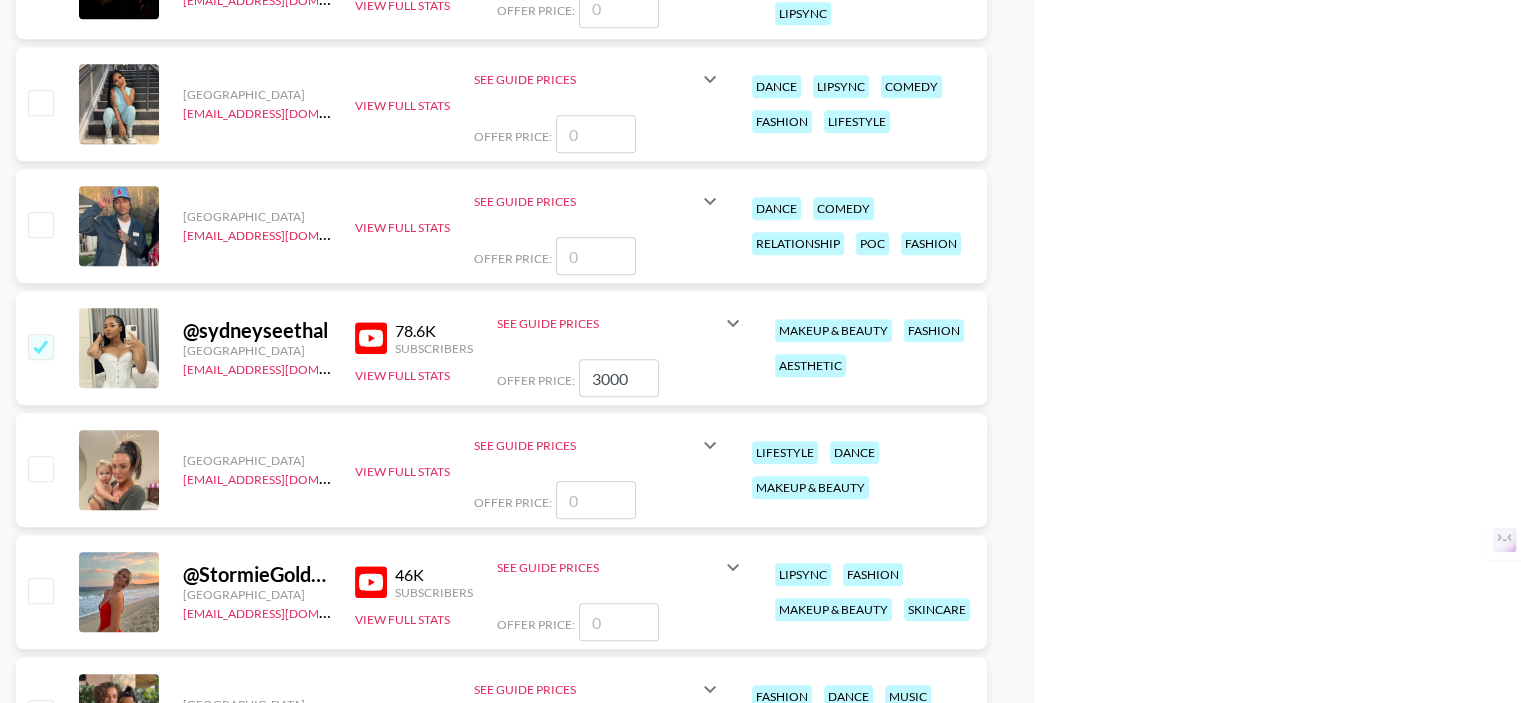 scroll, scrollTop: 1248, scrollLeft: 0, axis: vertical 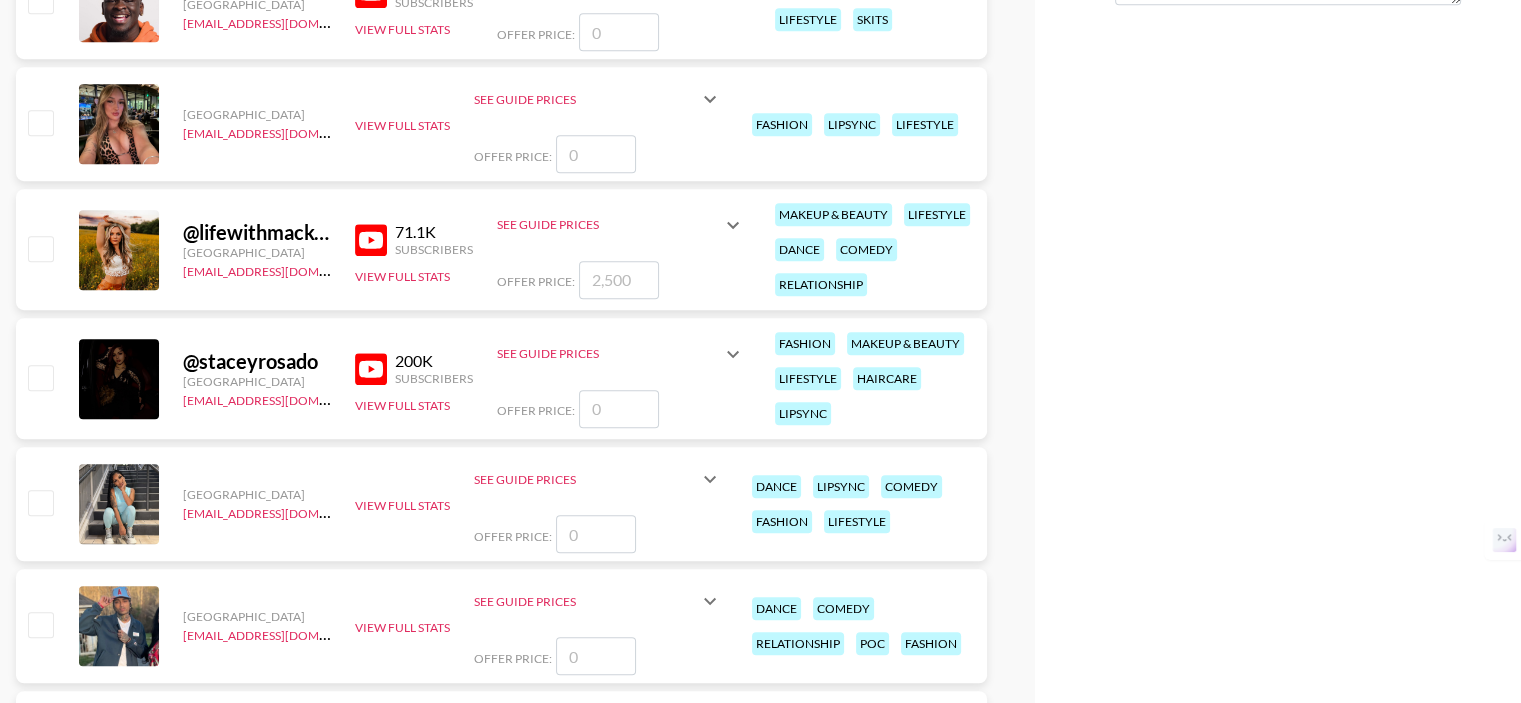 click at bounding box center [40, 248] 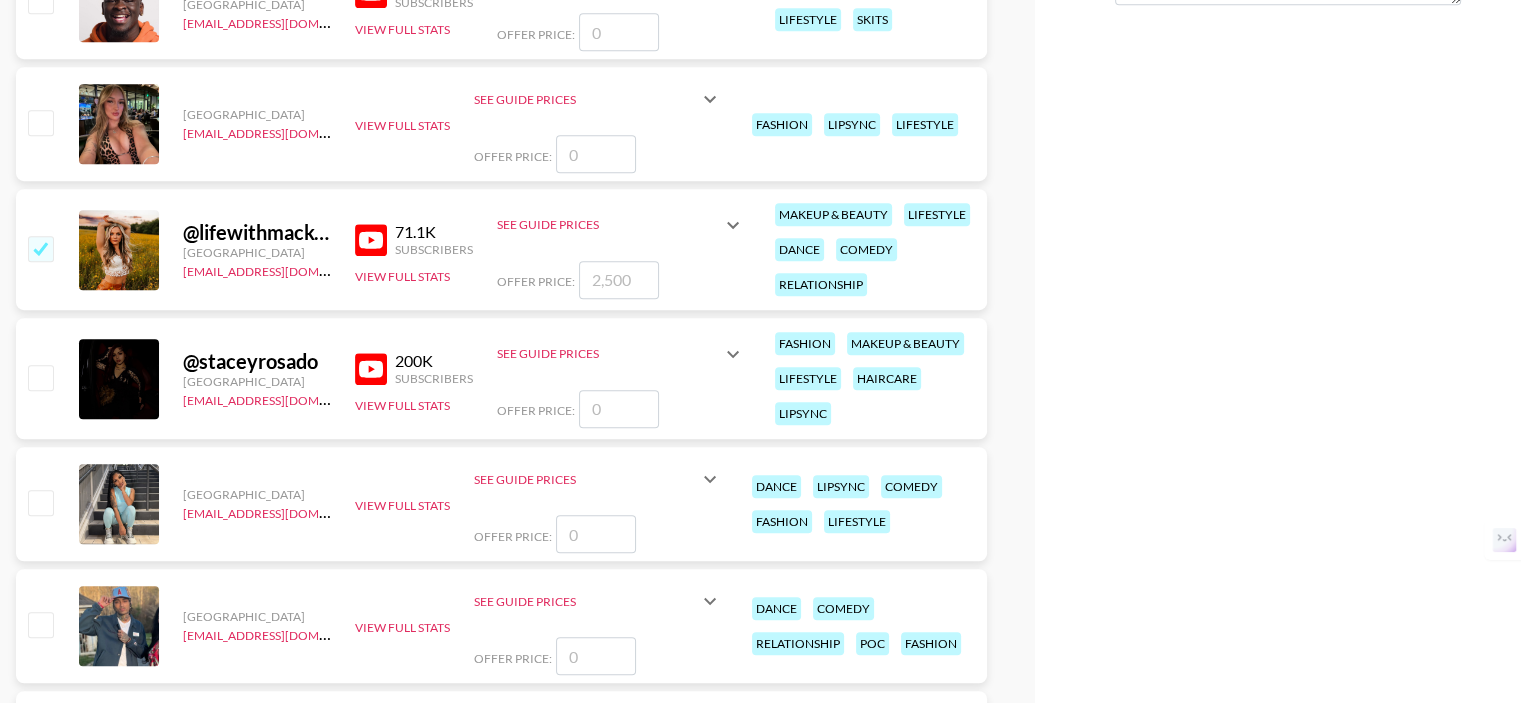 checkbox on "true" 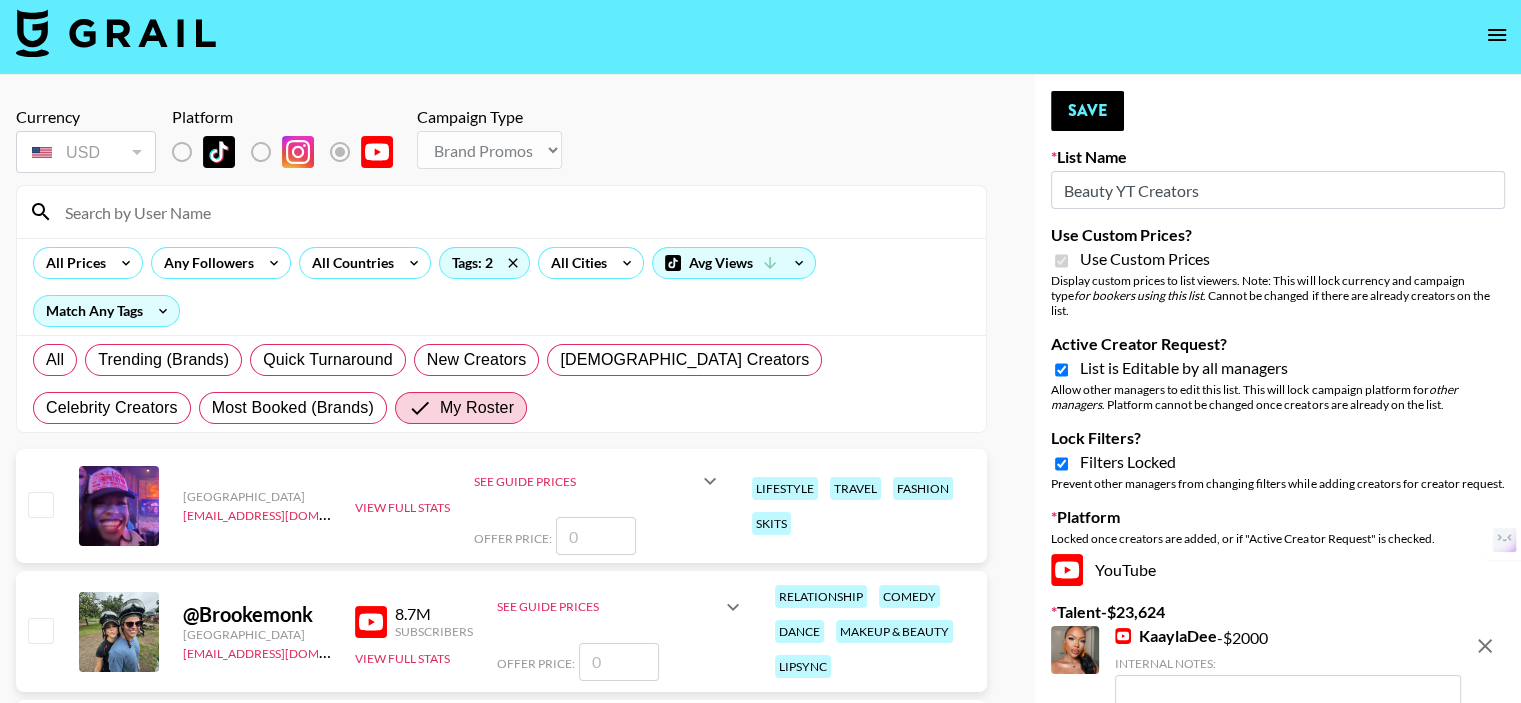 scroll, scrollTop: 0, scrollLeft: 0, axis: both 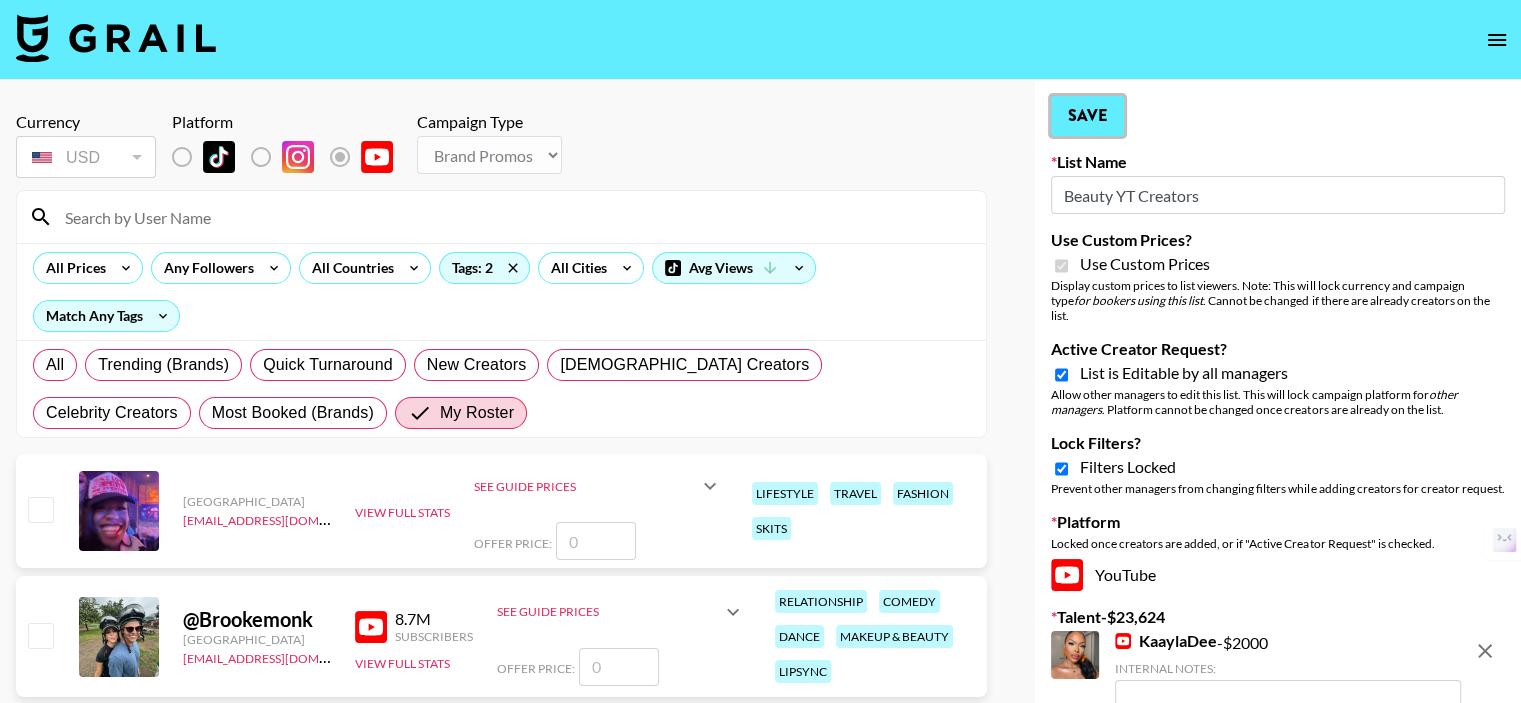 click on "Save" at bounding box center (1087, 116) 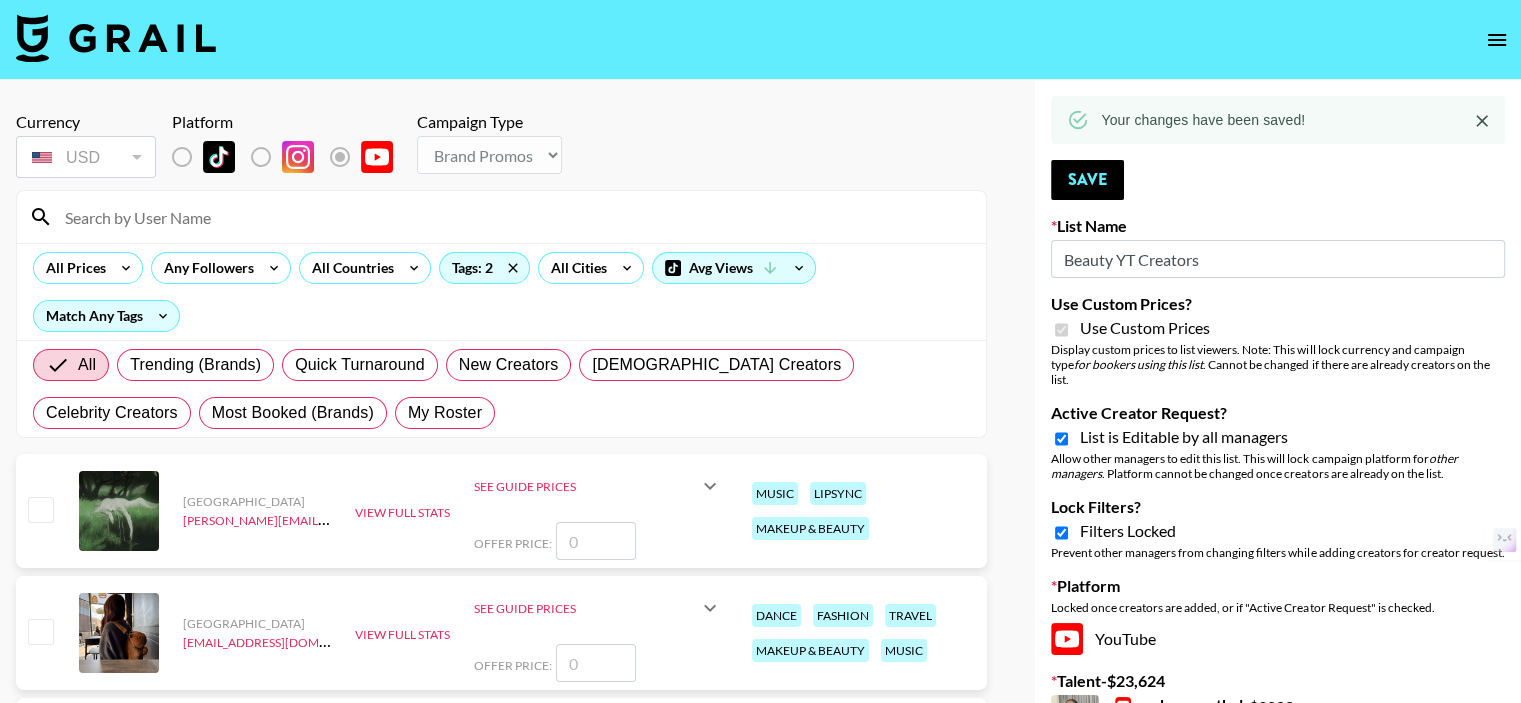 click 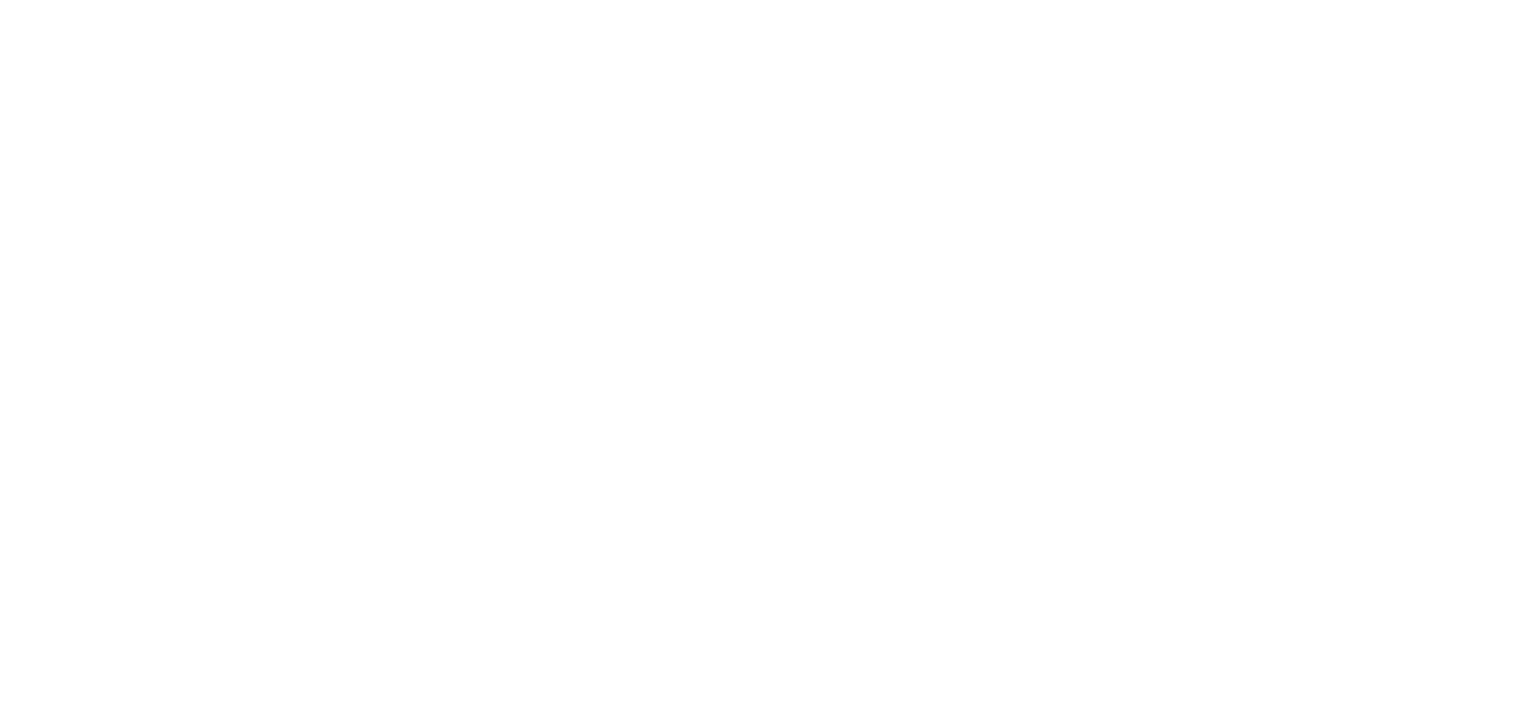 scroll, scrollTop: 0, scrollLeft: 0, axis: both 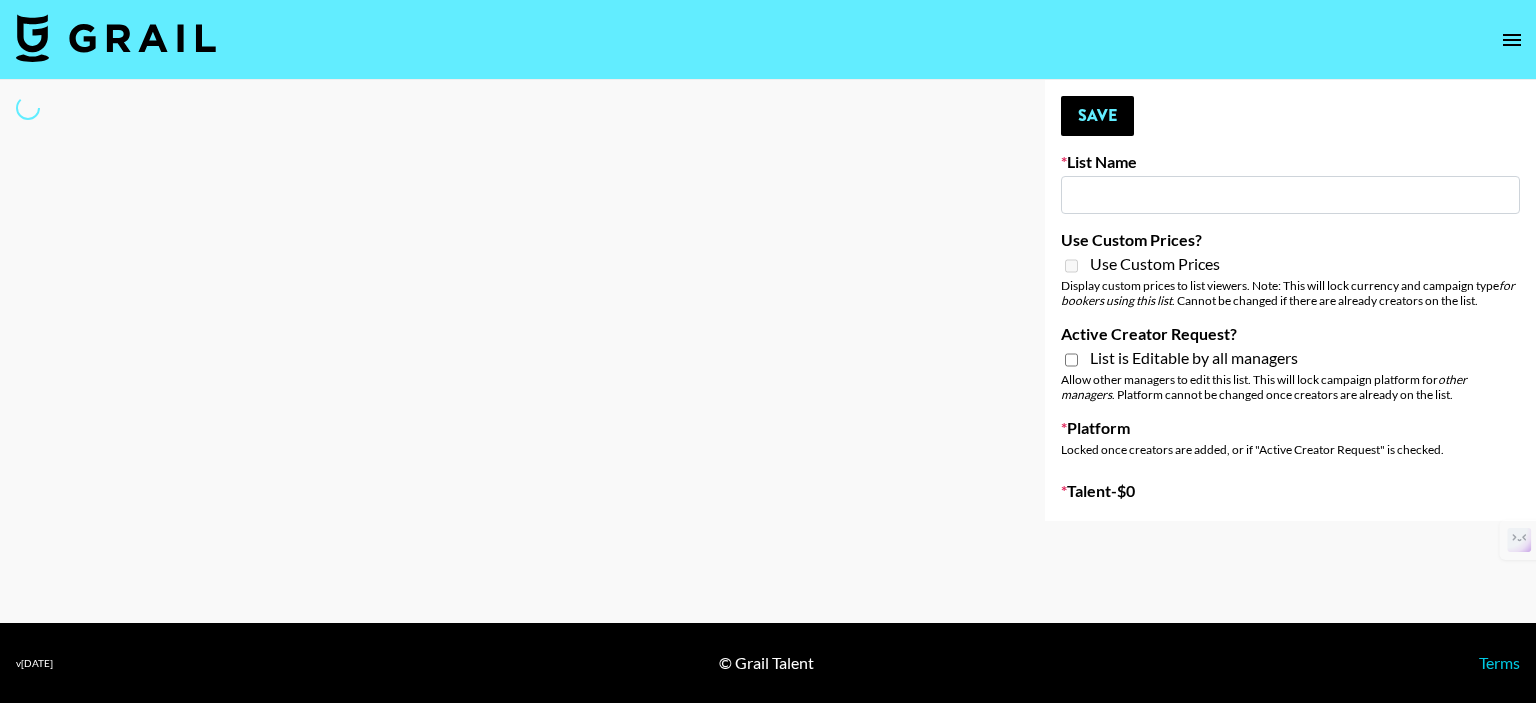drag, startPoint x: 568, startPoint y: 702, endPoint x: 431, endPoint y: 247, distance: 475.17786 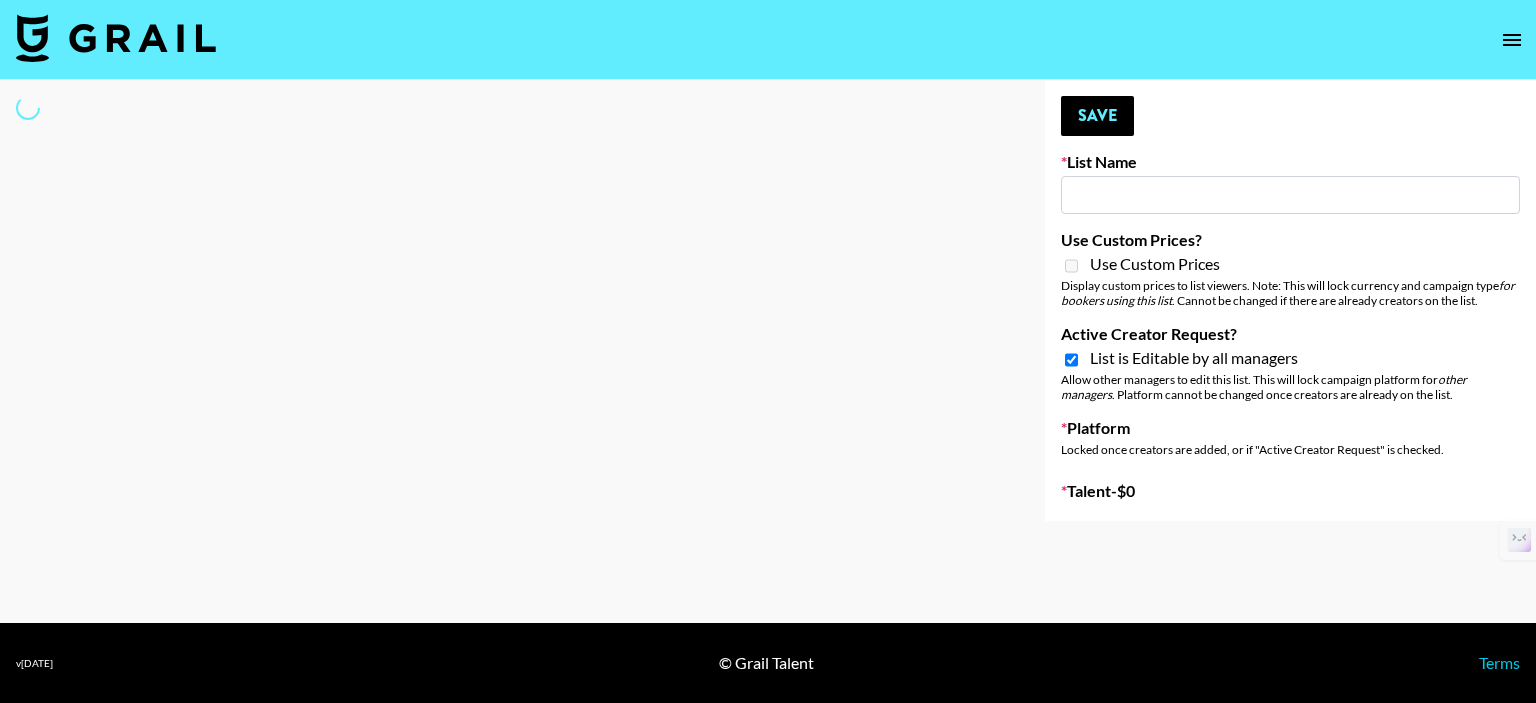 type on "Macro Beauty Creator List" 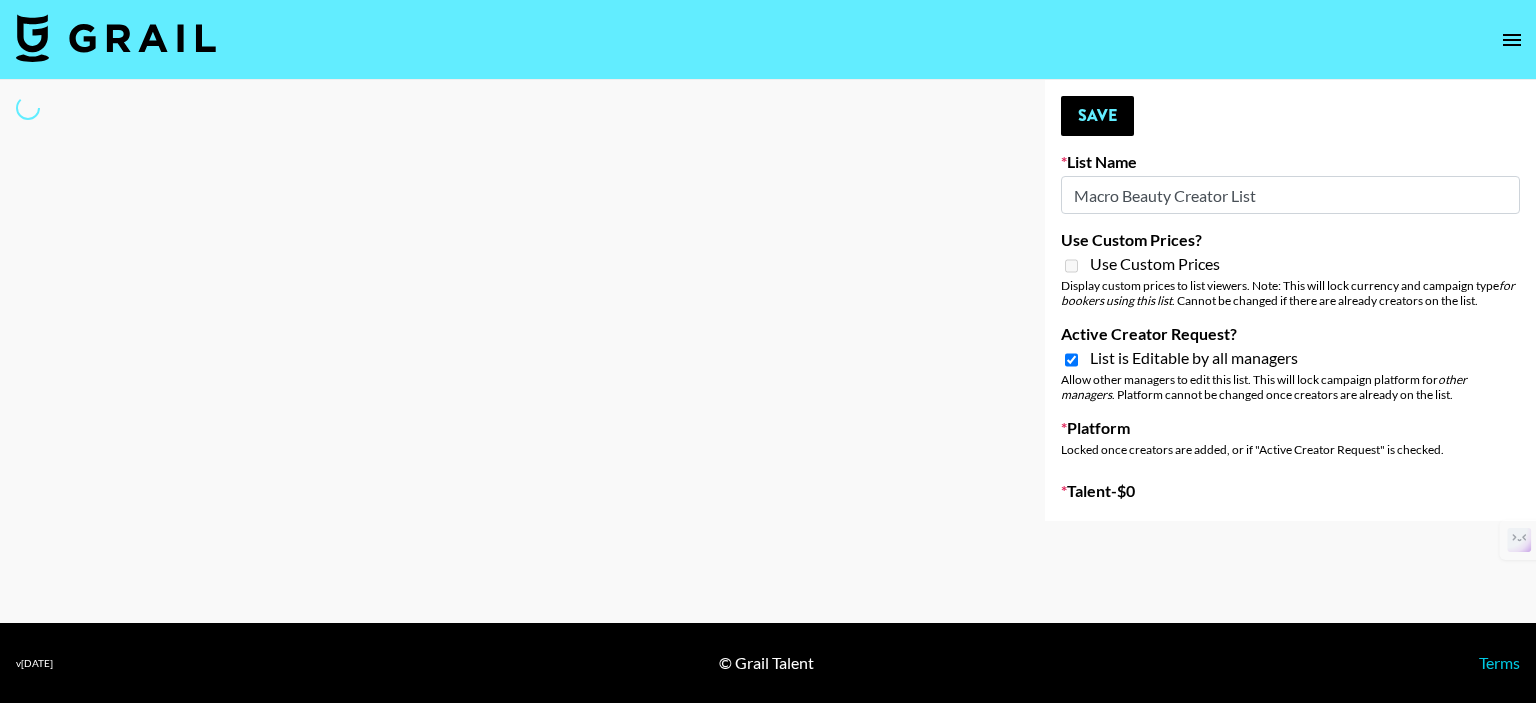 select on "Song" 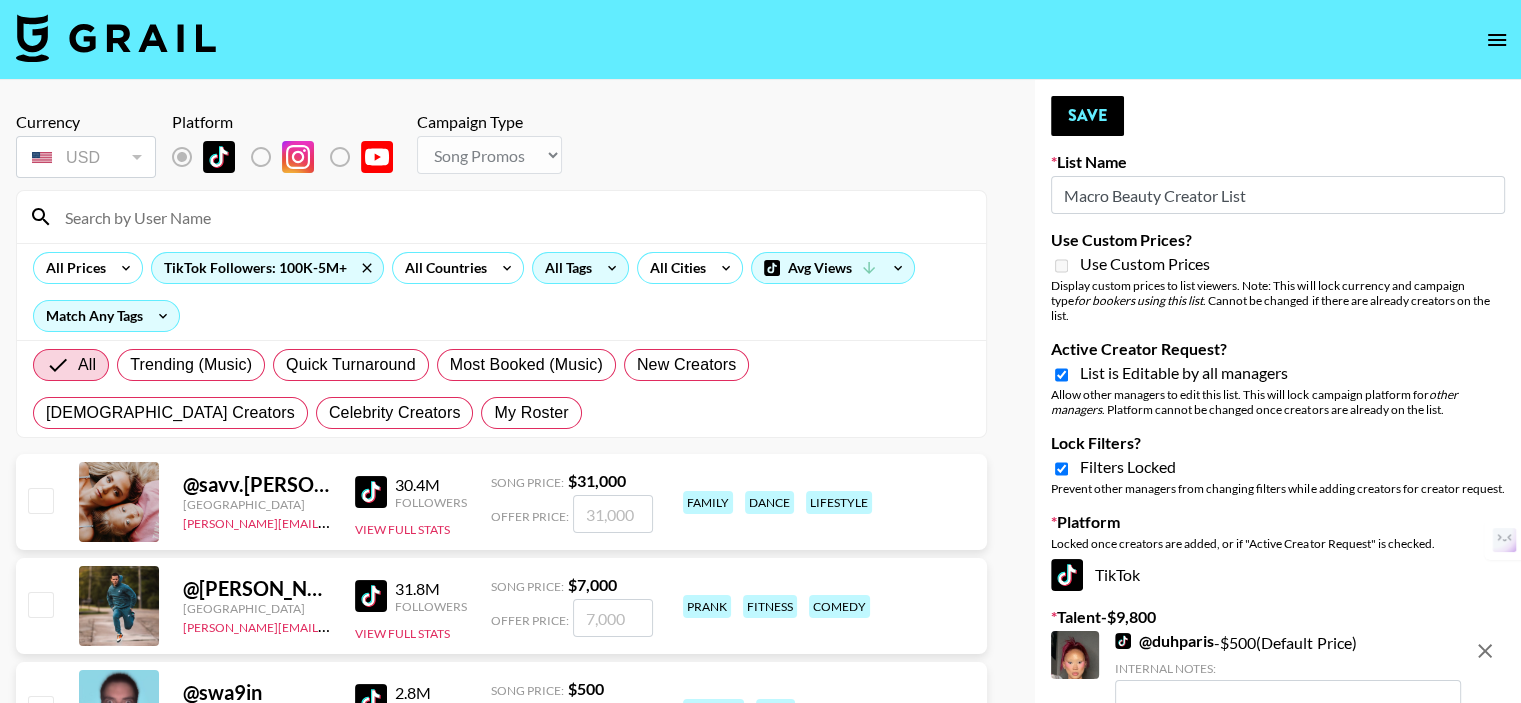 click on "All Tags" at bounding box center (564, 268) 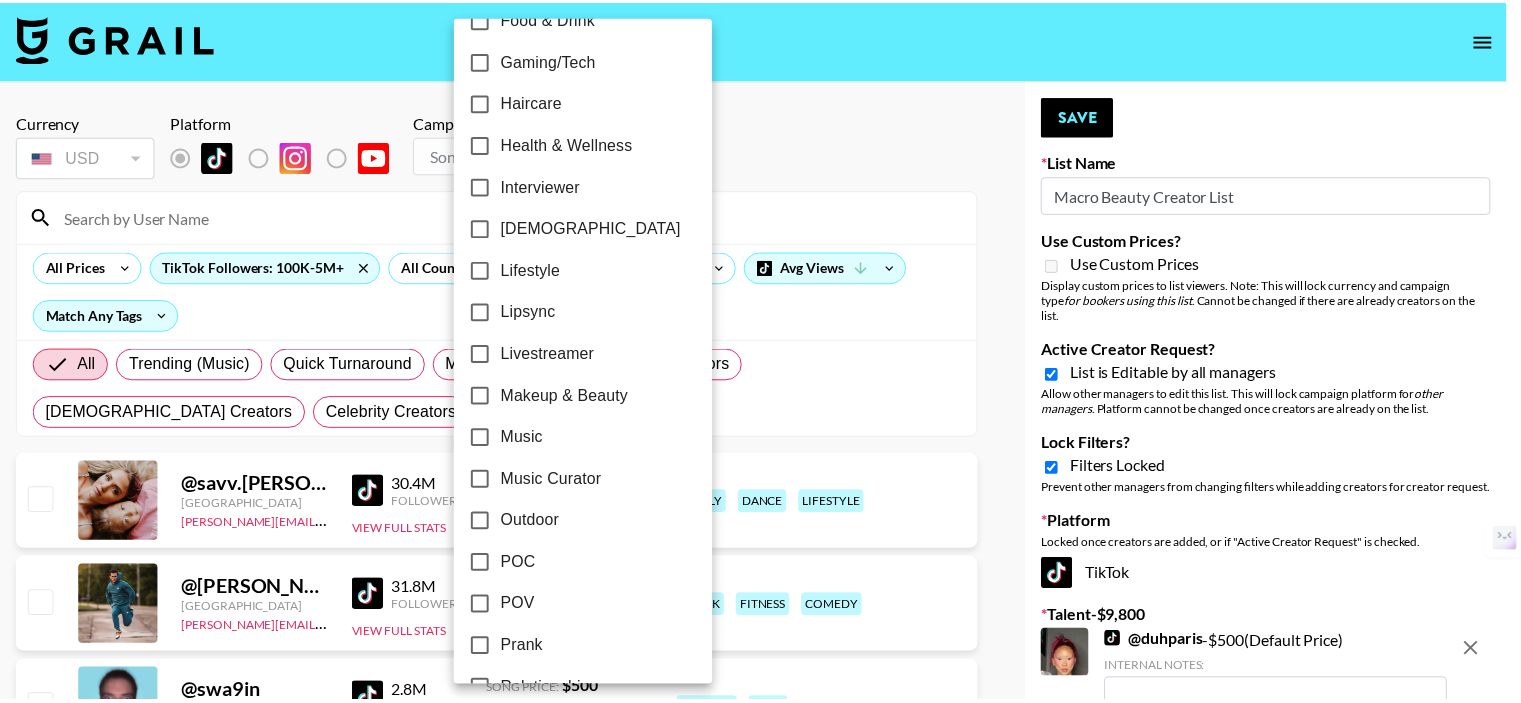 scroll, scrollTop: 800, scrollLeft: 0, axis: vertical 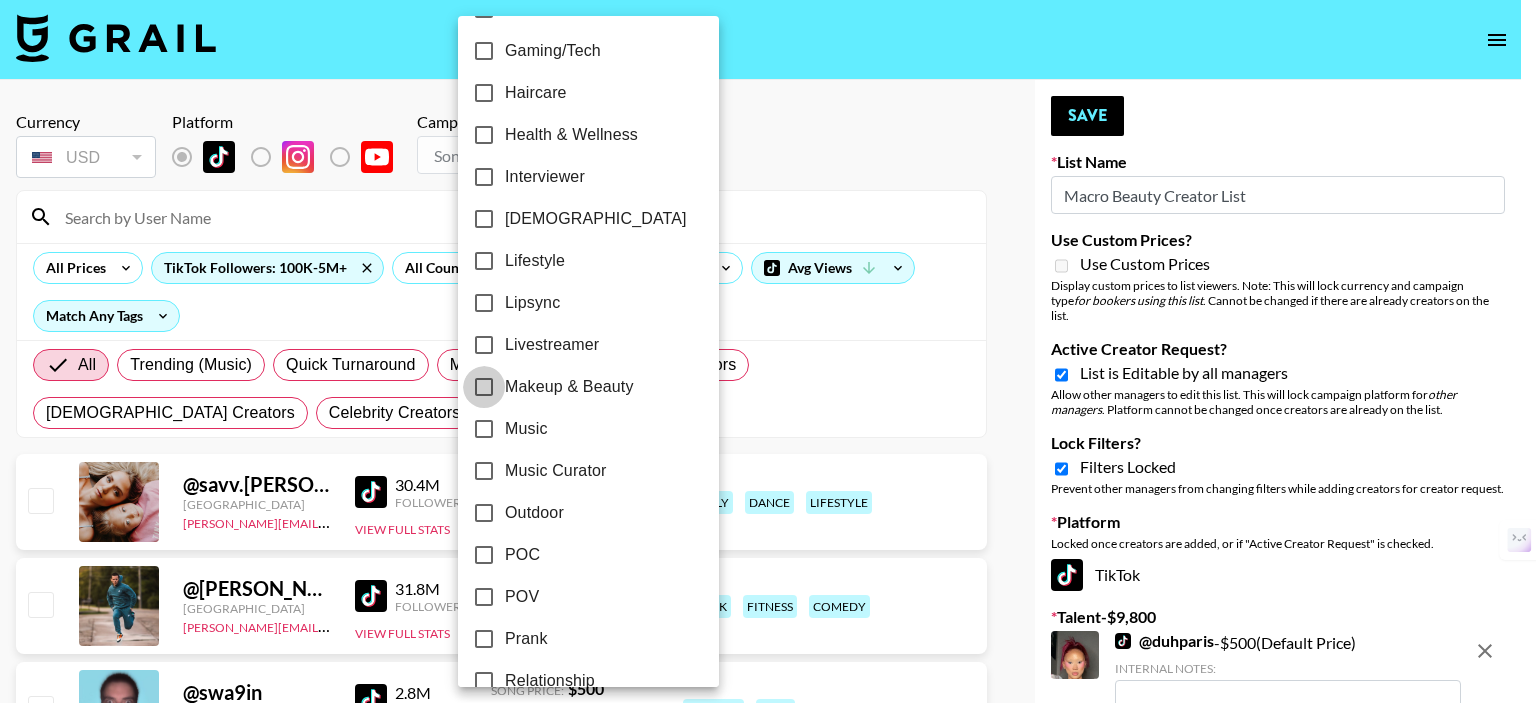 click on "Makeup & Beauty" at bounding box center [484, 387] 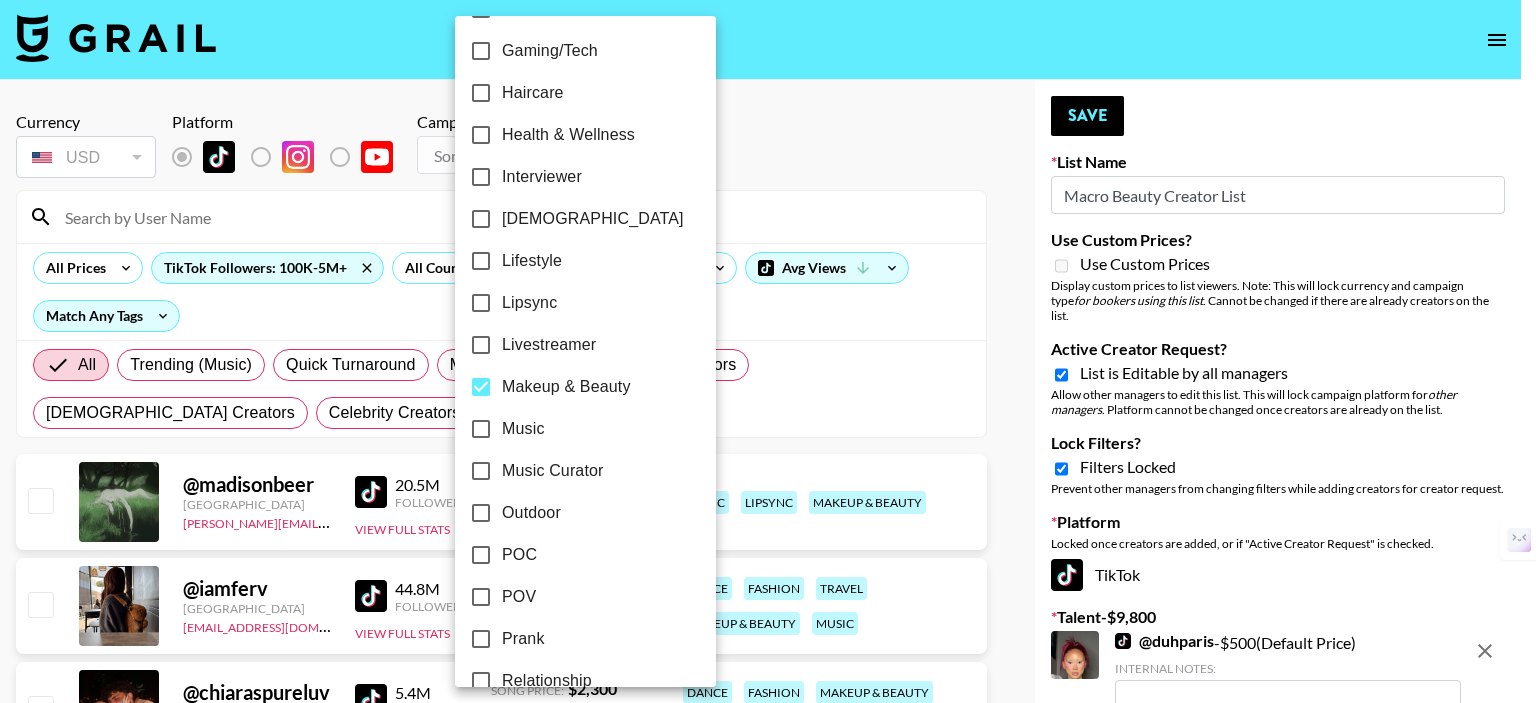 click at bounding box center (768, 351) 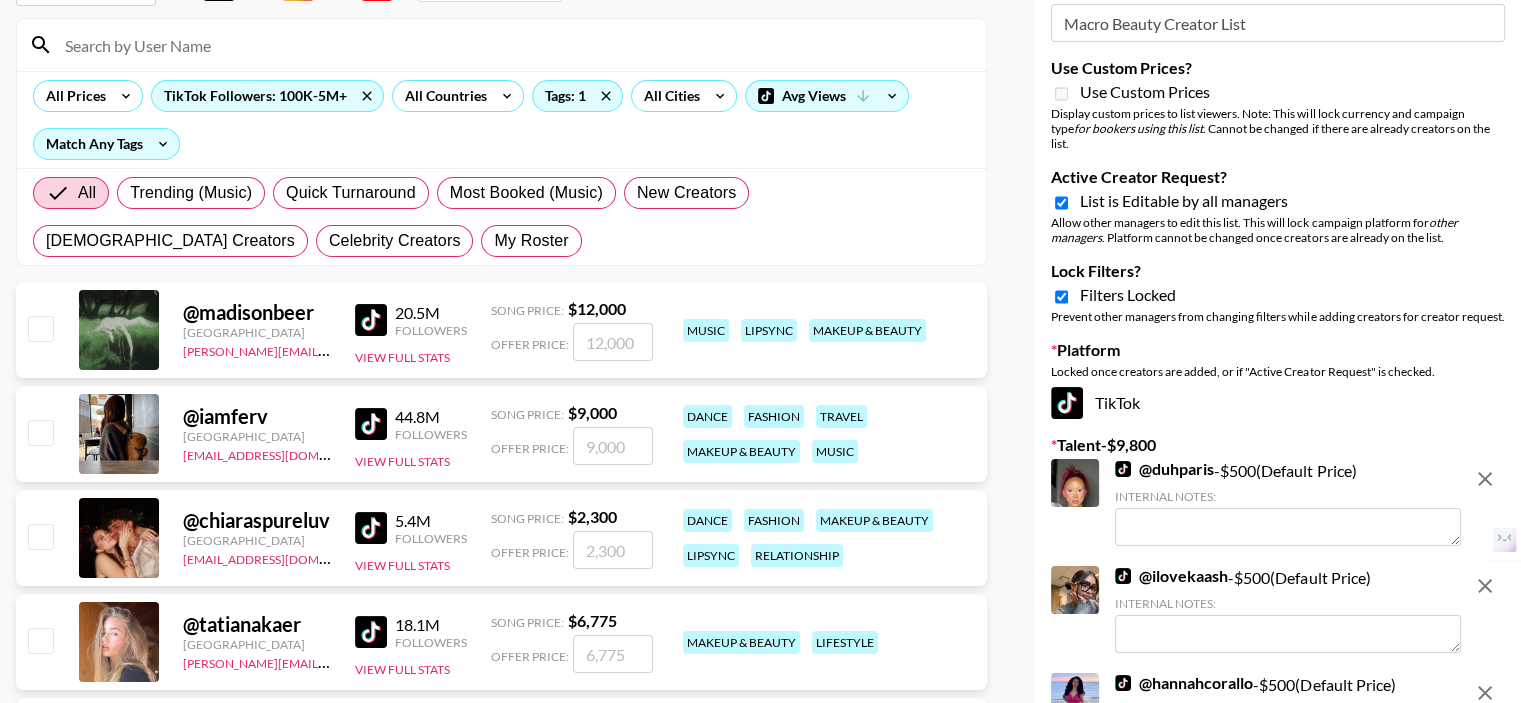 scroll, scrollTop: 100, scrollLeft: 0, axis: vertical 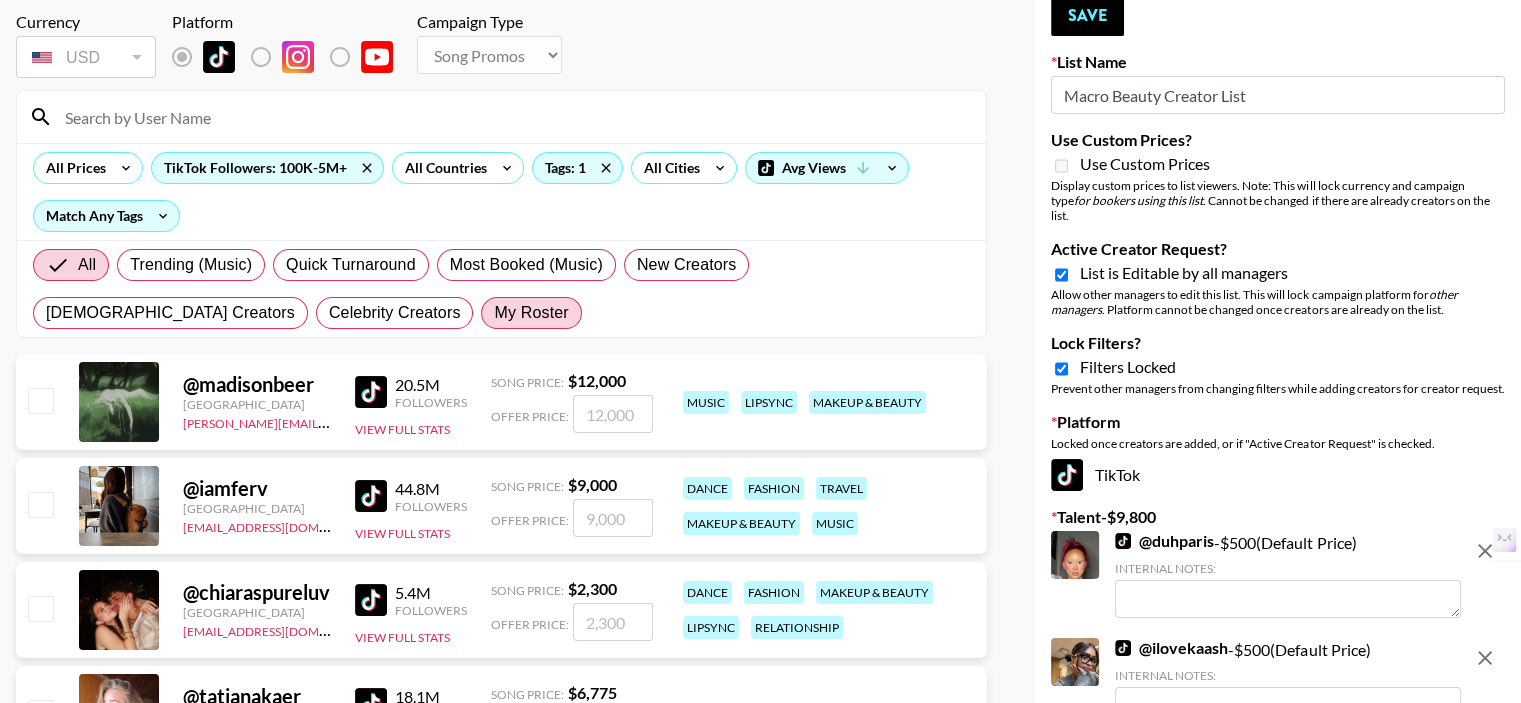 click on "My Roster" at bounding box center (531, 313) 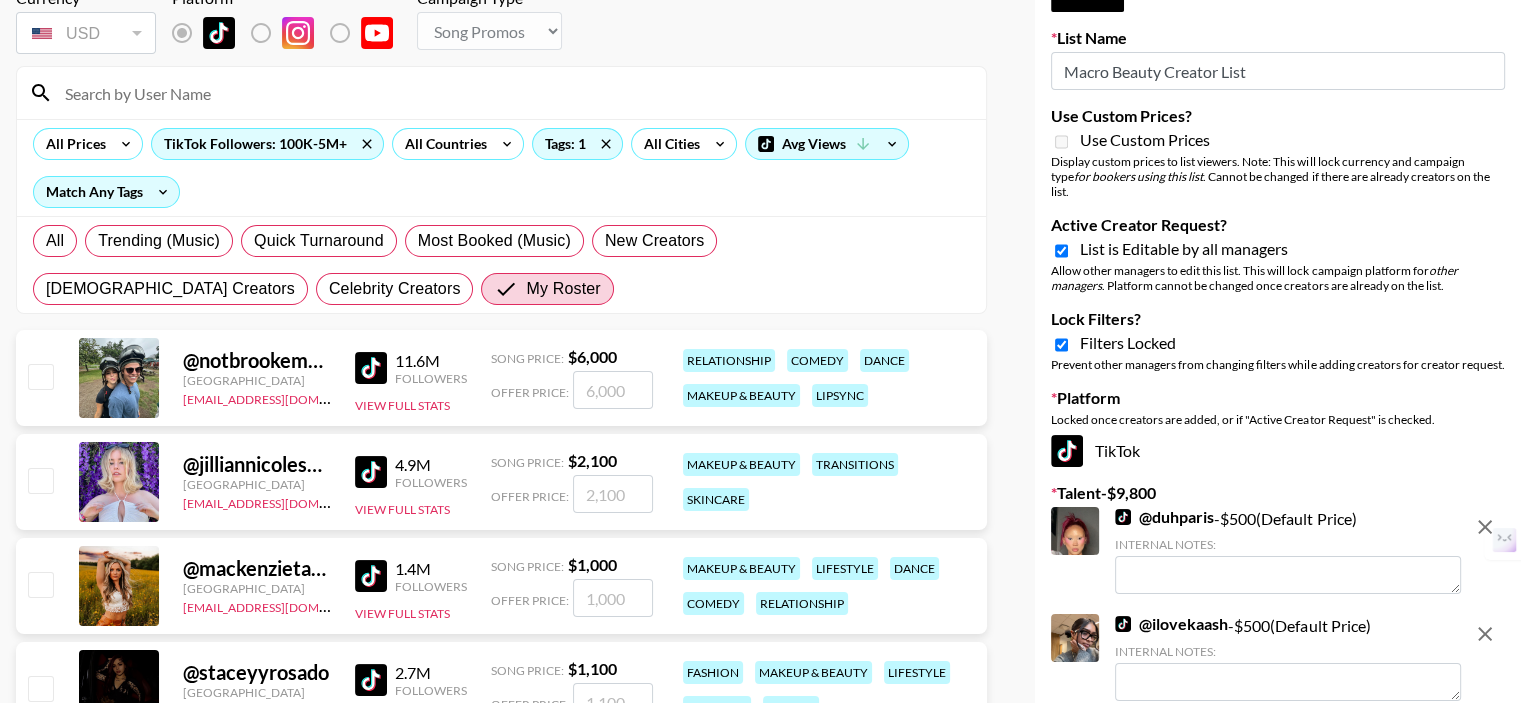 scroll, scrollTop: 200, scrollLeft: 0, axis: vertical 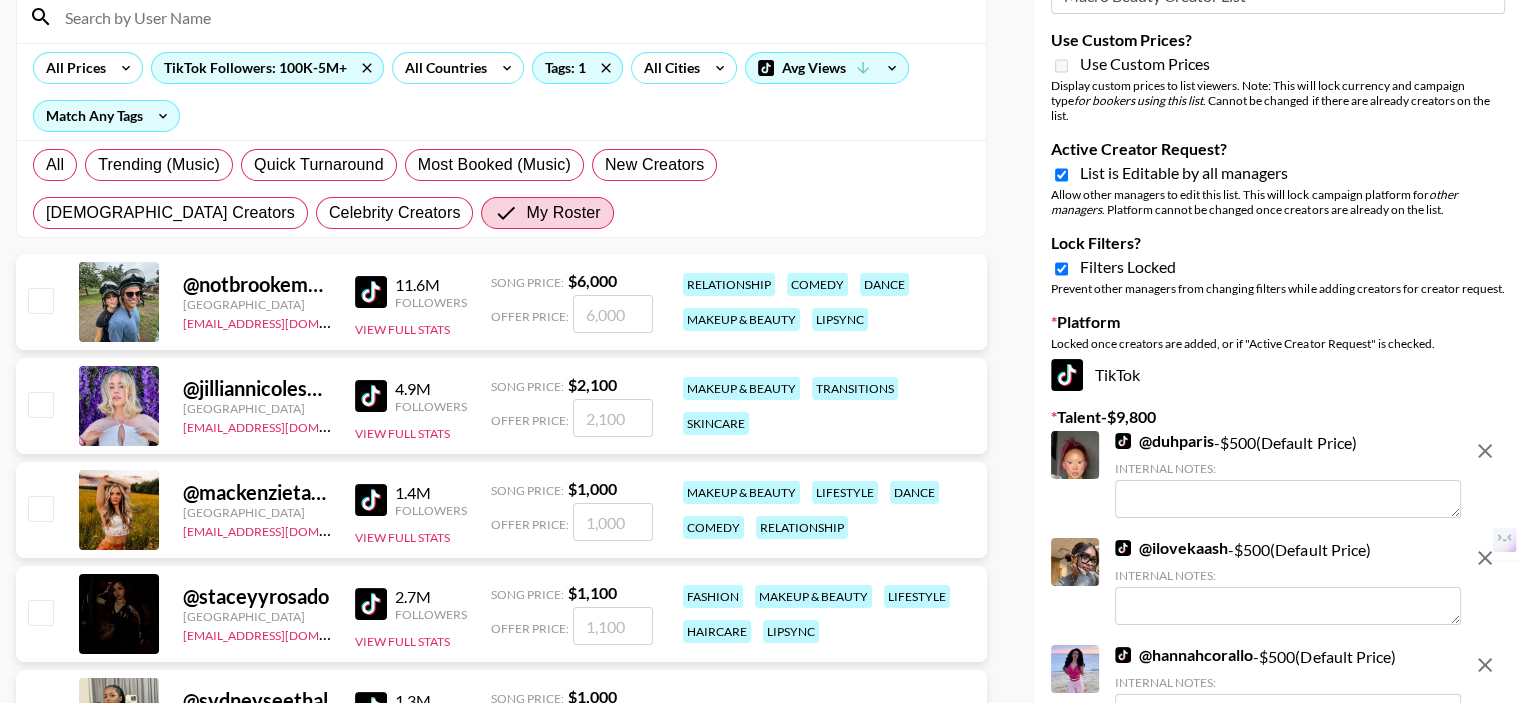 drag, startPoint x: 42, startPoint y: 305, endPoint x: 40, endPoint y: 329, distance: 24.083189 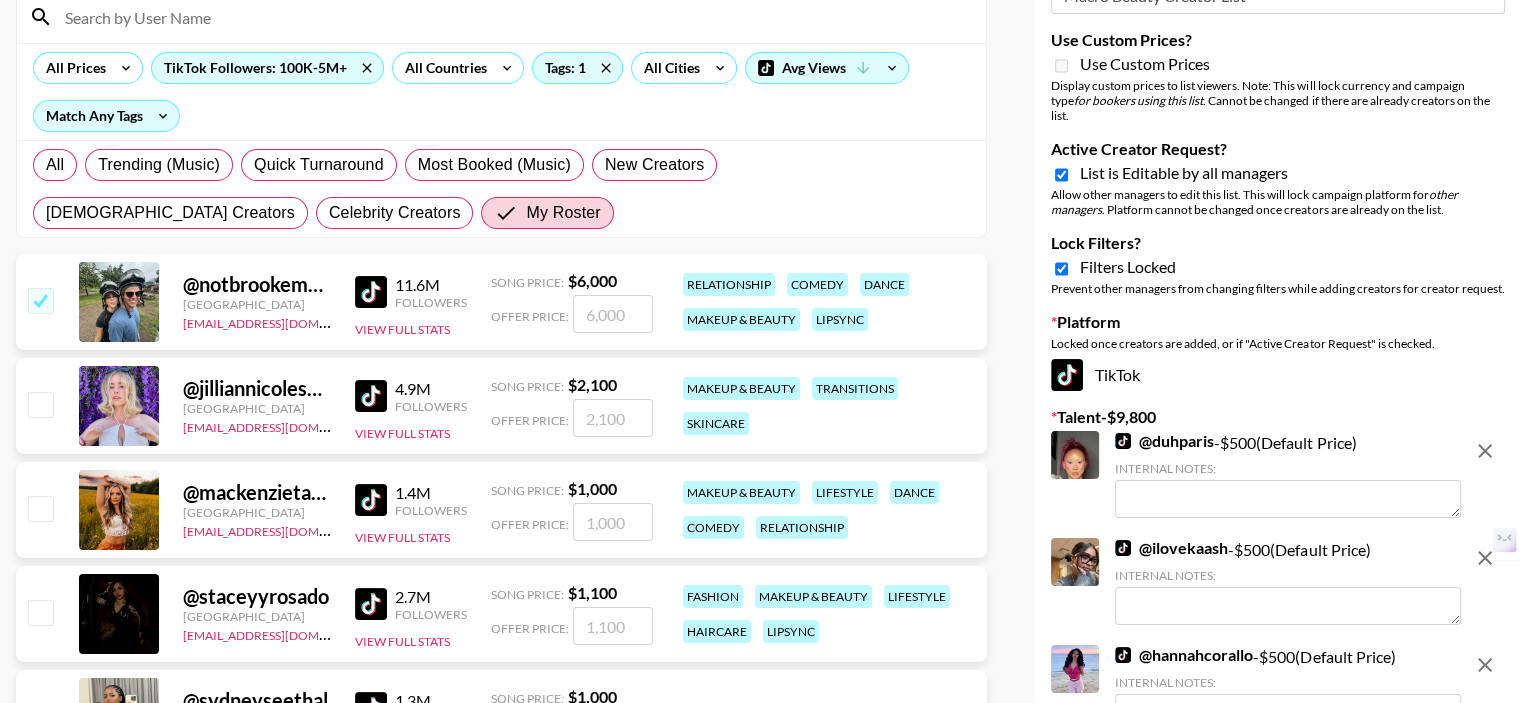 checkbox on "true" 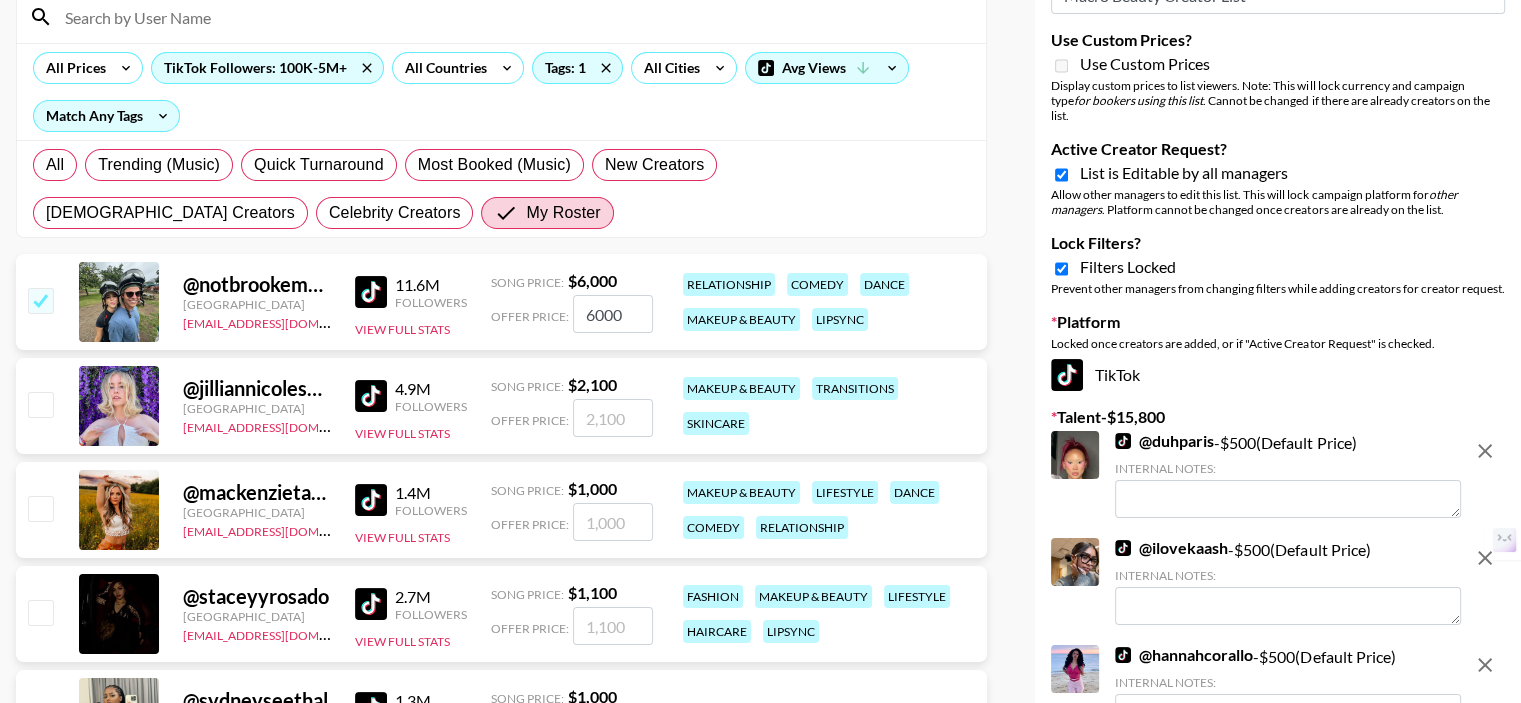 click at bounding box center [40, 404] 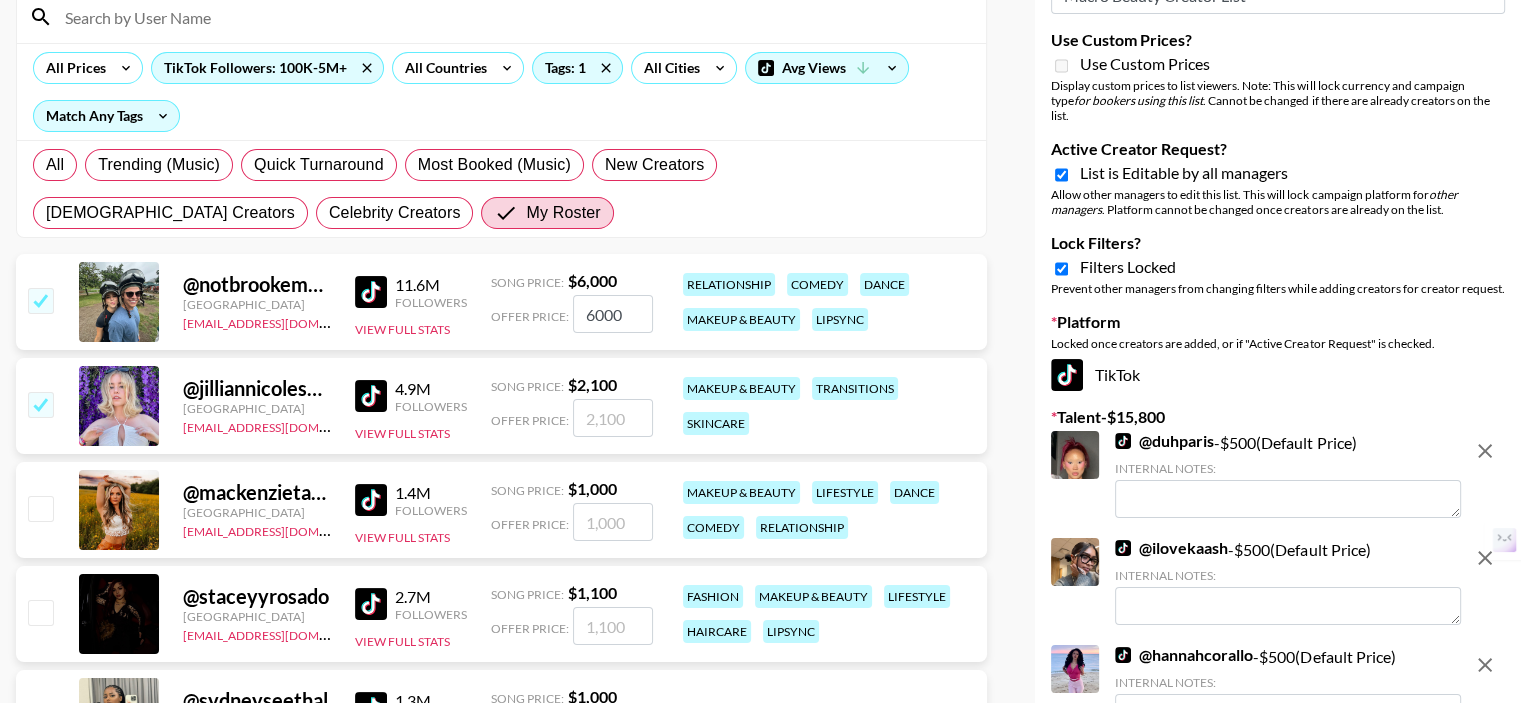 checkbox on "true" 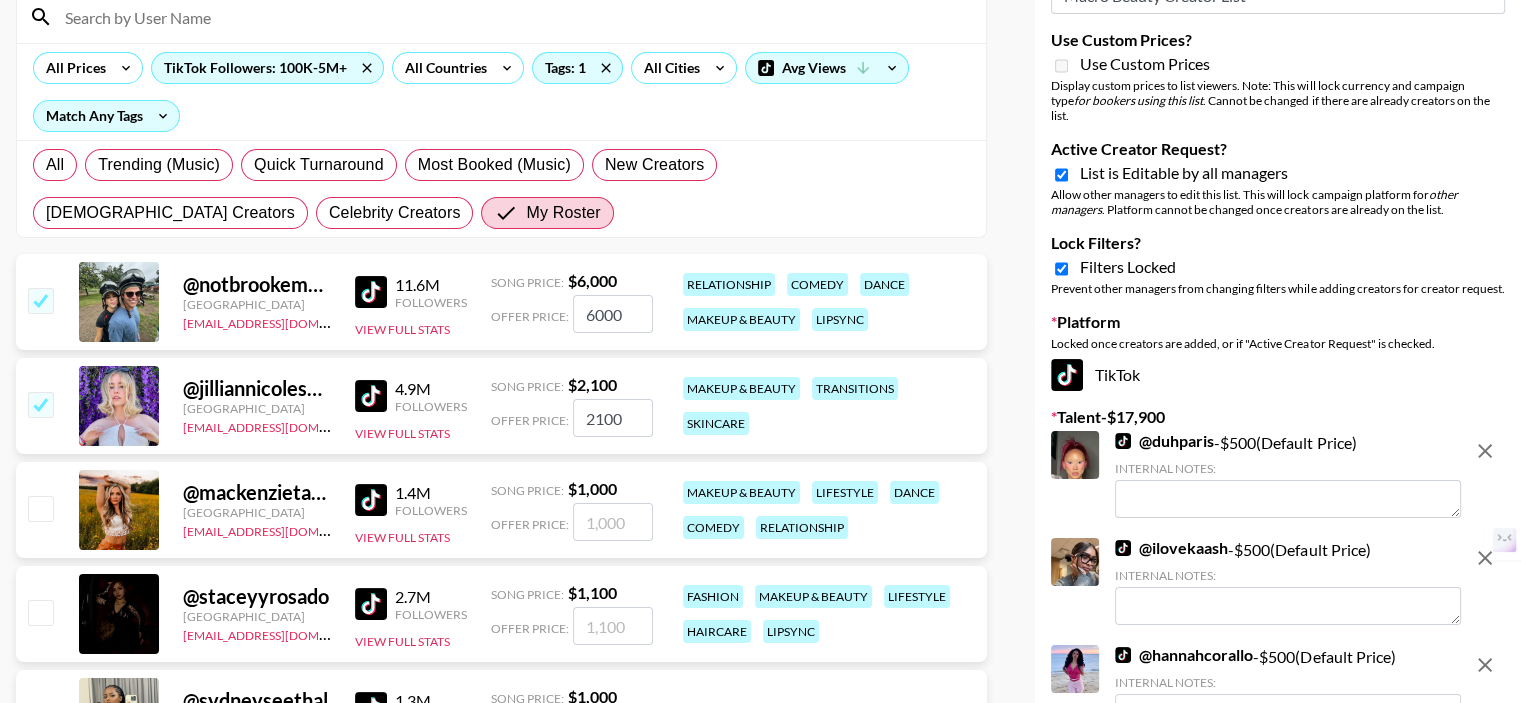 click at bounding box center (40, 508) 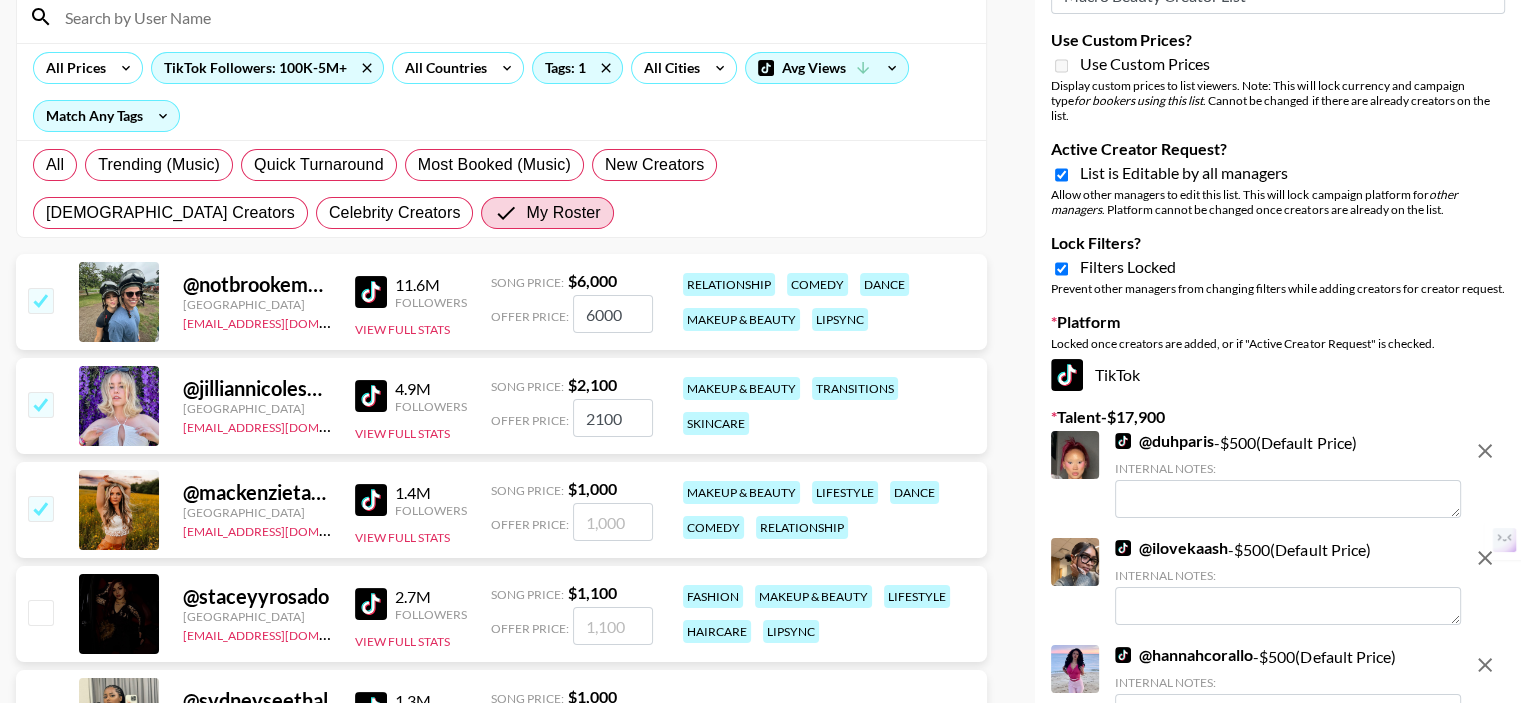 checkbox on "true" 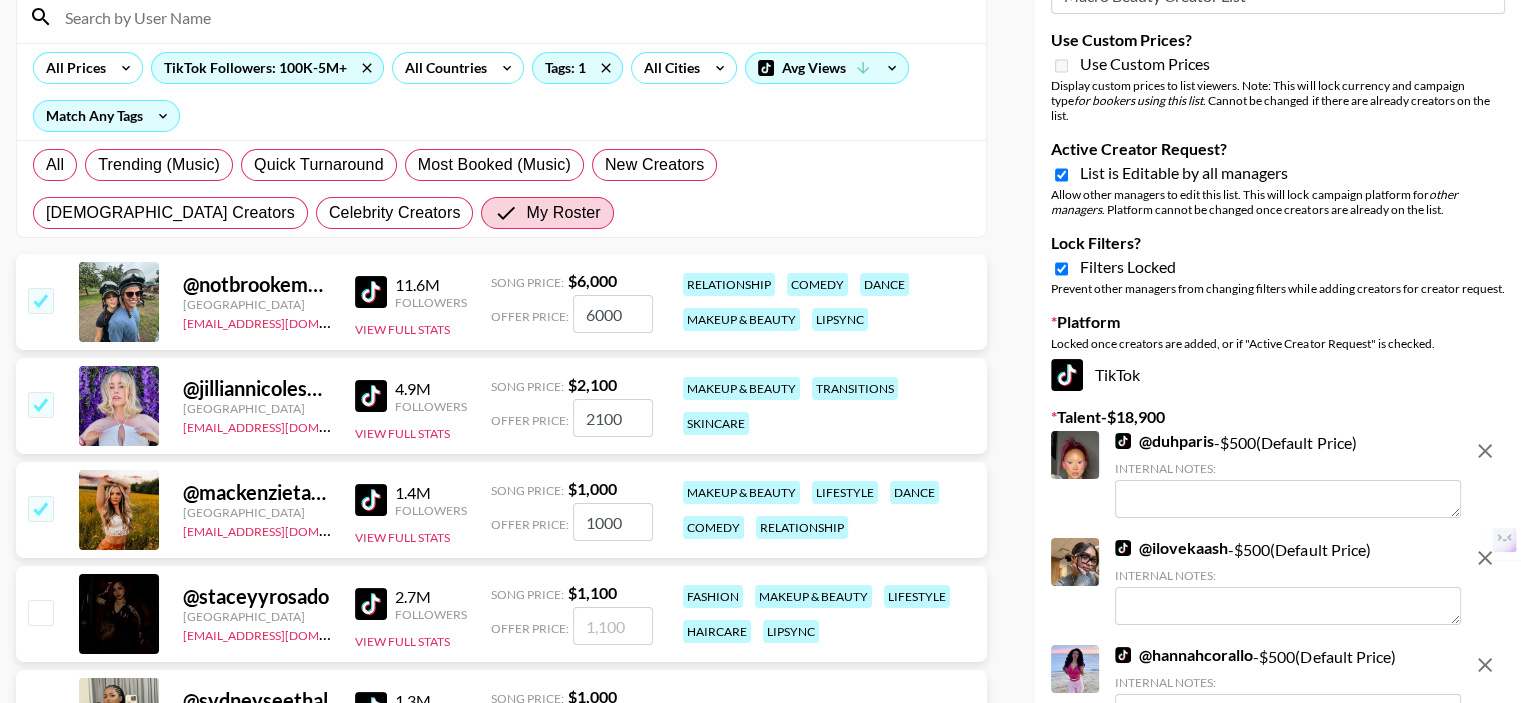 click at bounding box center [40, 612] 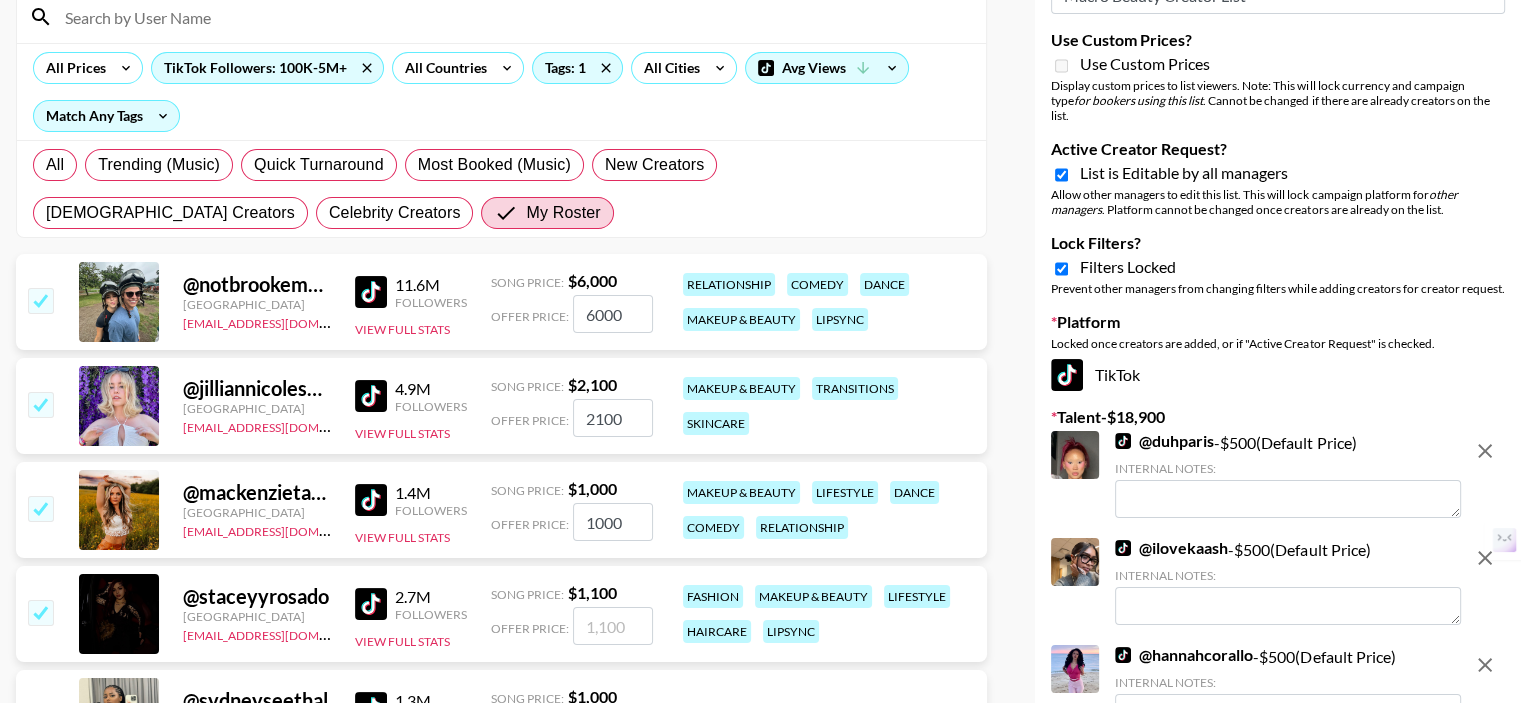 checkbox on "true" 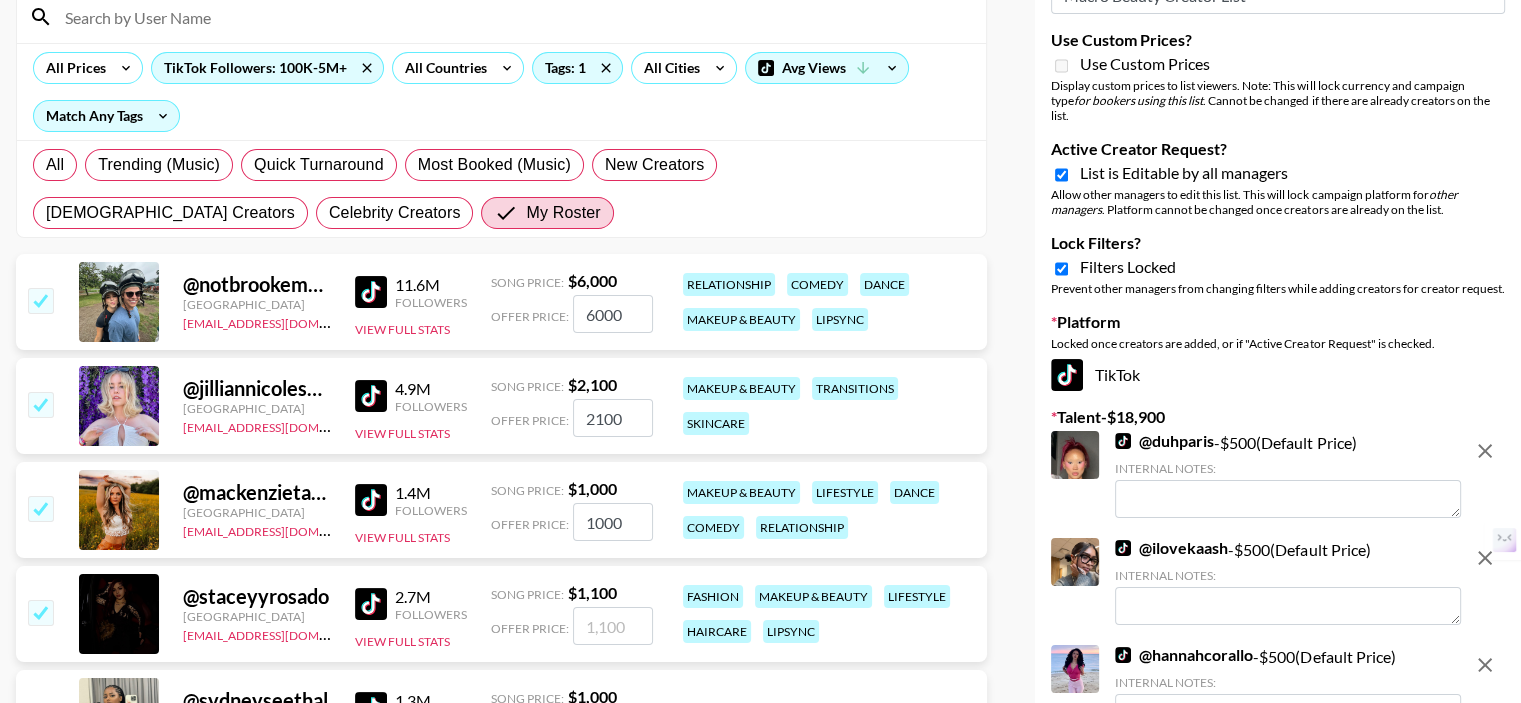 type on "1100" 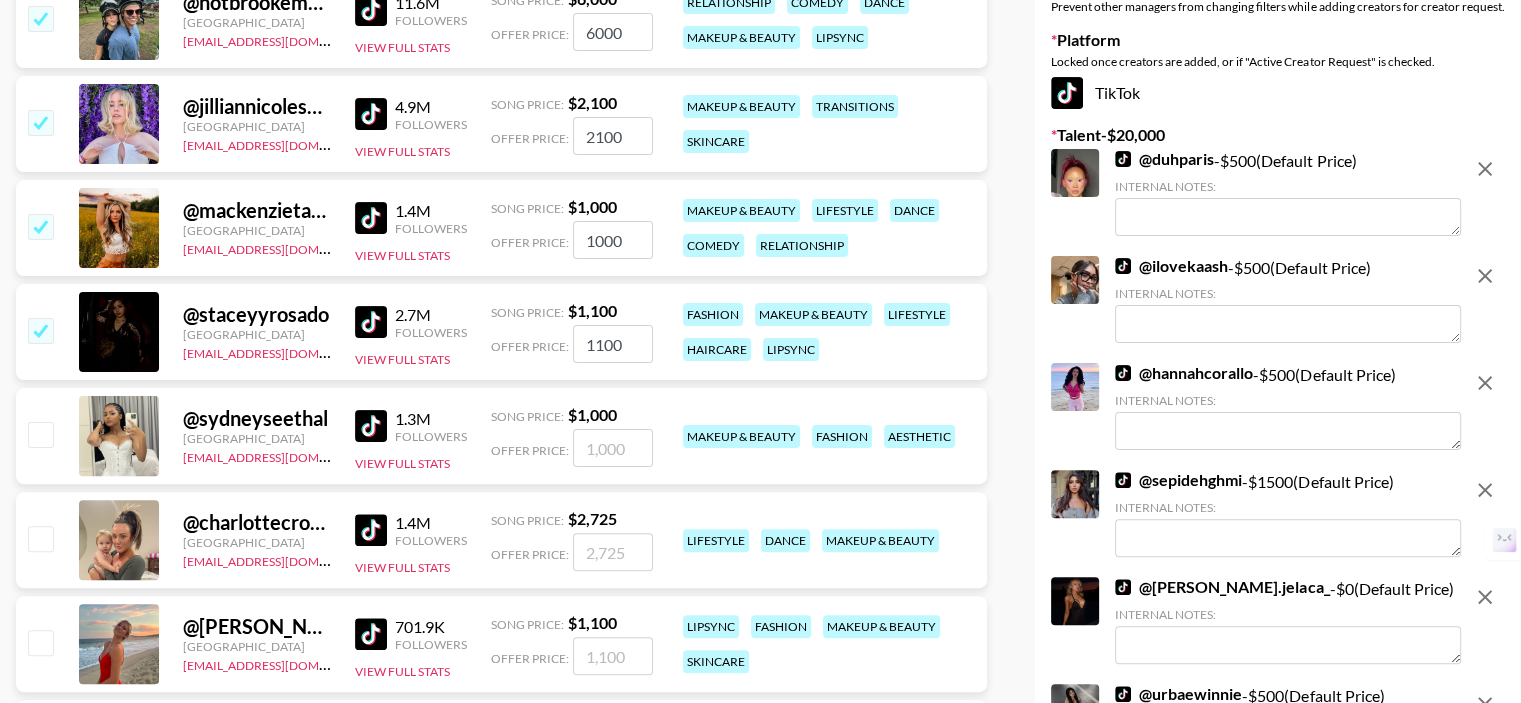 scroll, scrollTop: 500, scrollLeft: 0, axis: vertical 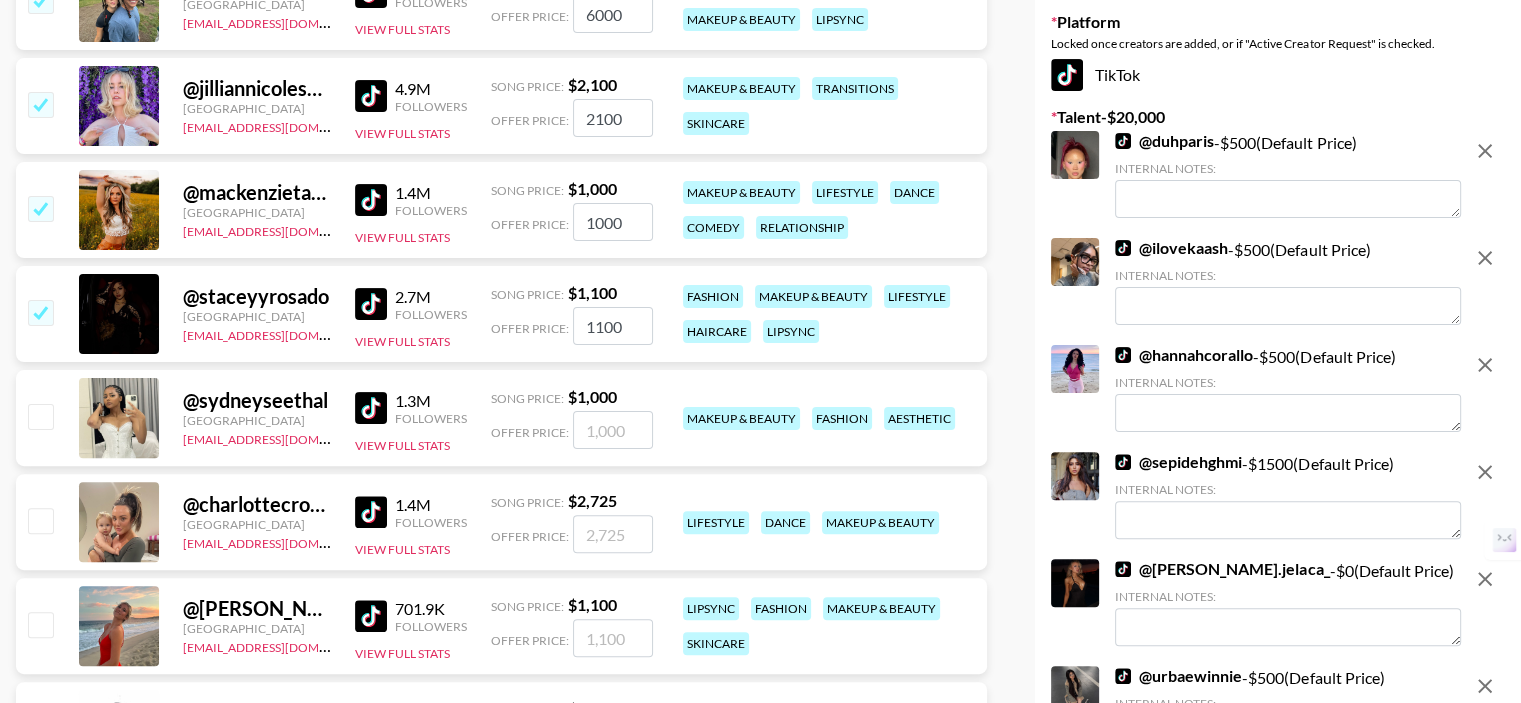 click at bounding box center [40, 416] 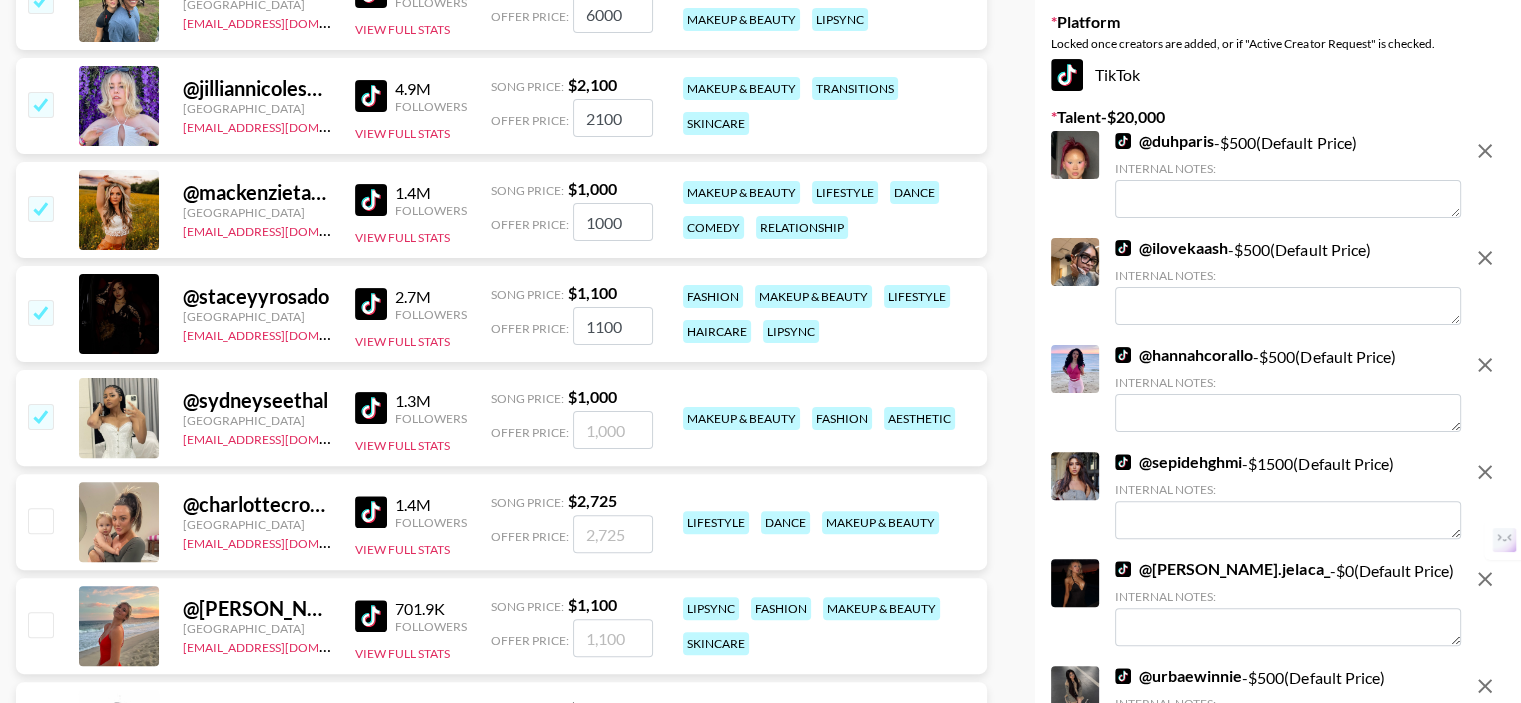 checkbox on "true" 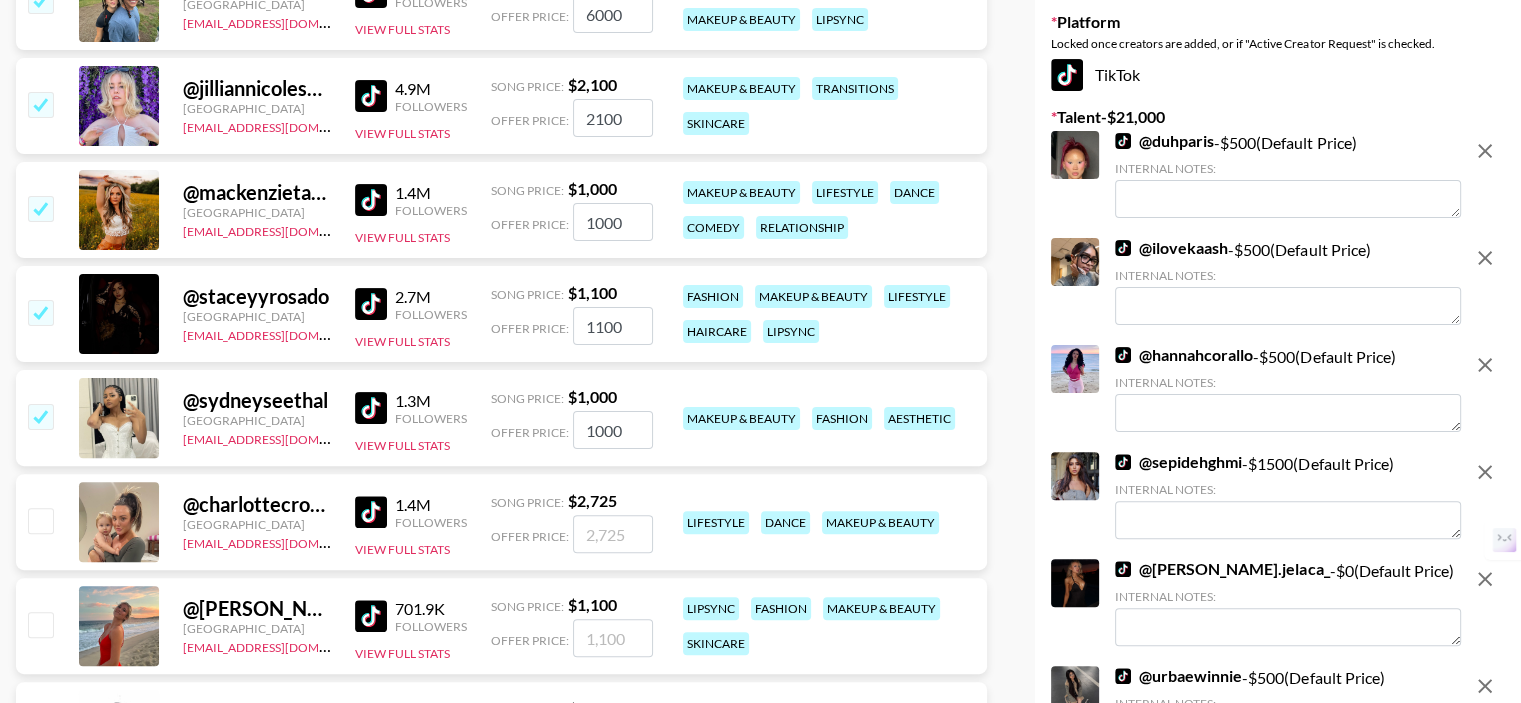 click at bounding box center [40, 520] 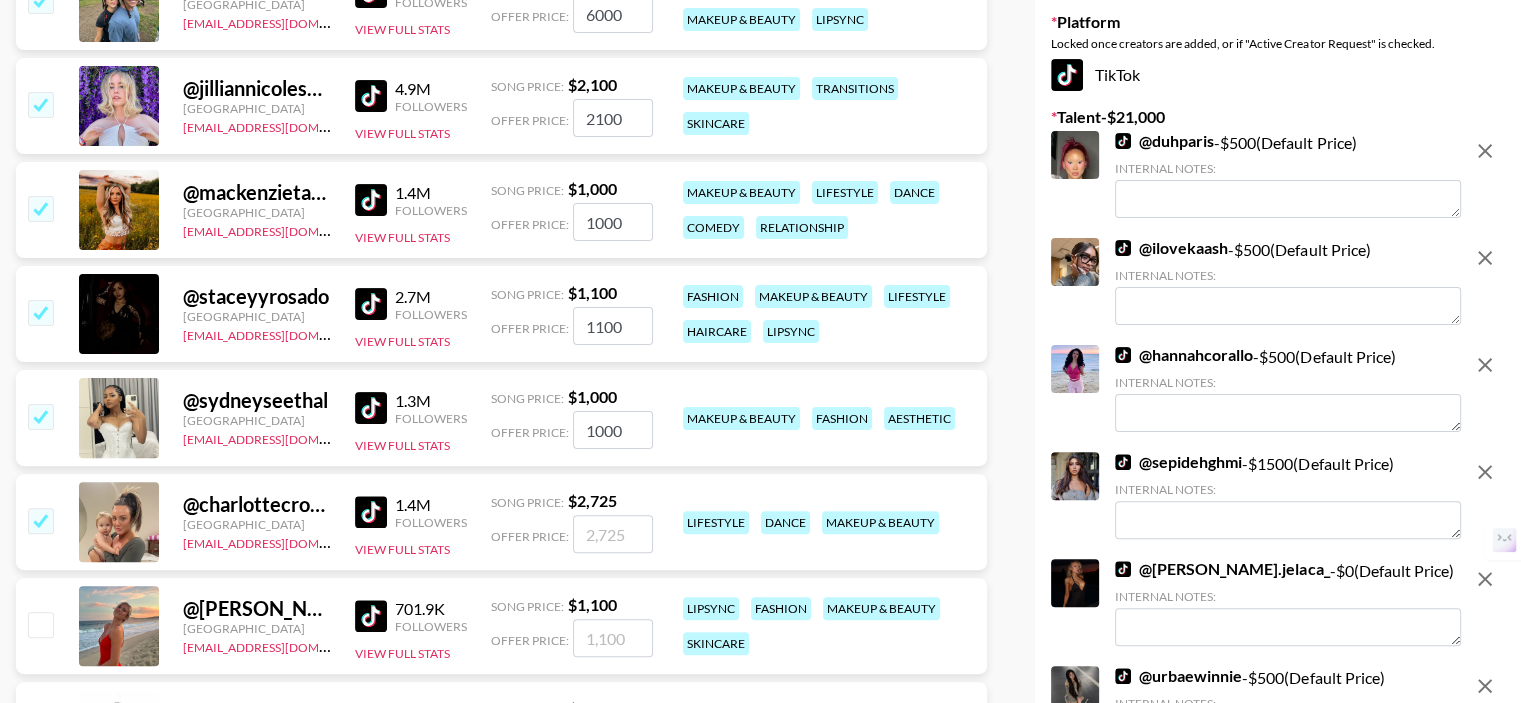 checkbox on "true" 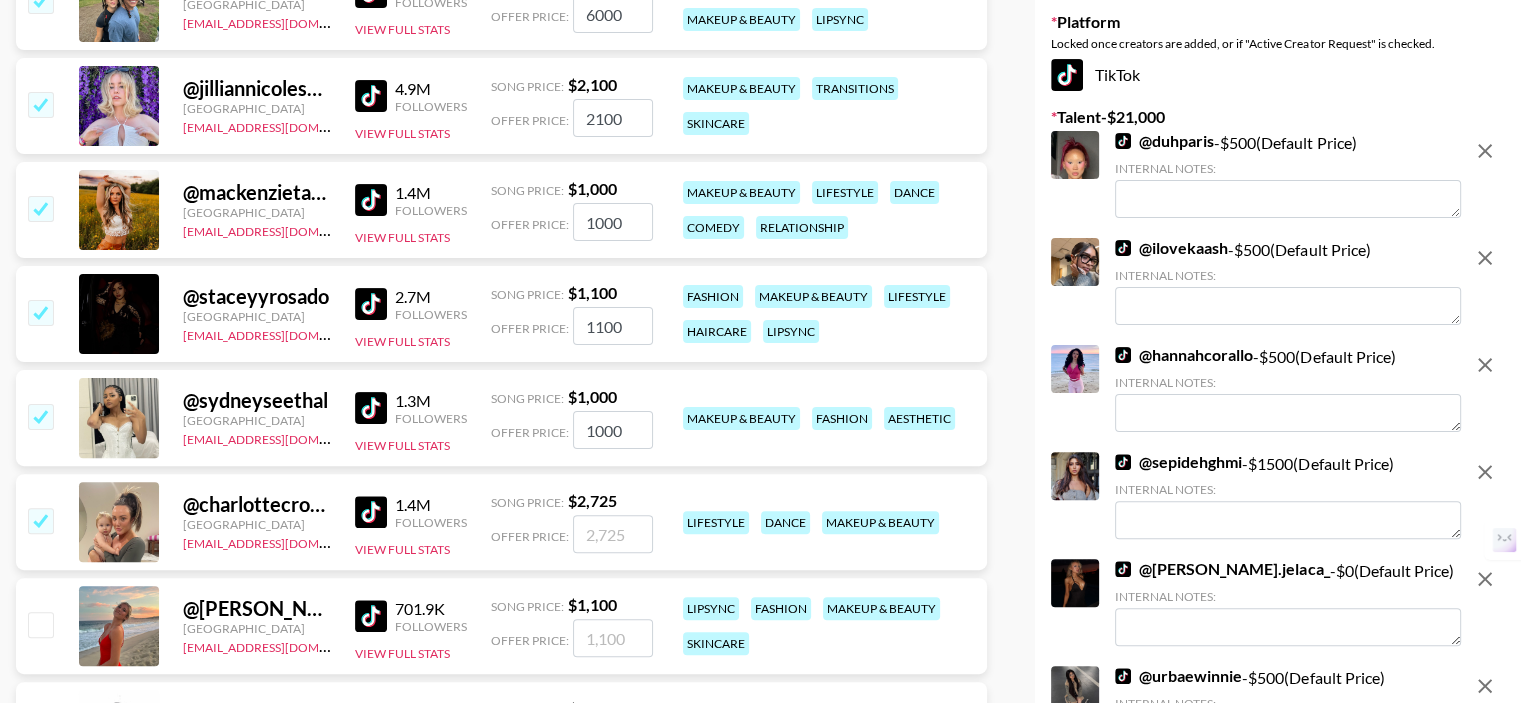 type on "2725" 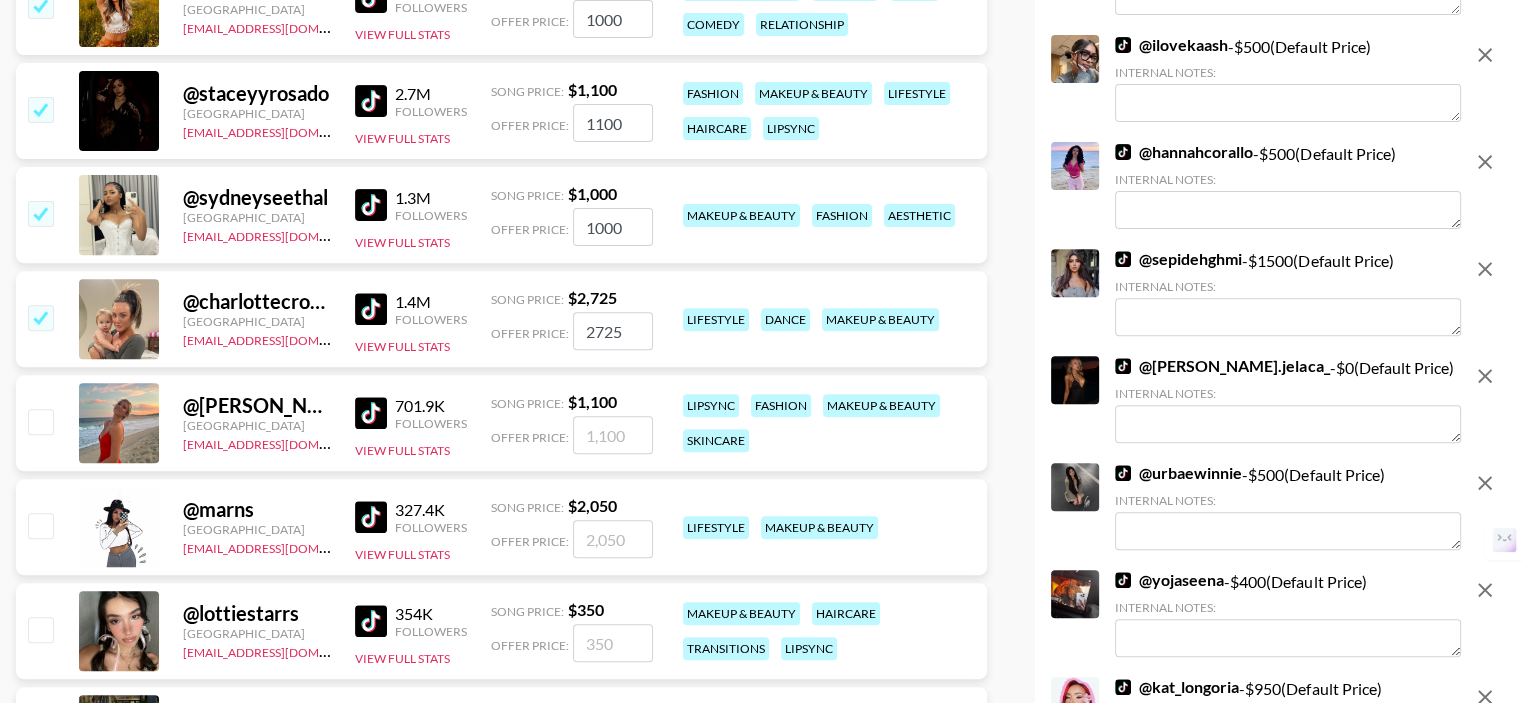 scroll, scrollTop: 900, scrollLeft: 0, axis: vertical 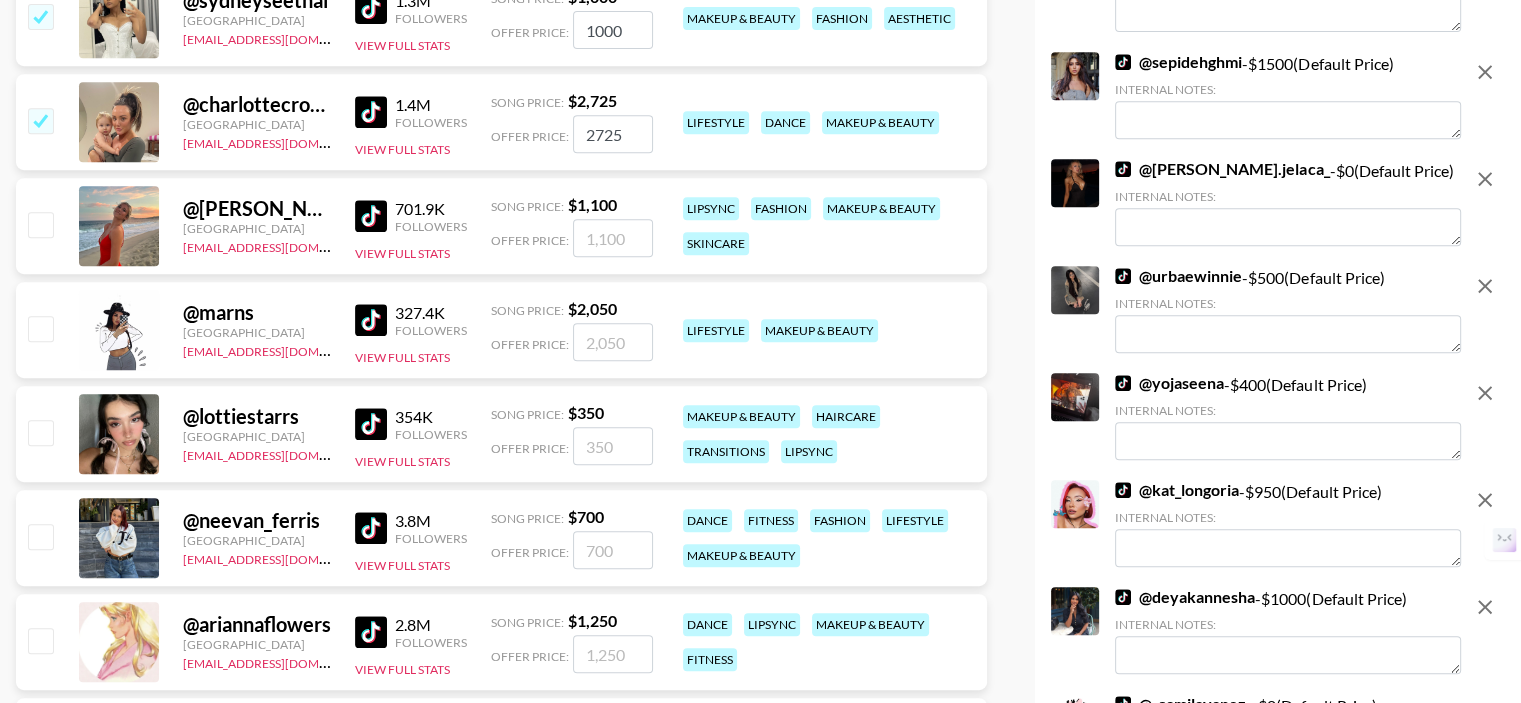 drag, startPoint x: 38, startPoint y: 126, endPoint x: 43, endPoint y: 163, distance: 37.336308 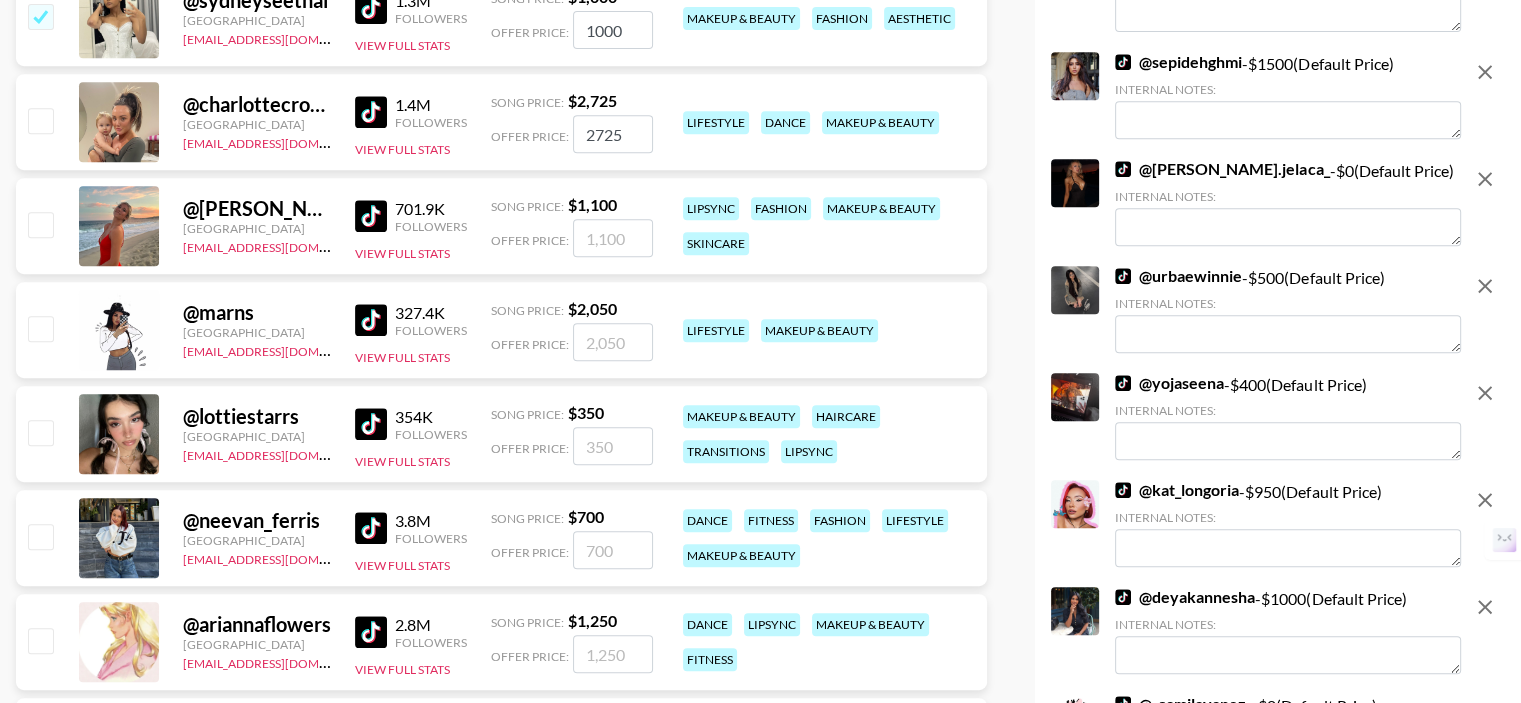checkbox on "false" 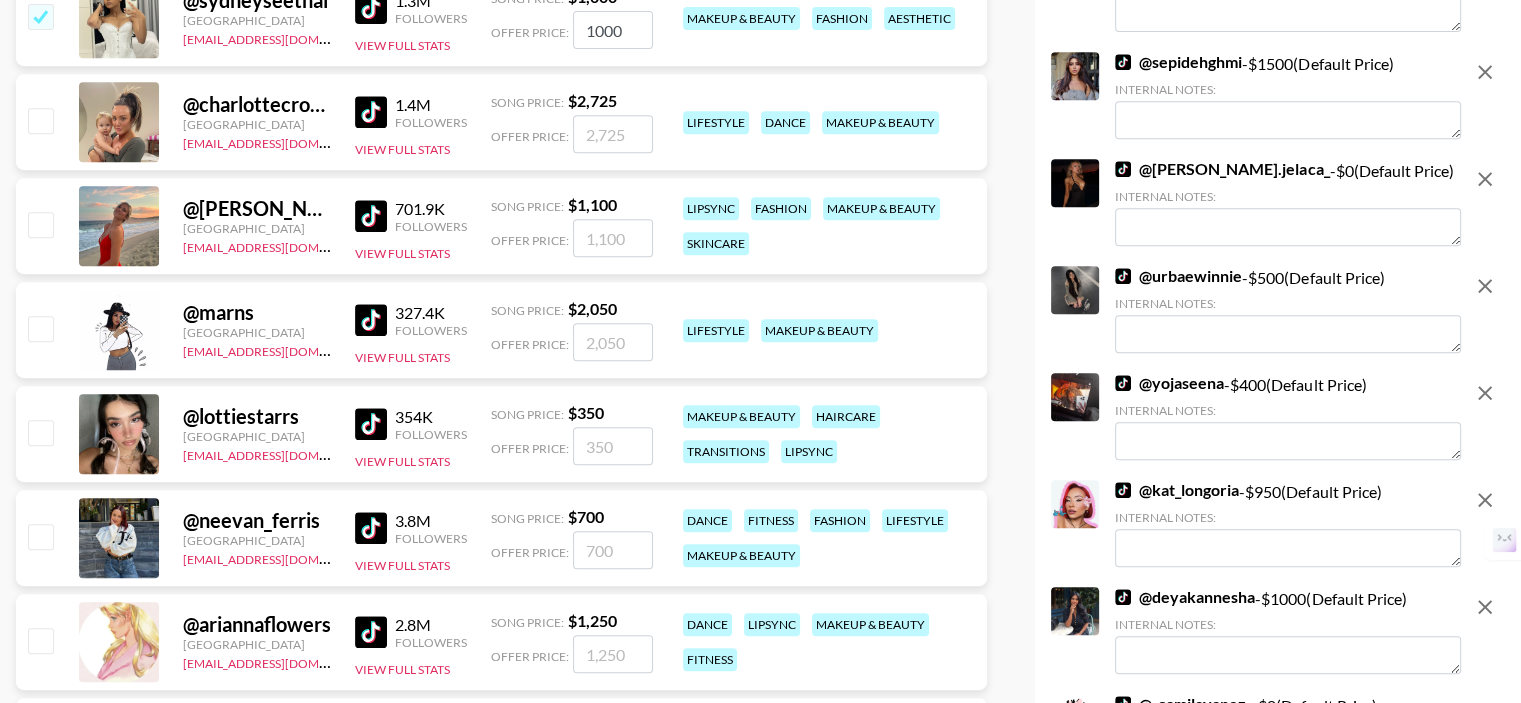 click at bounding box center (40, 224) 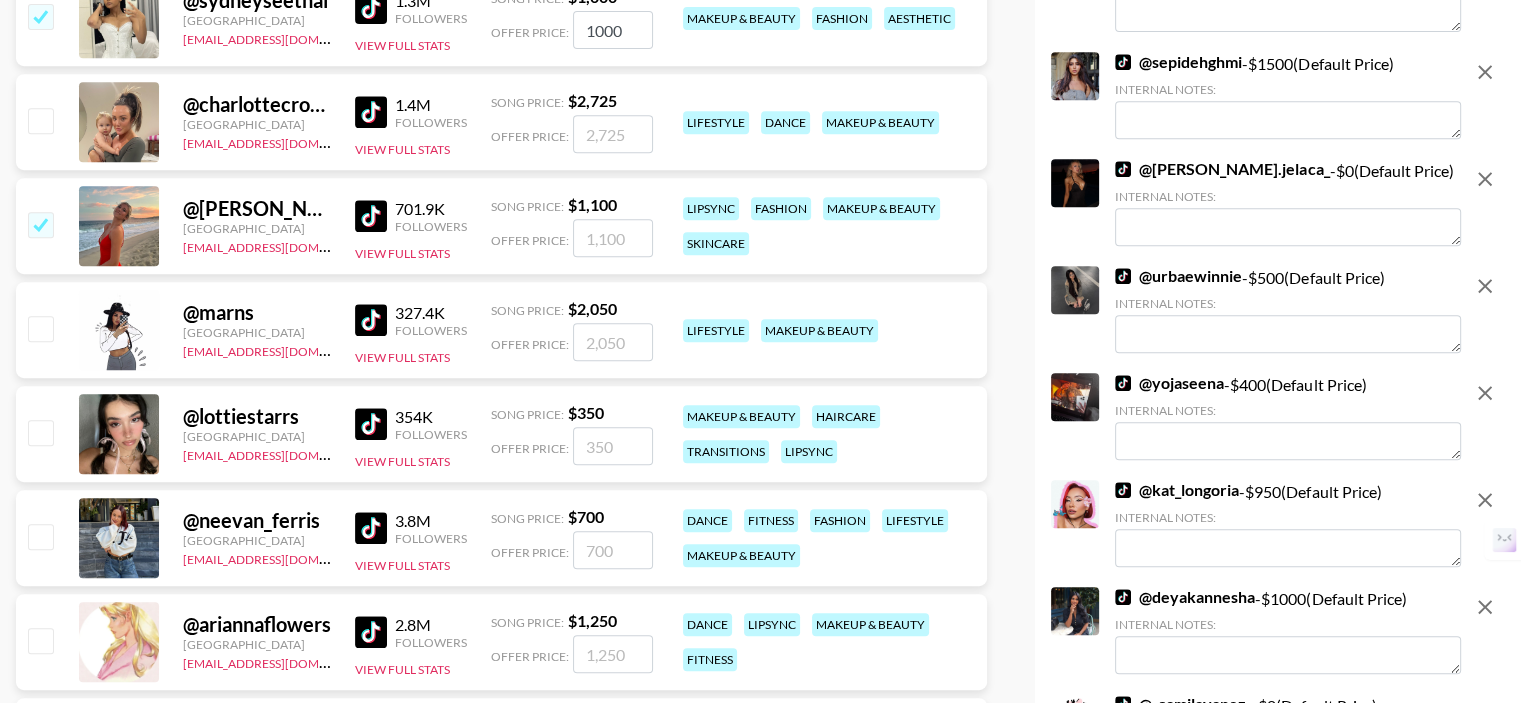 checkbox on "true" 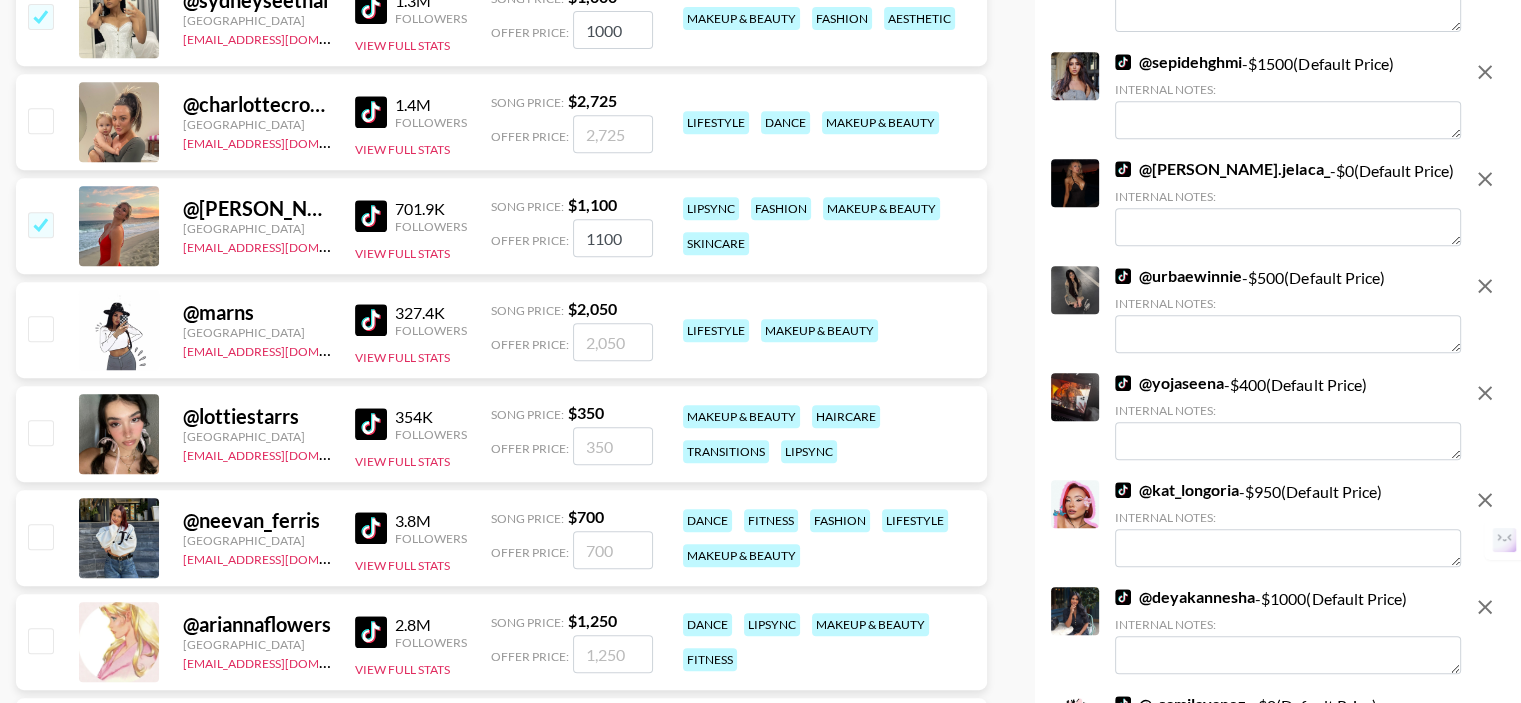 click at bounding box center [40, 432] 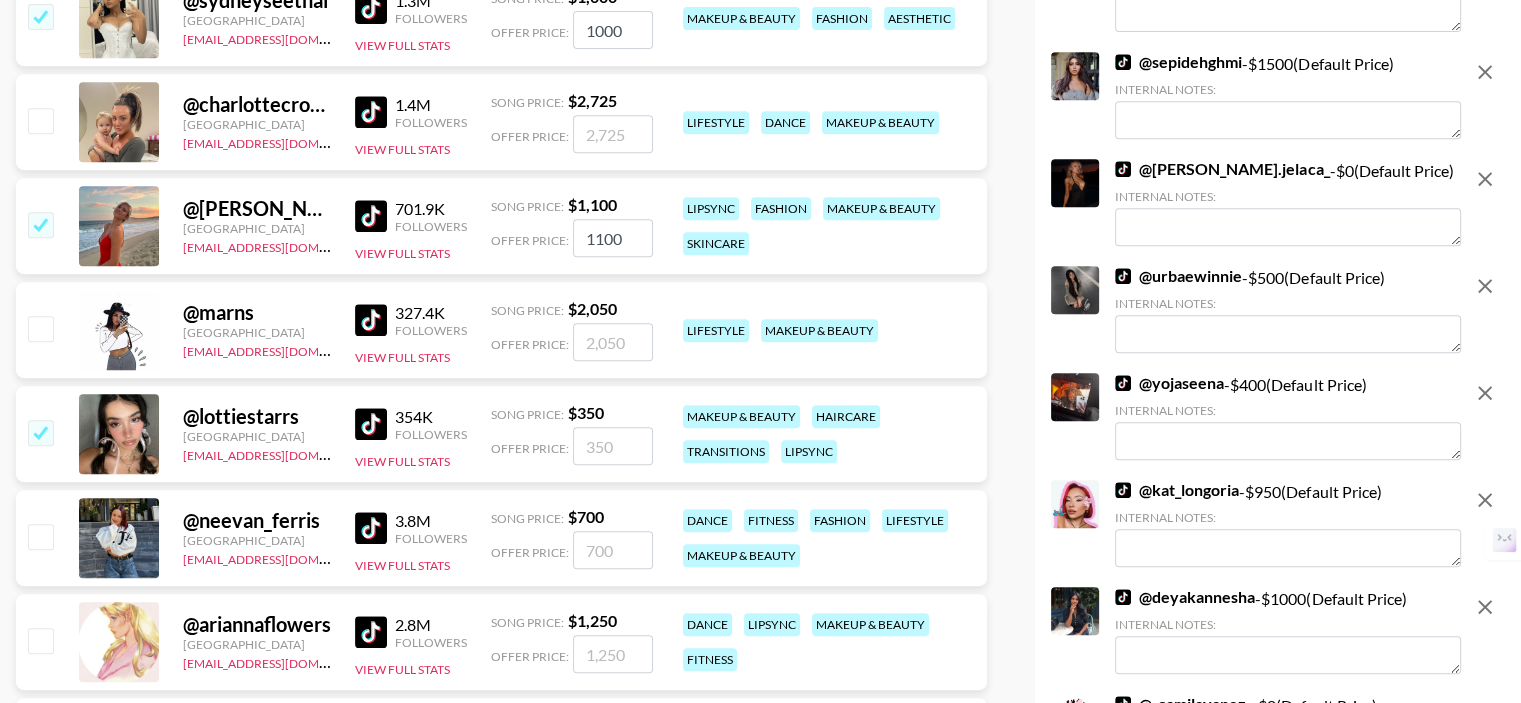 checkbox on "true" 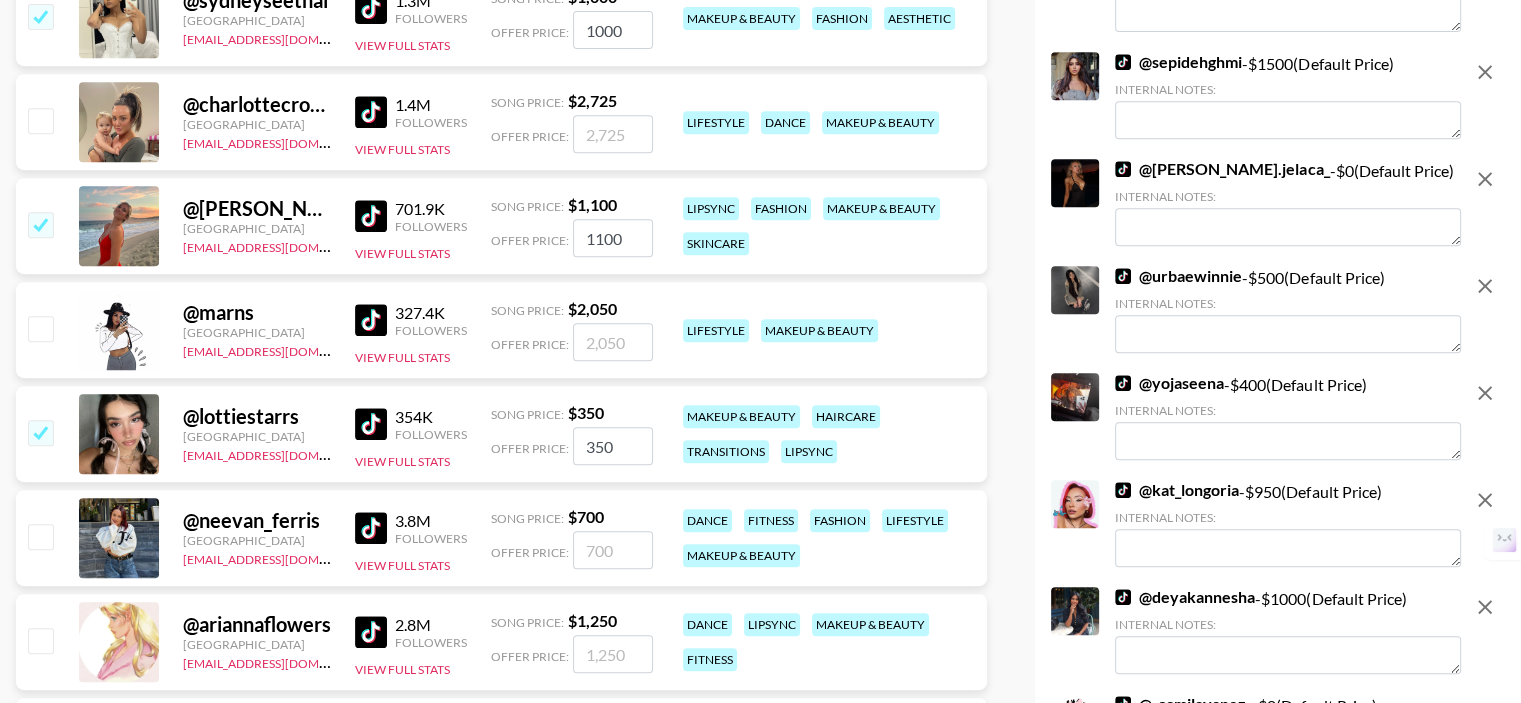 click at bounding box center [40, 536] 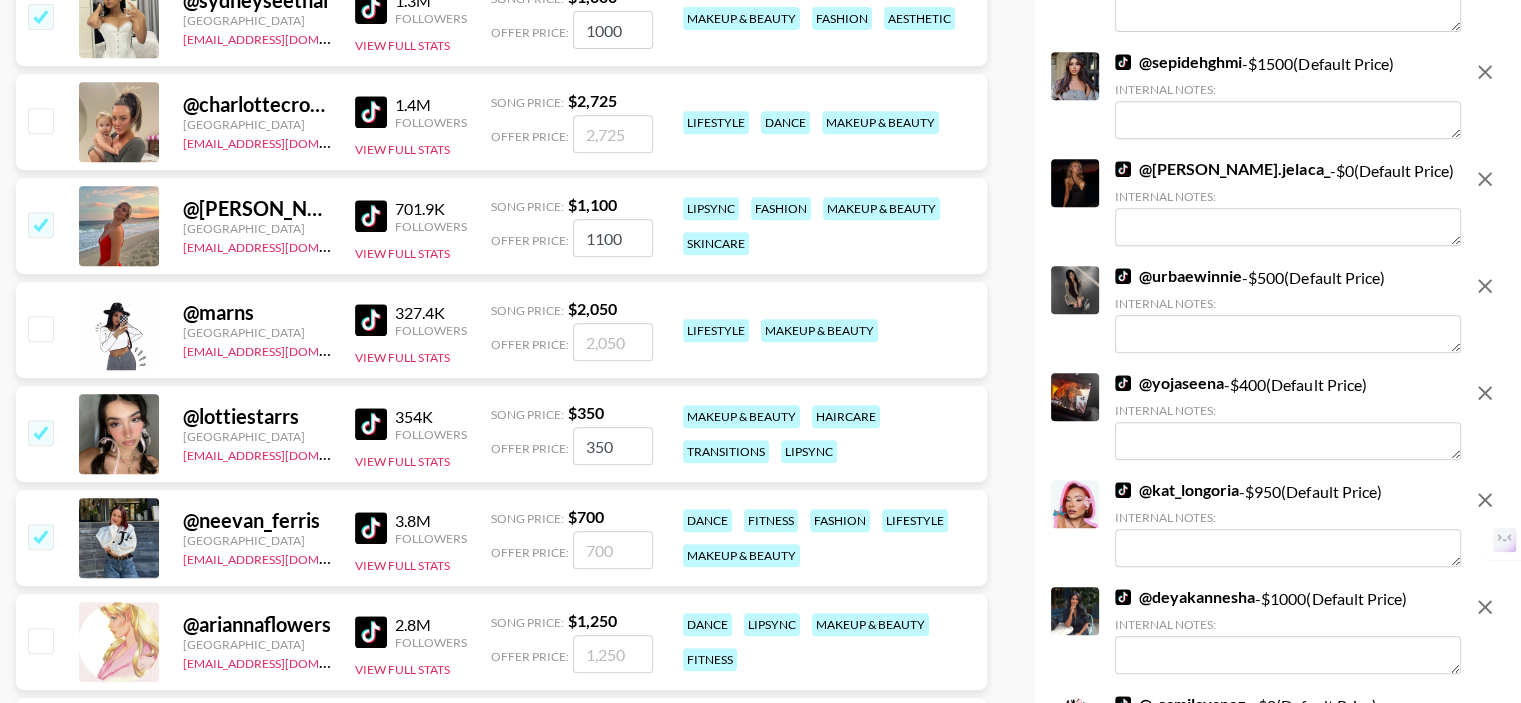 checkbox on "true" 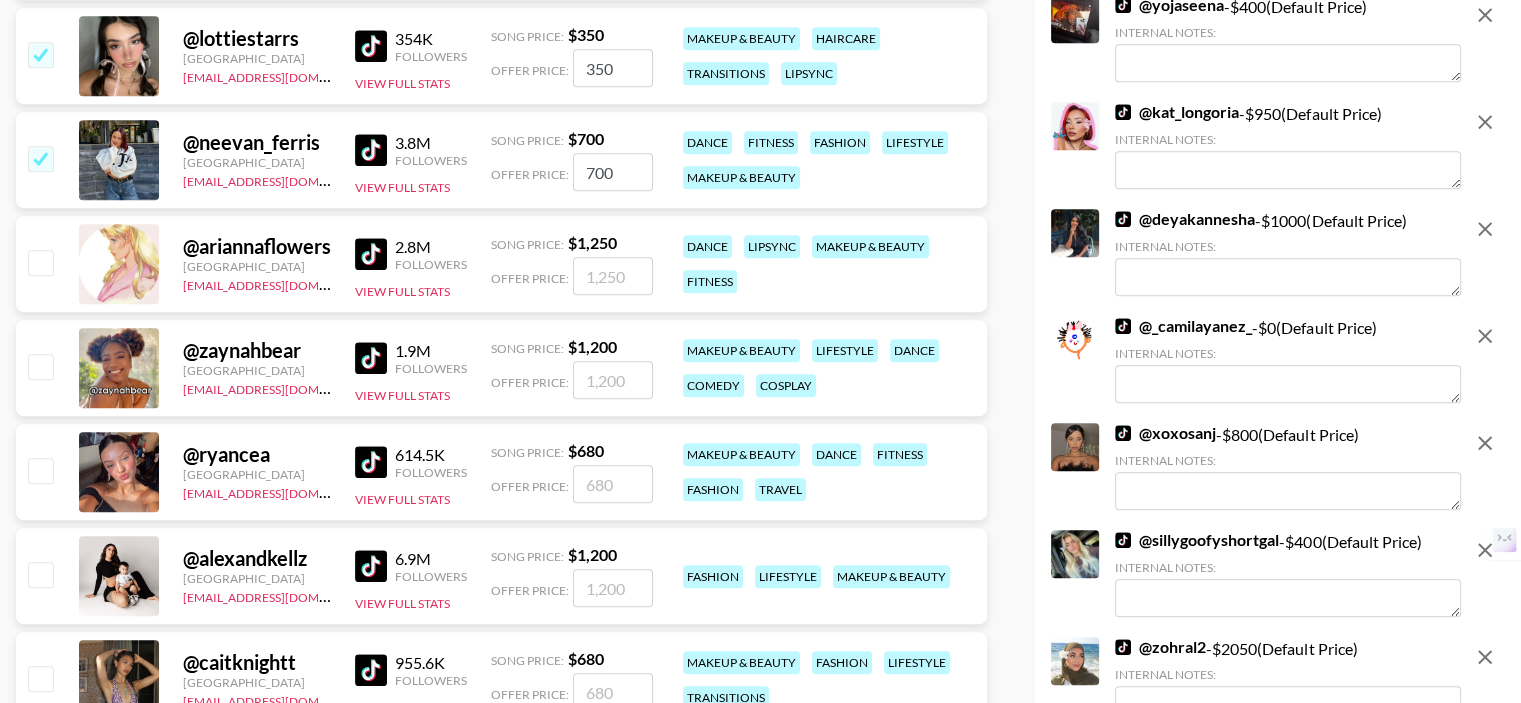 scroll, scrollTop: 1300, scrollLeft: 0, axis: vertical 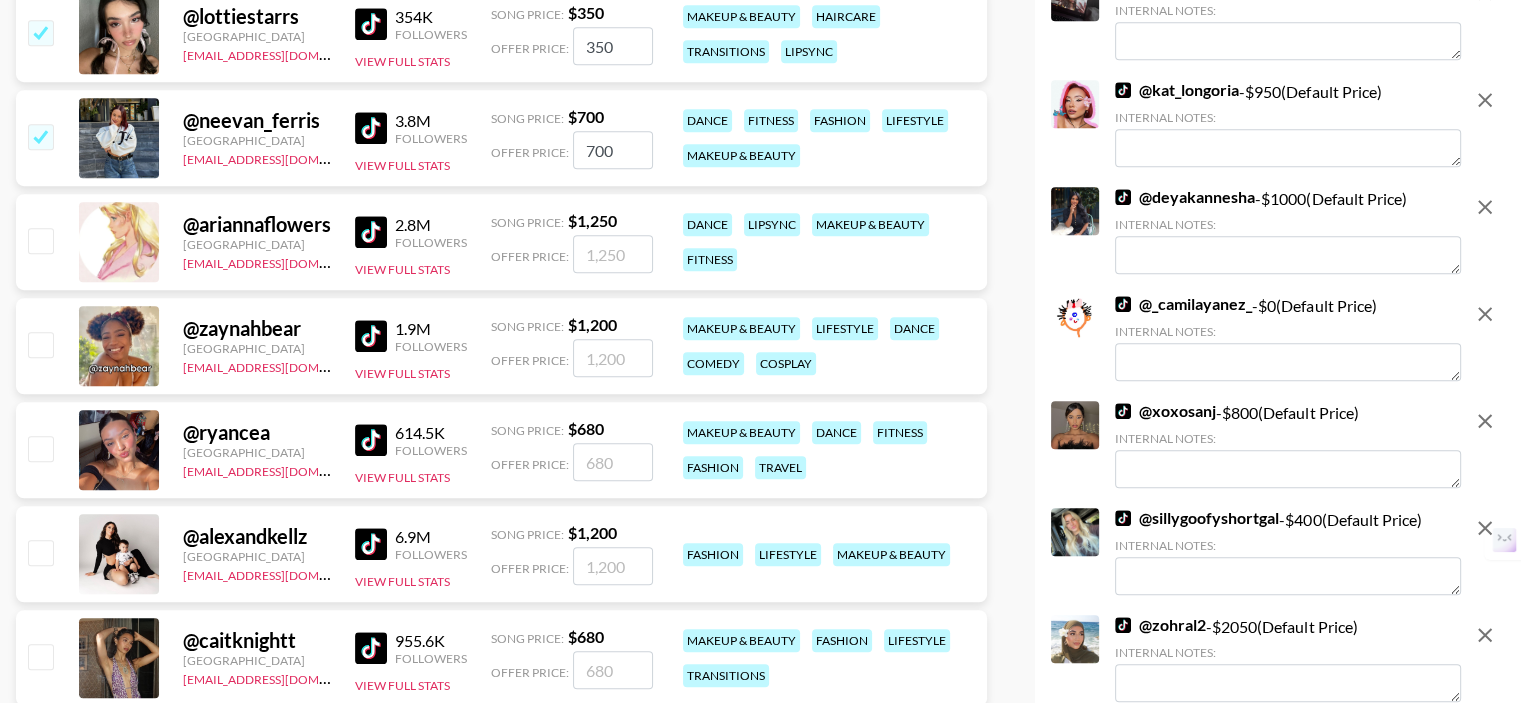 click at bounding box center (40, 240) 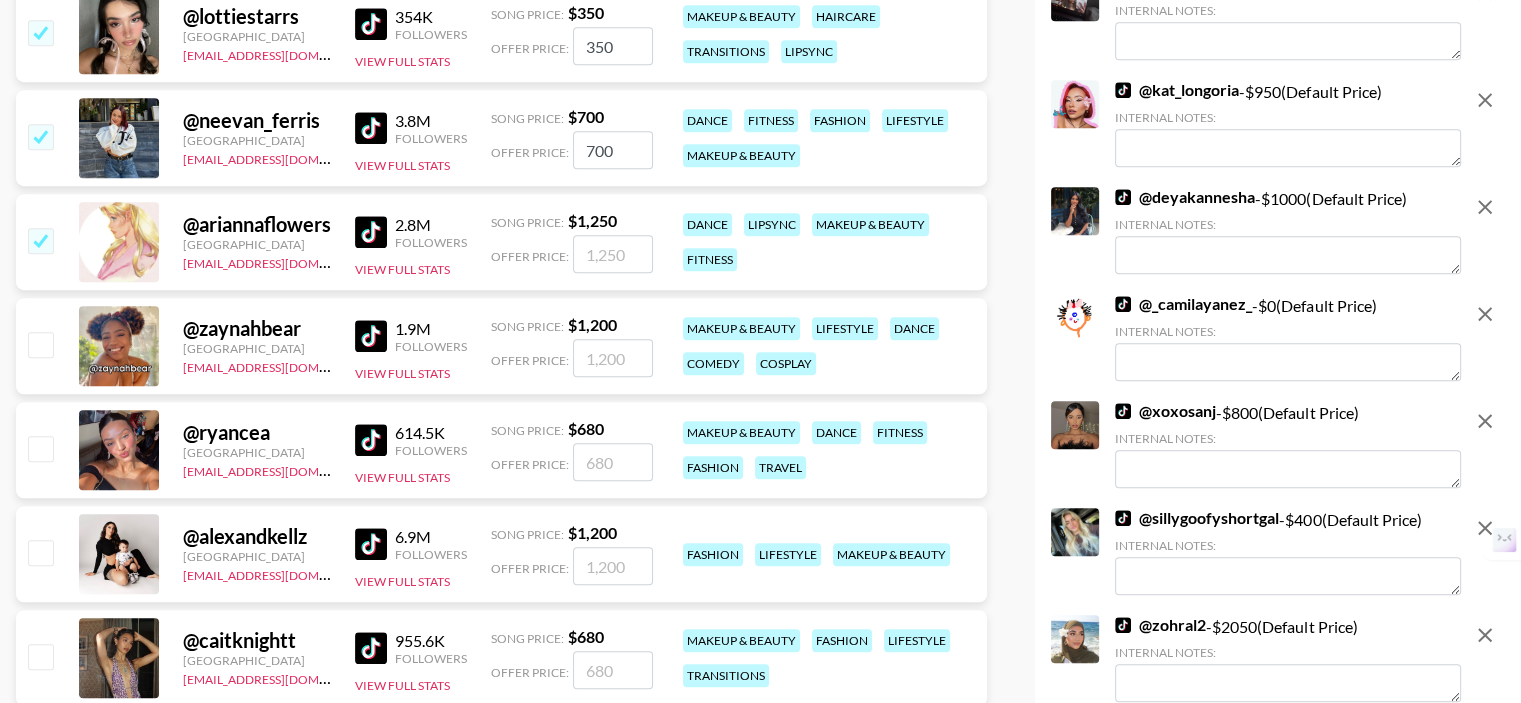checkbox on "true" 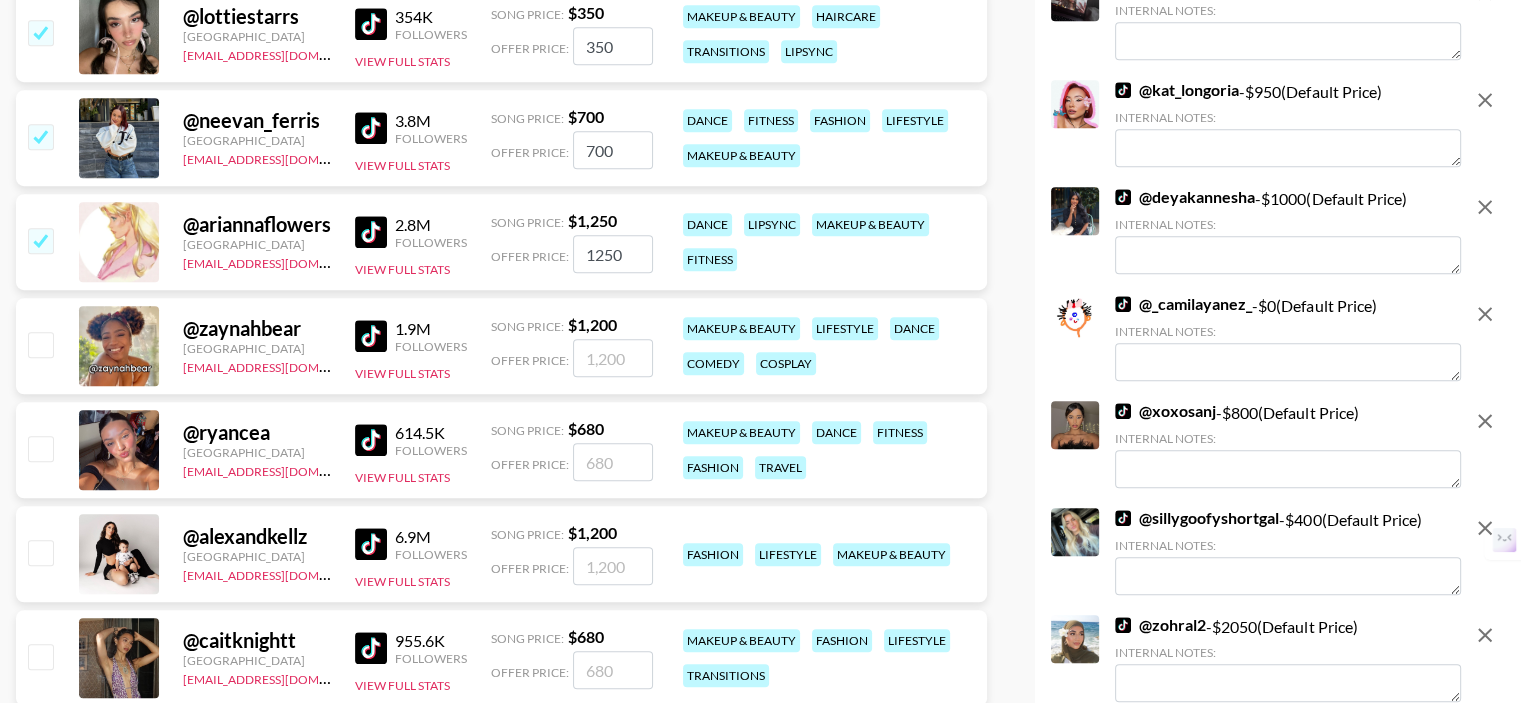 type on "1250" 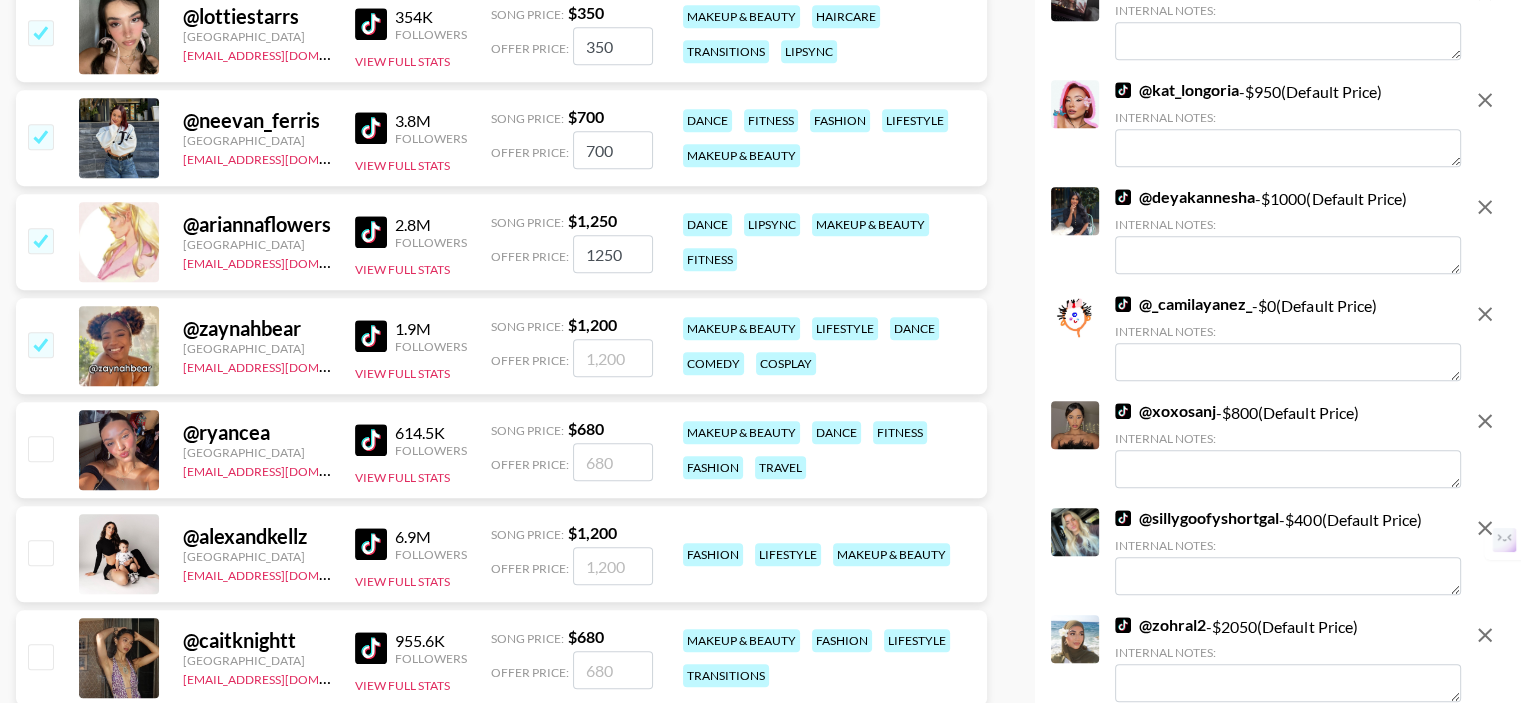 checkbox on "true" 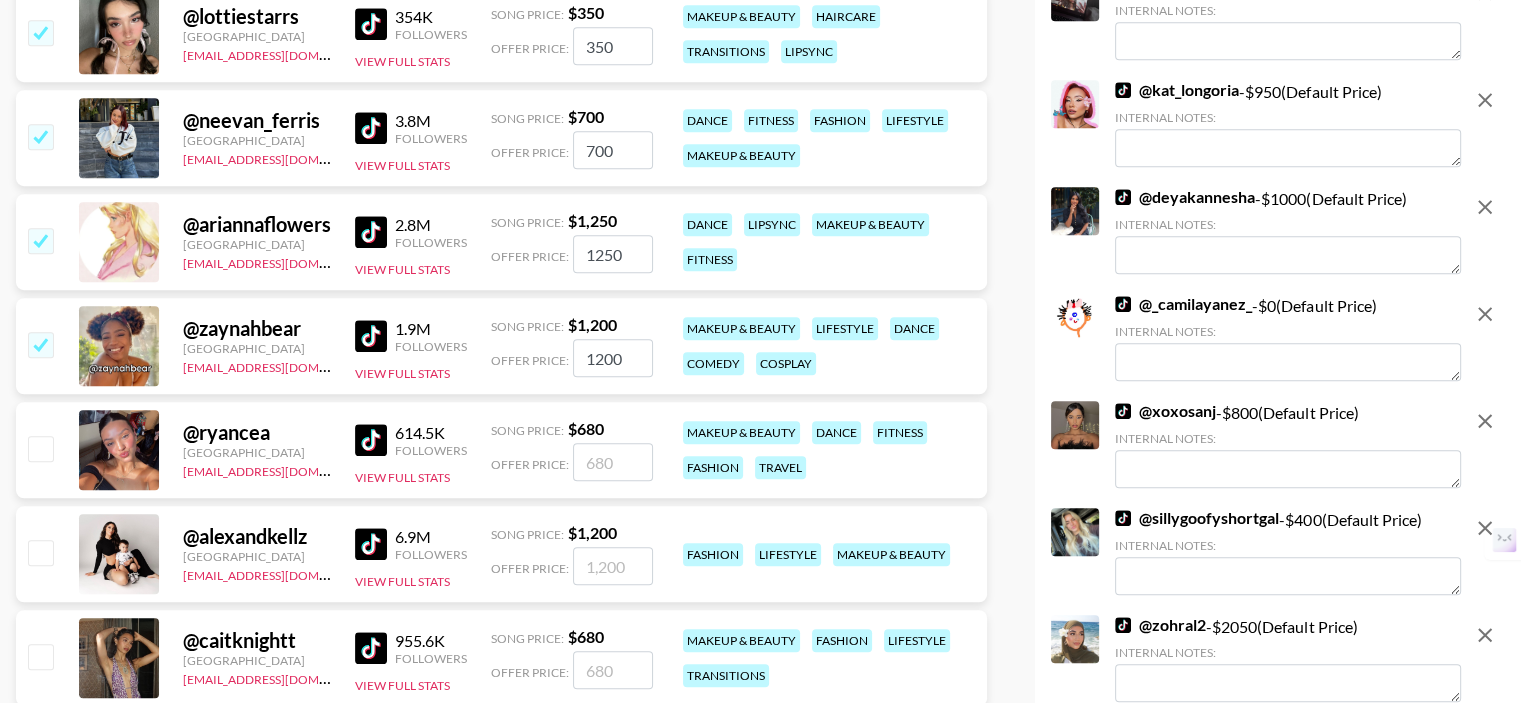 click at bounding box center [40, 448] 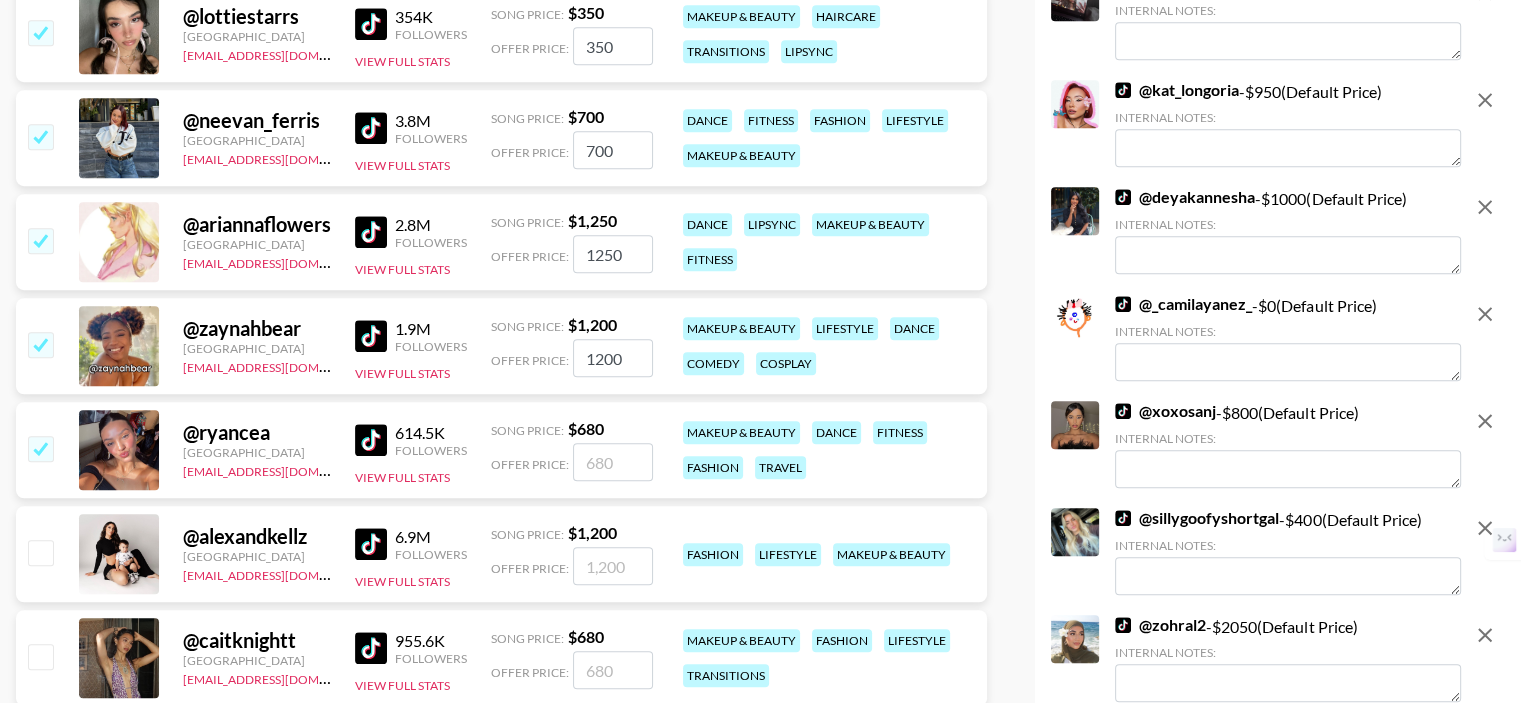 checkbox on "true" 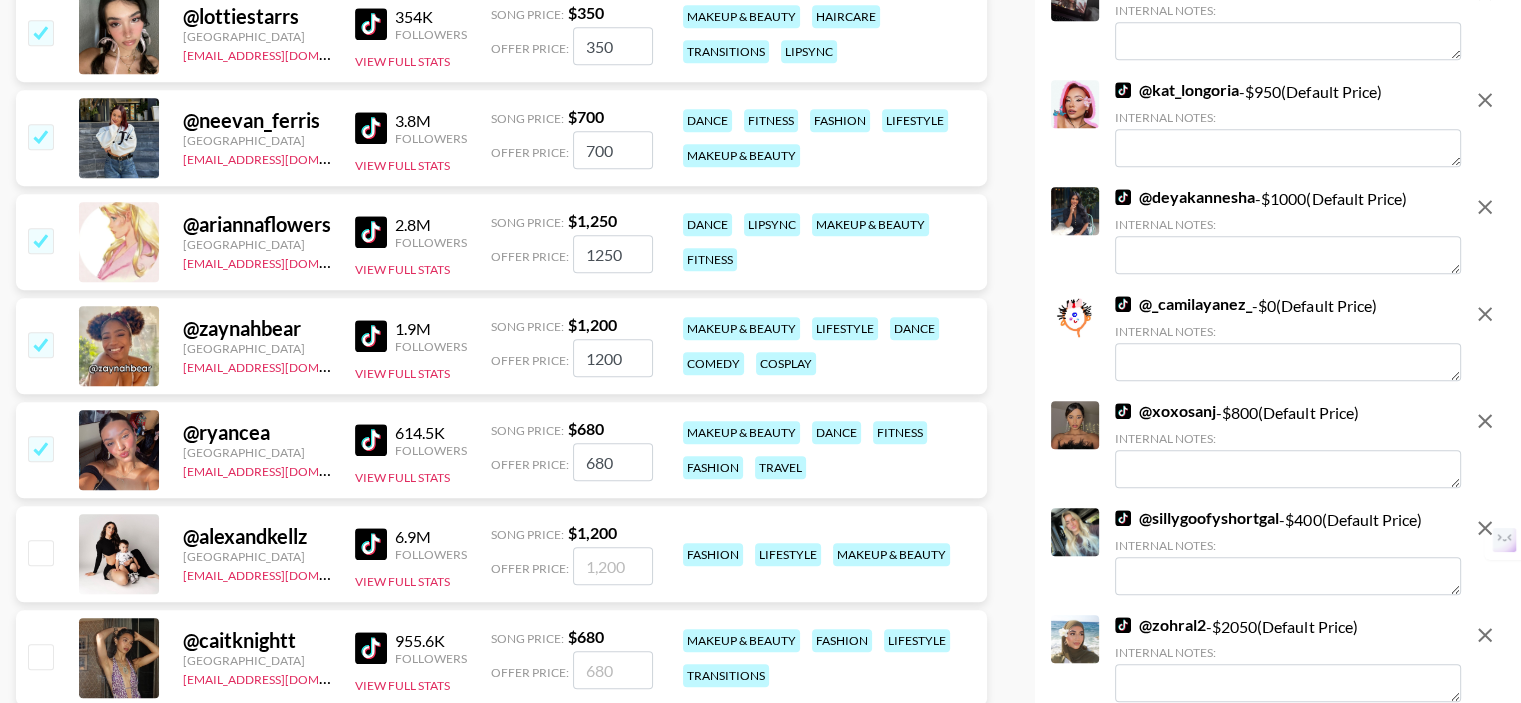scroll, scrollTop: 1600, scrollLeft: 0, axis: vertical 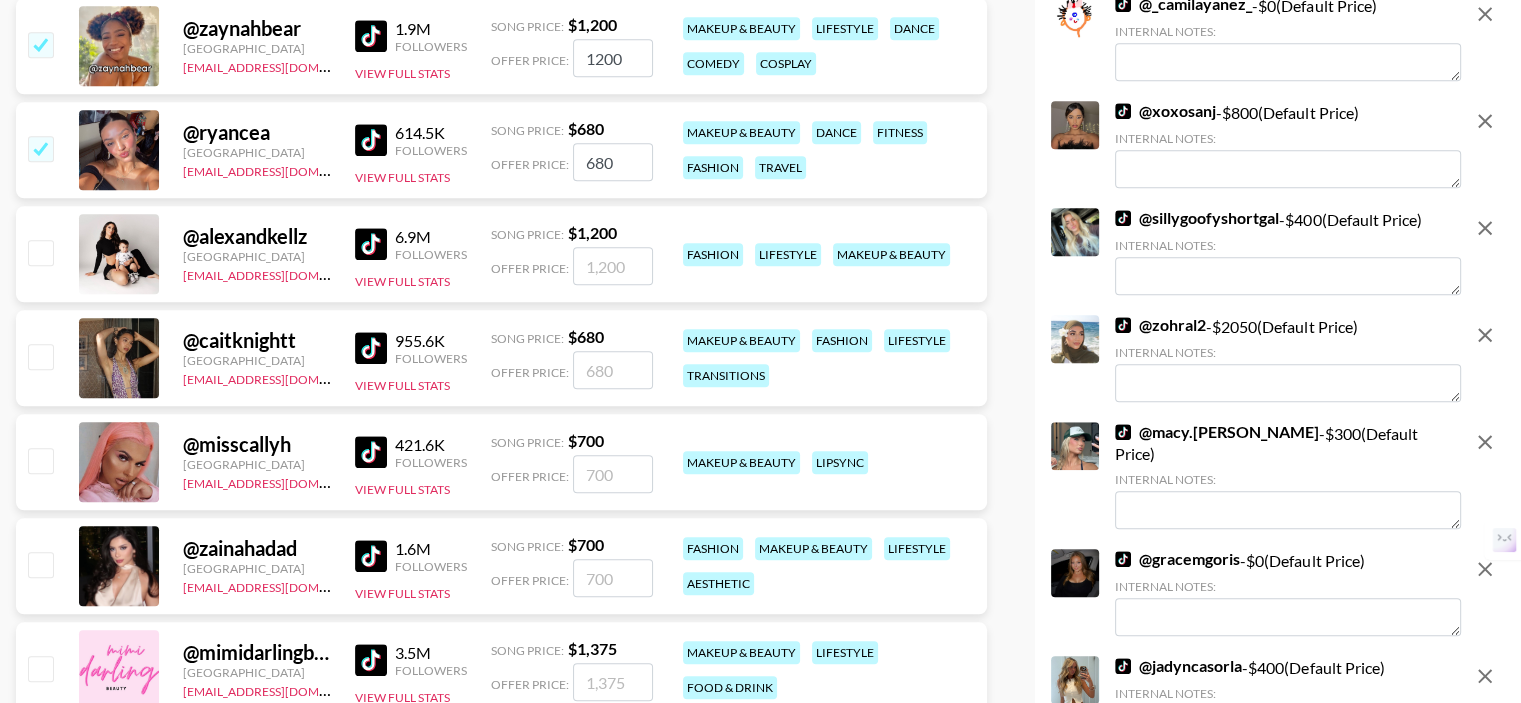 drag, startPoint x: 48, startPoint y: 255, endPoint x: 44, endPoint y: 301, distance: 46.173584 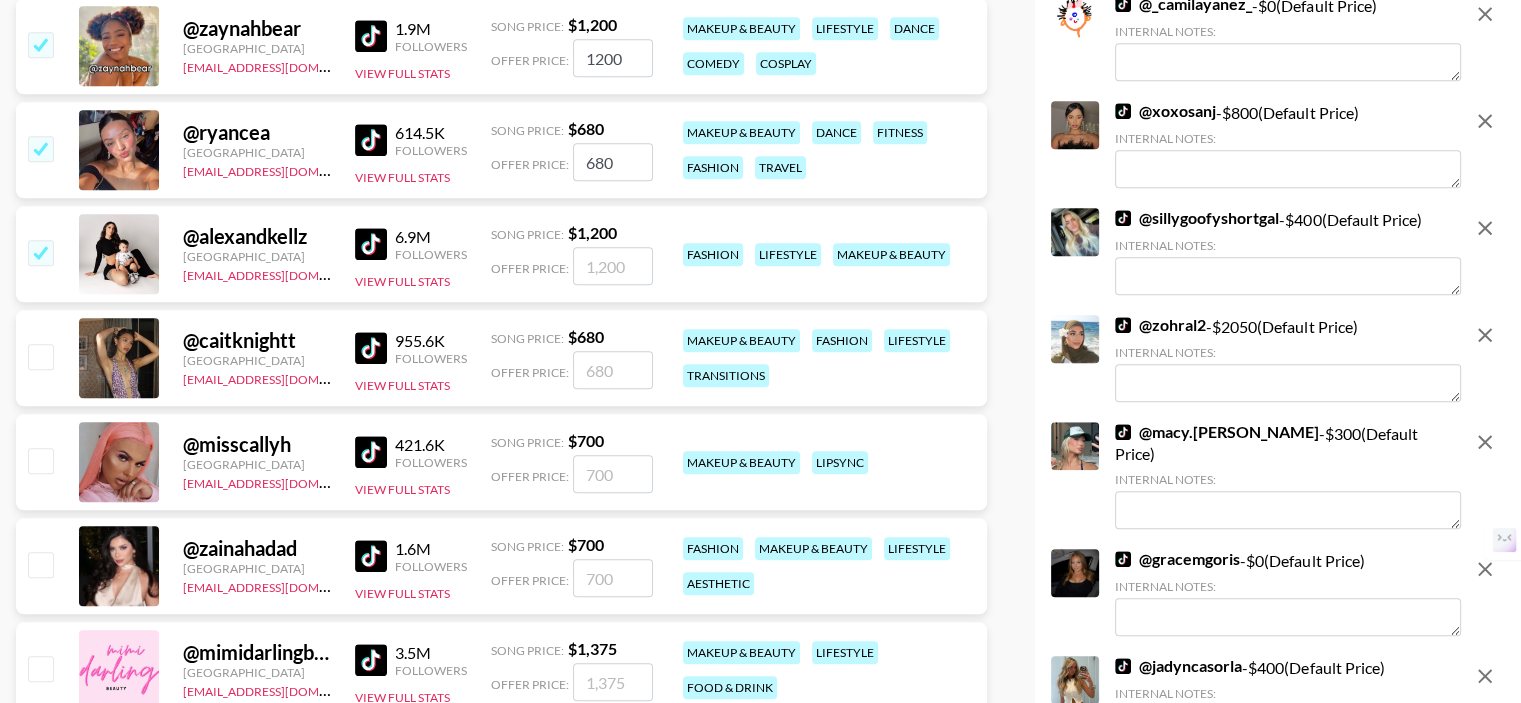 checkbox on "true" 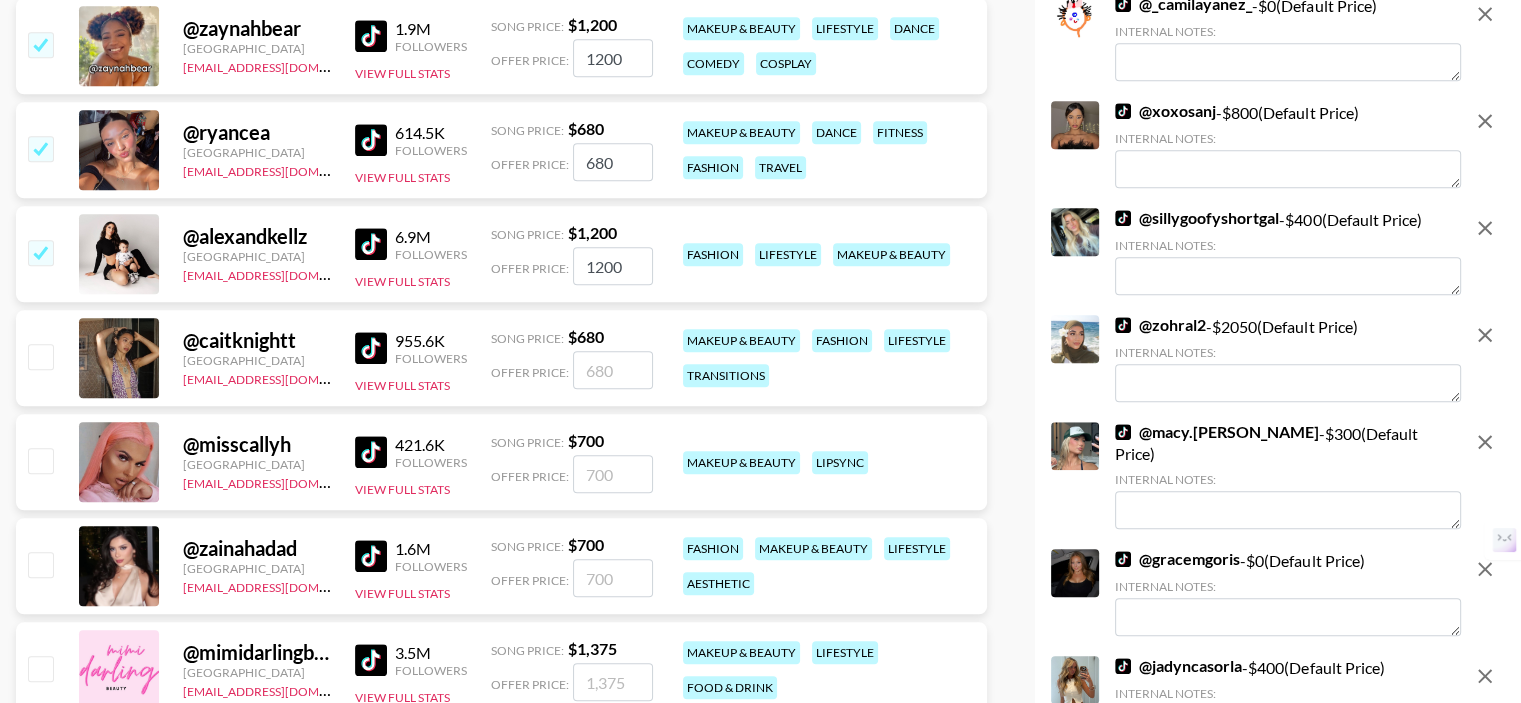 click at bounding box center [40, 356] 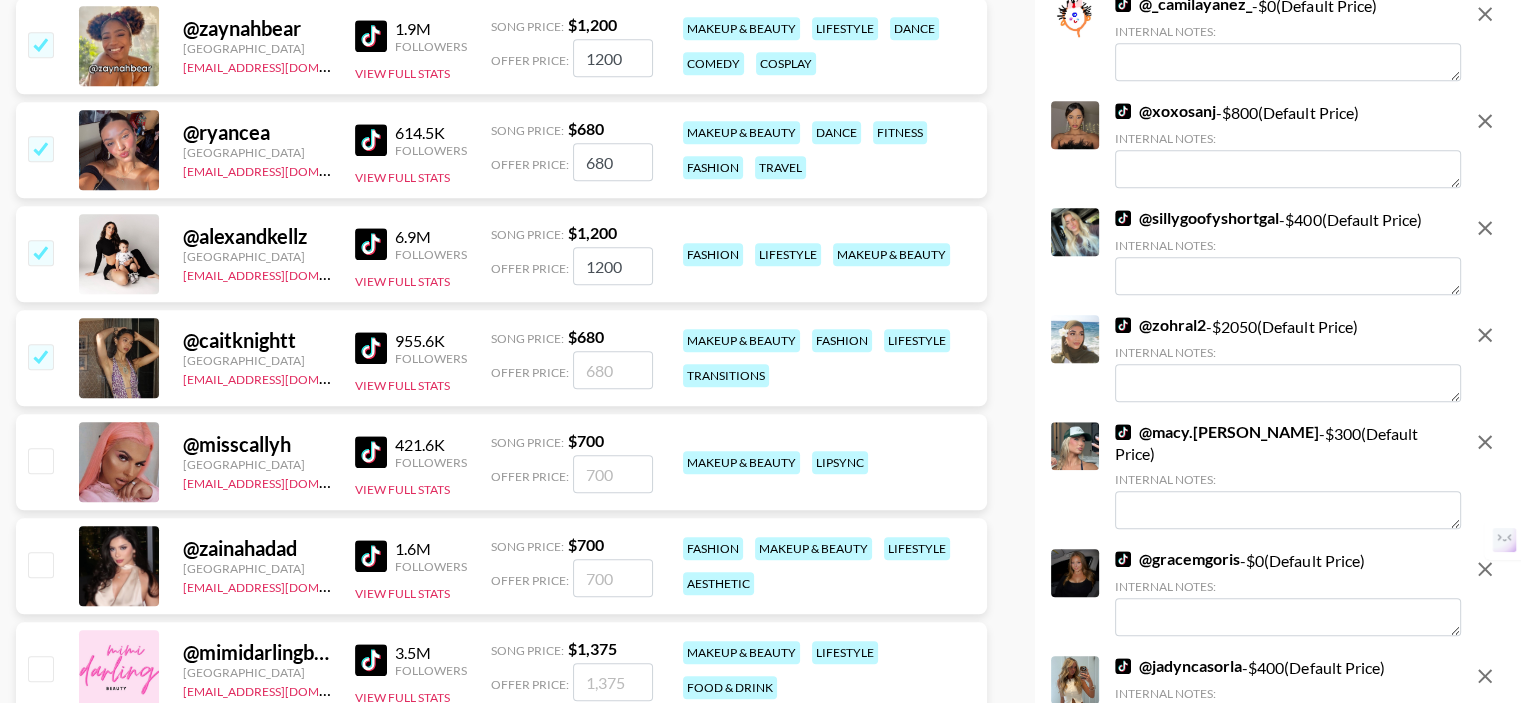 checkbox on "true" 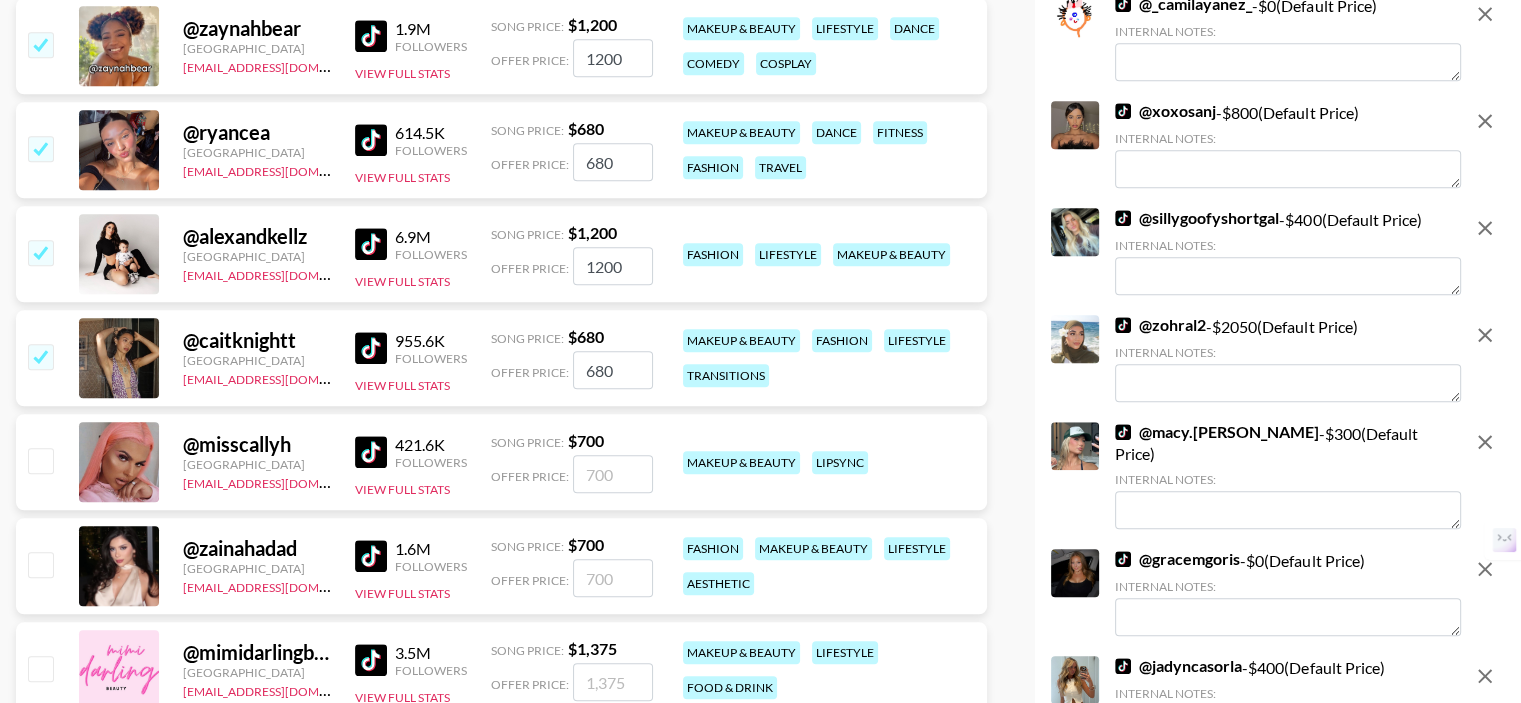 click at bounding box center [40, 460] 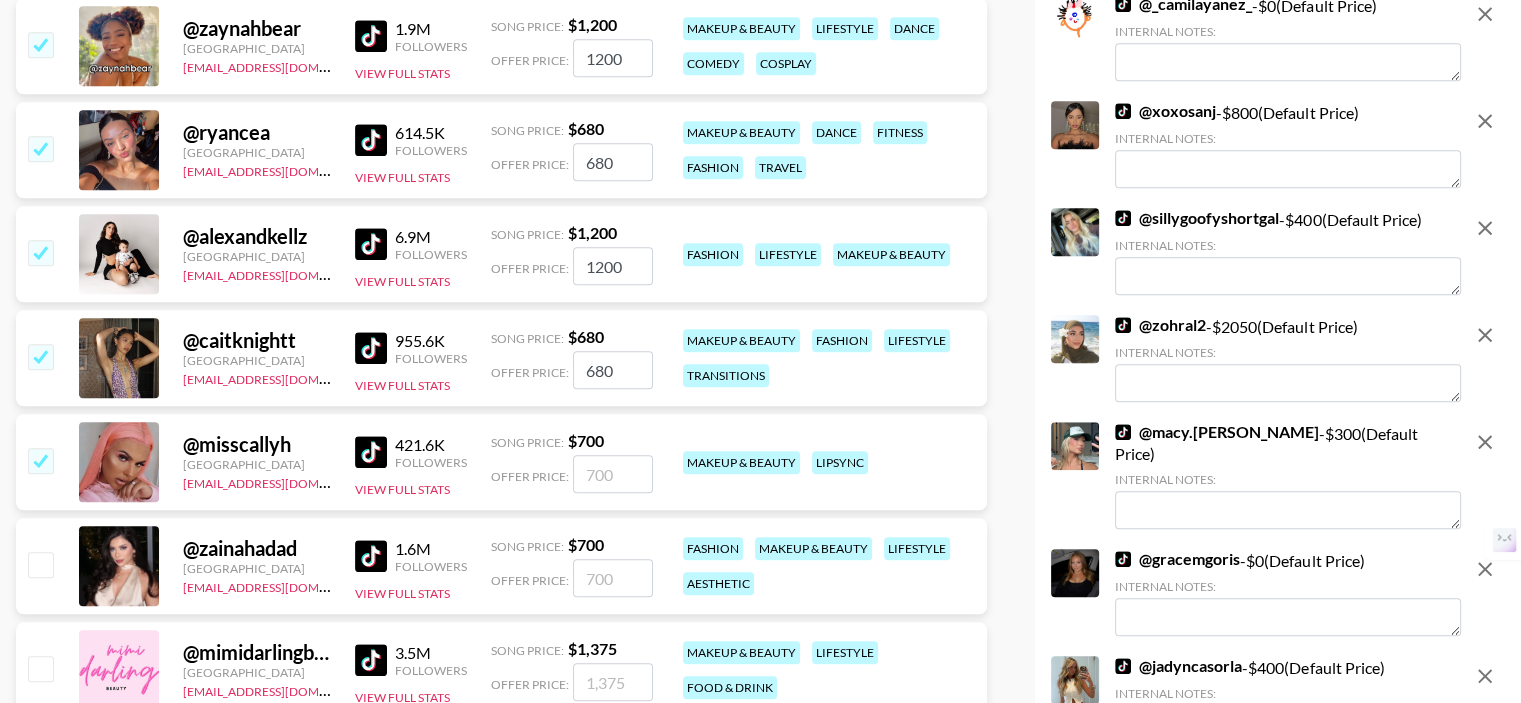 checkbox on "true" 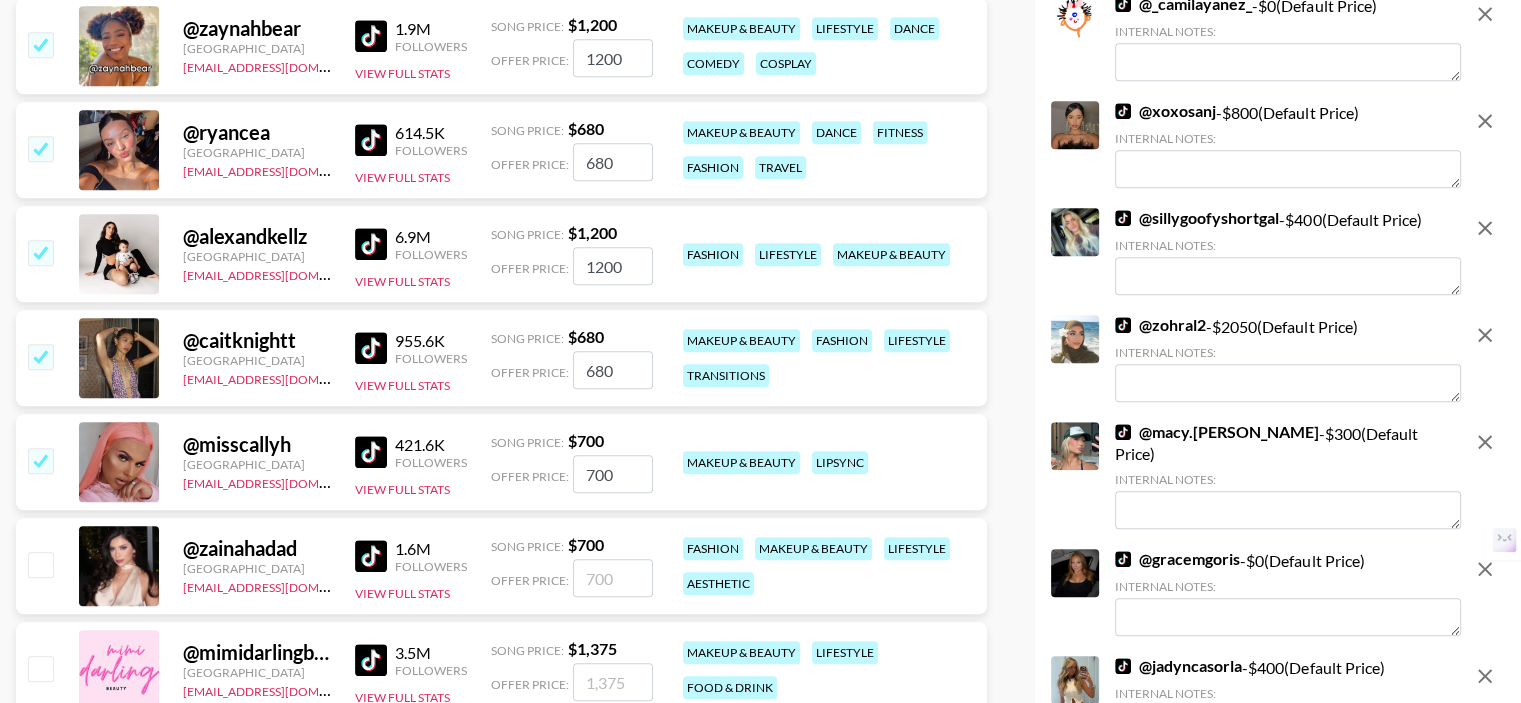 type on "700" 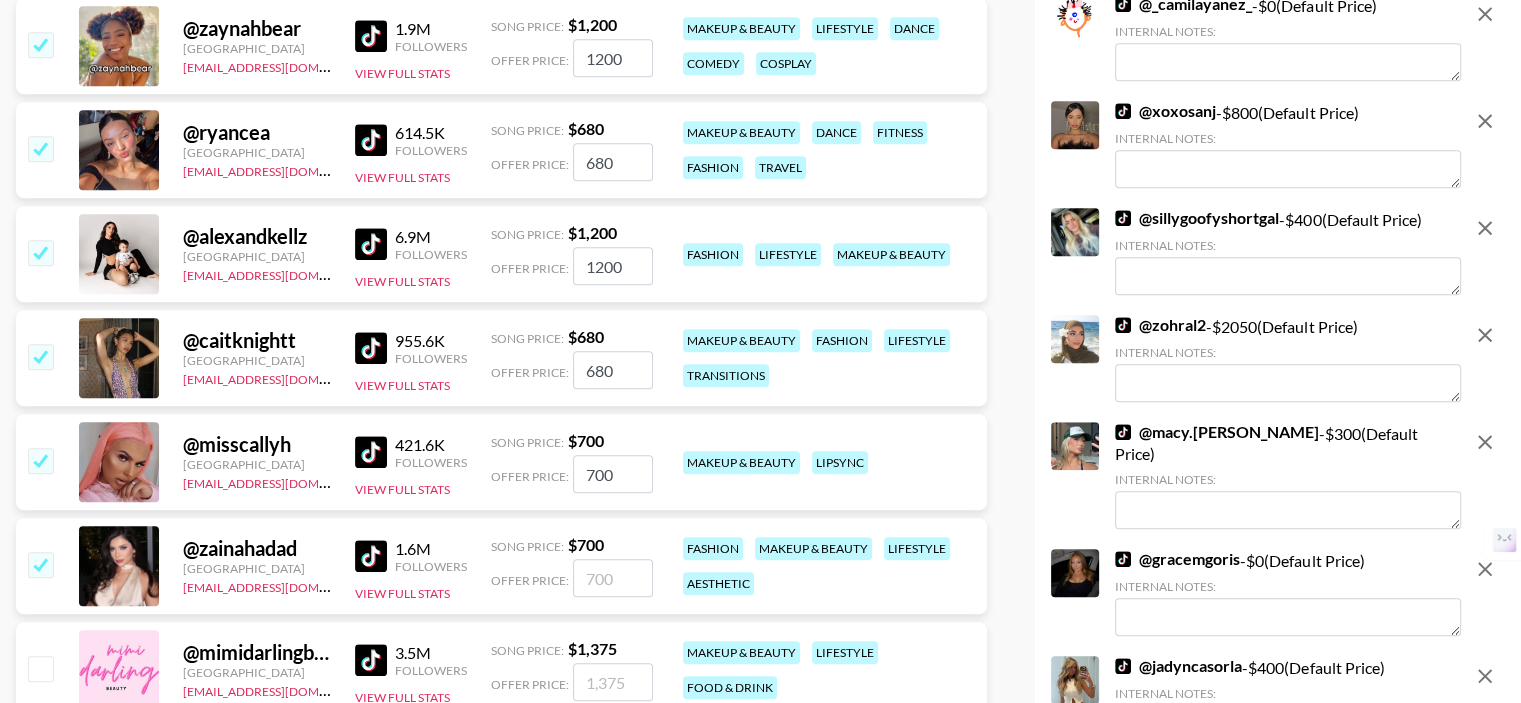 checkbox on "true" 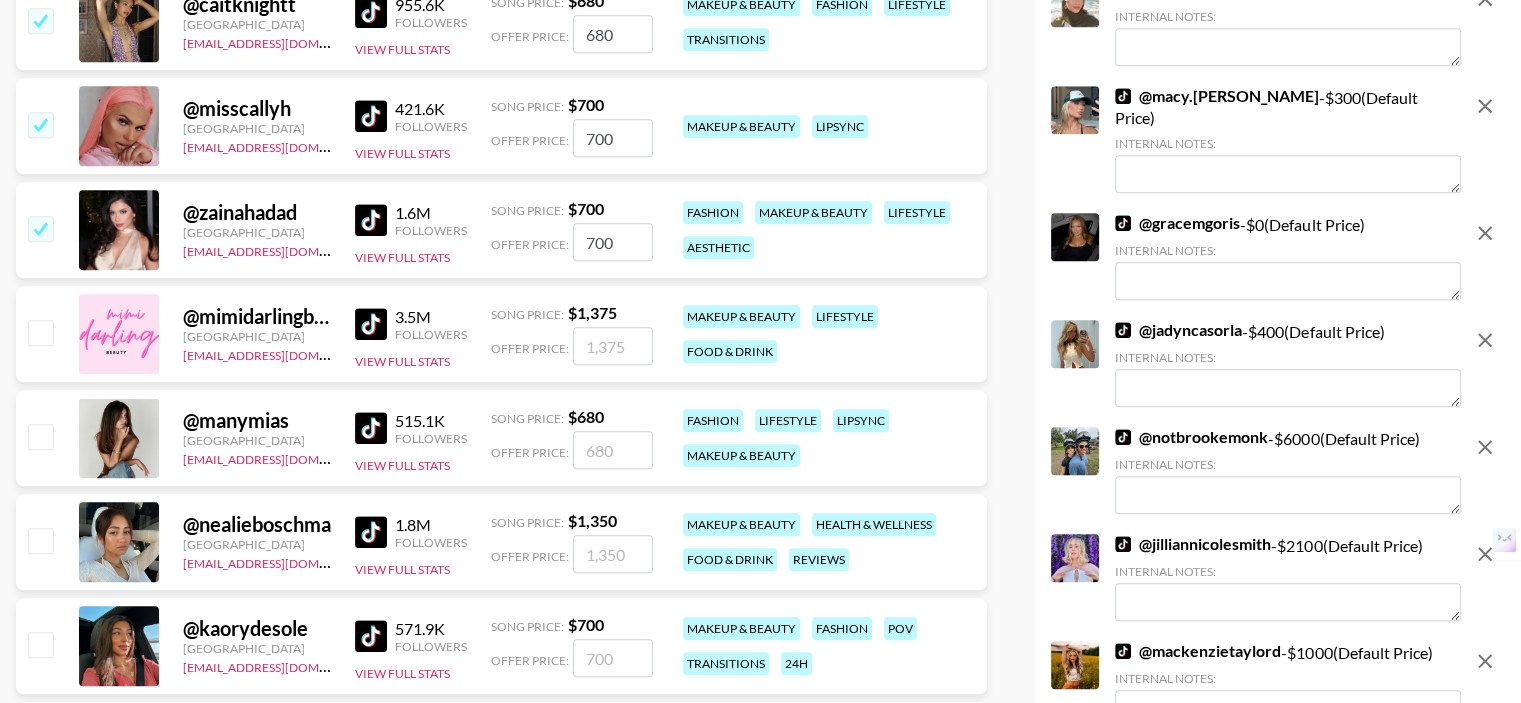 scroll, scrollTop: 2000, scrollLeft: 0, axis: vertical 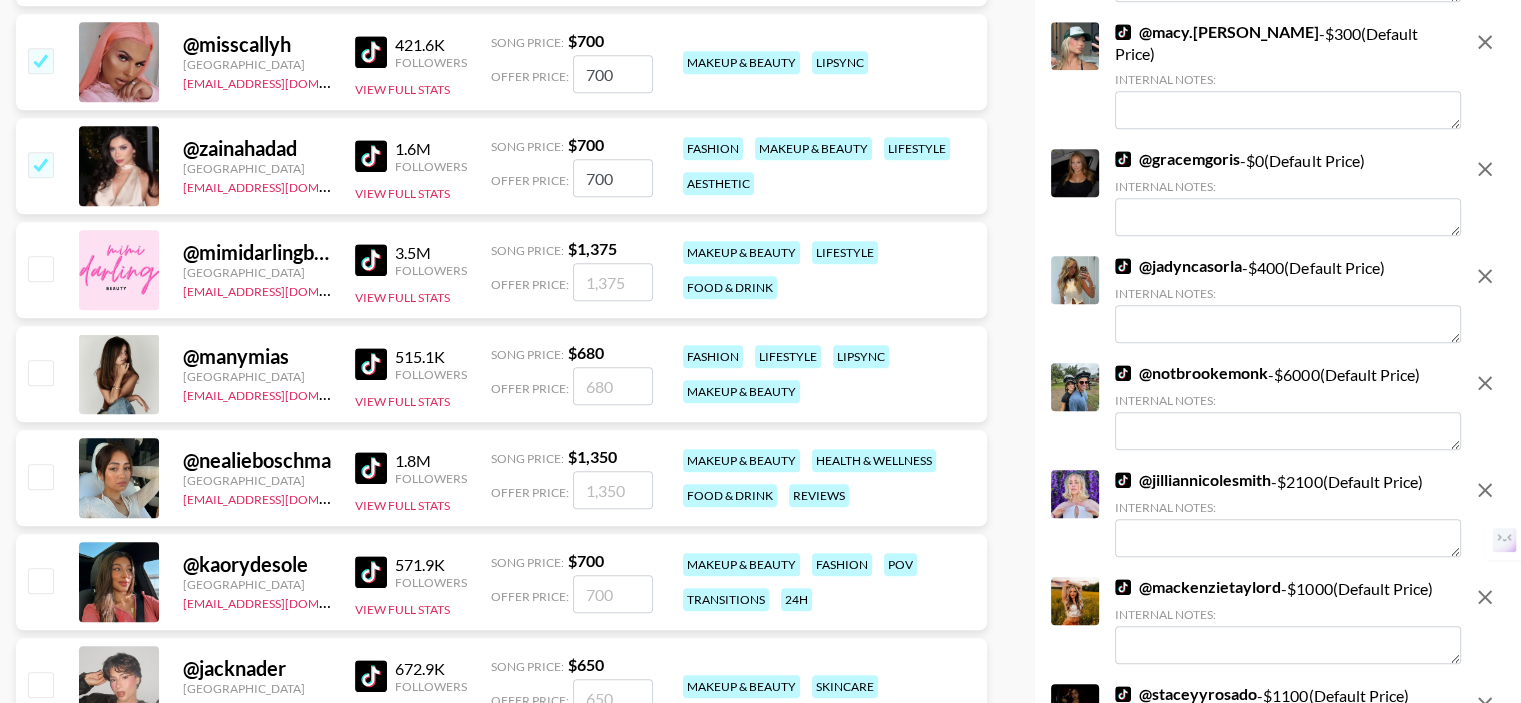 click at bounding box center (40, 268) 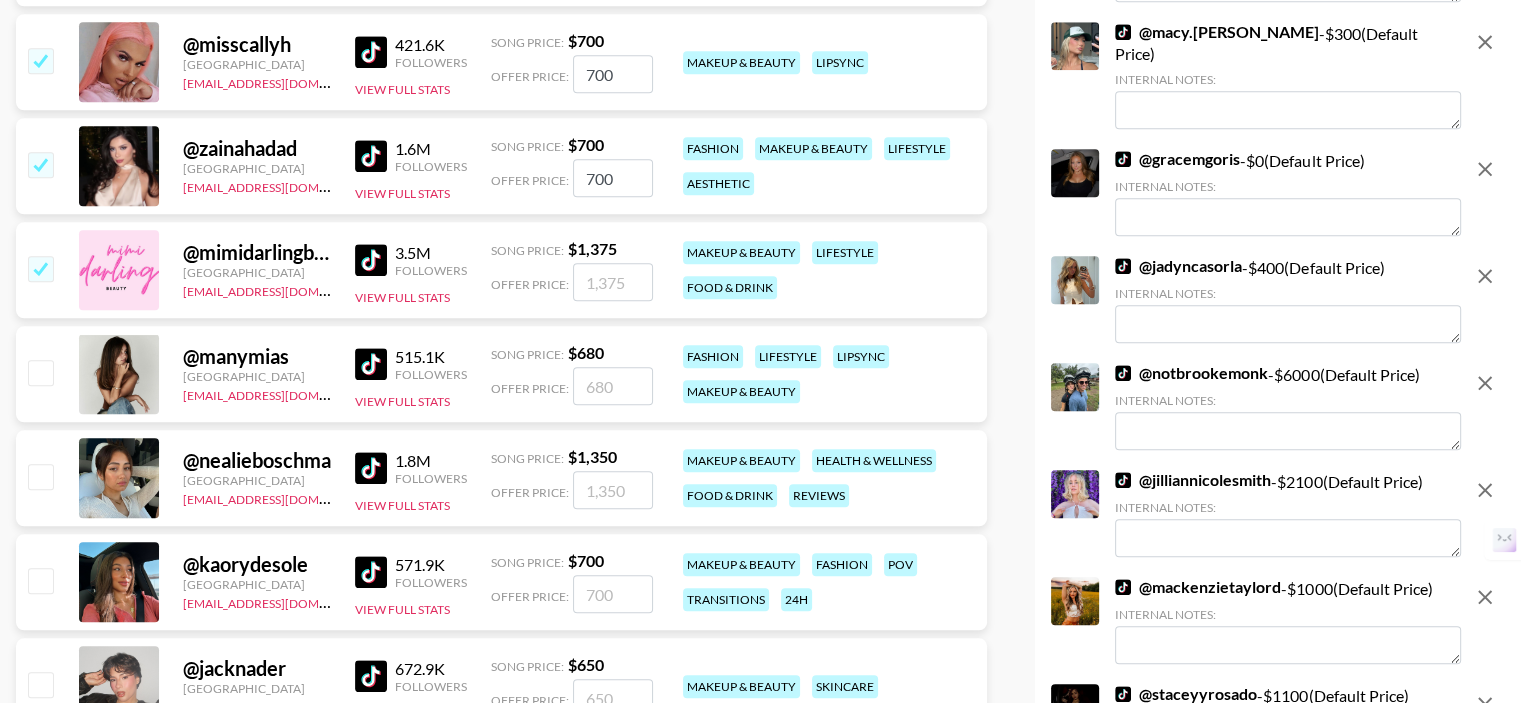checkbox on "true" 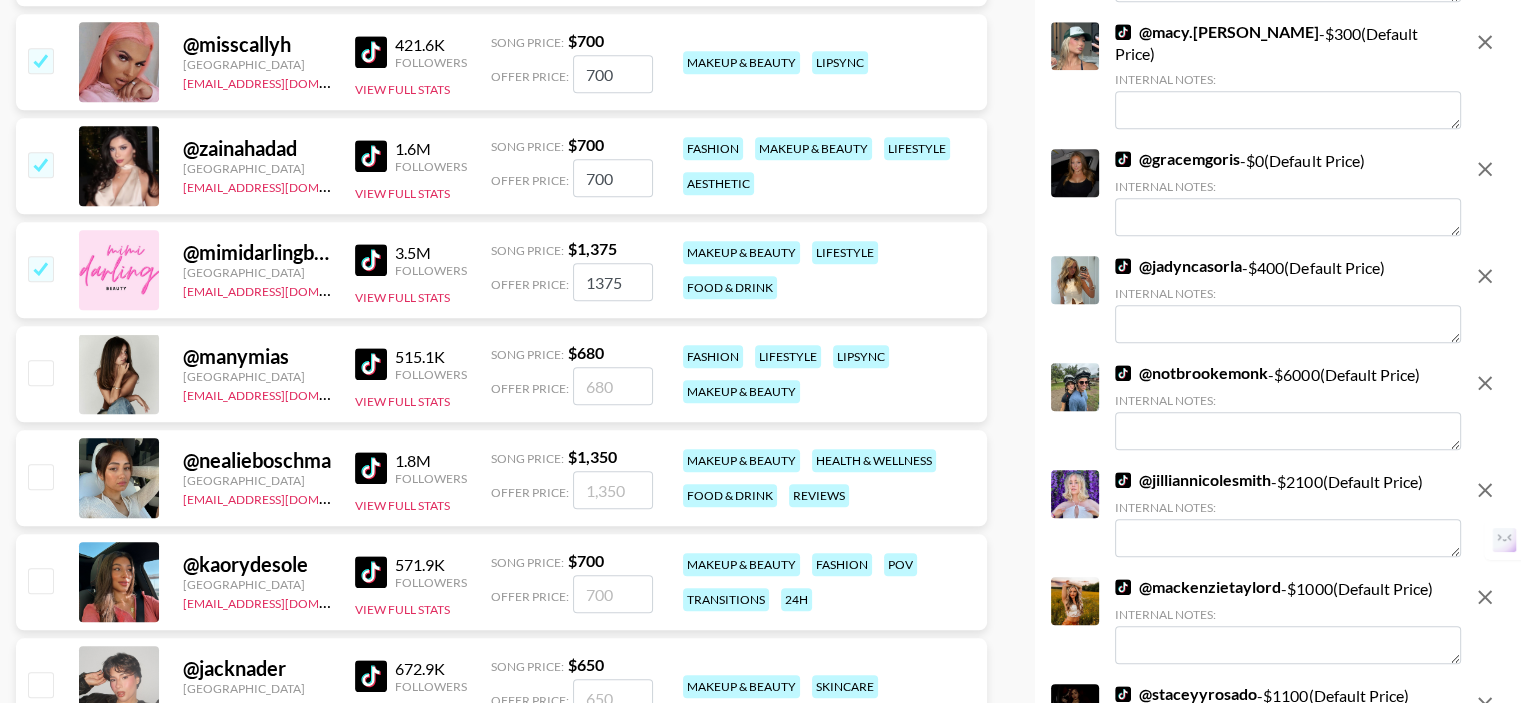 drag, startPoint x: 47, startPoint y: 361, endPoint x: 44, endPoint y: 375, distance: 14.3178215 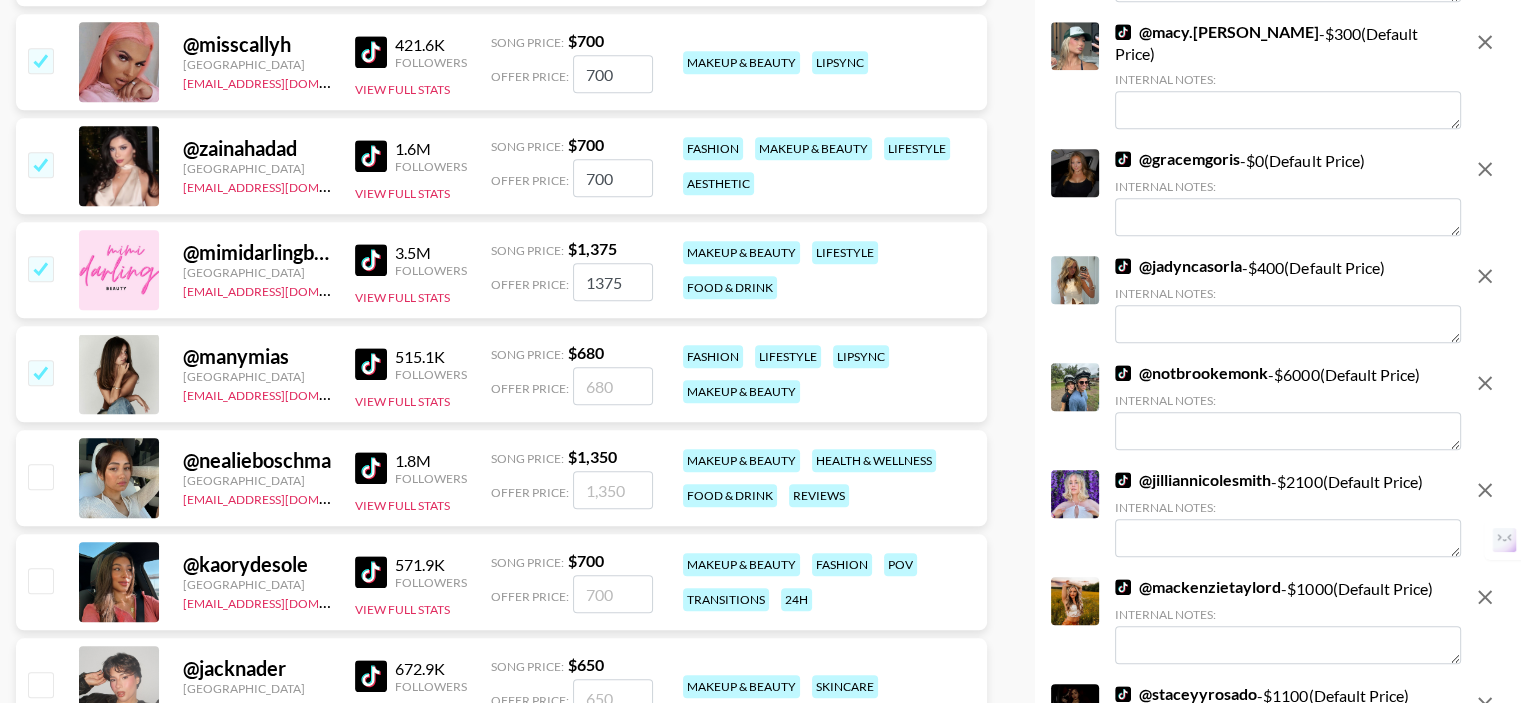 checkbox on "true" 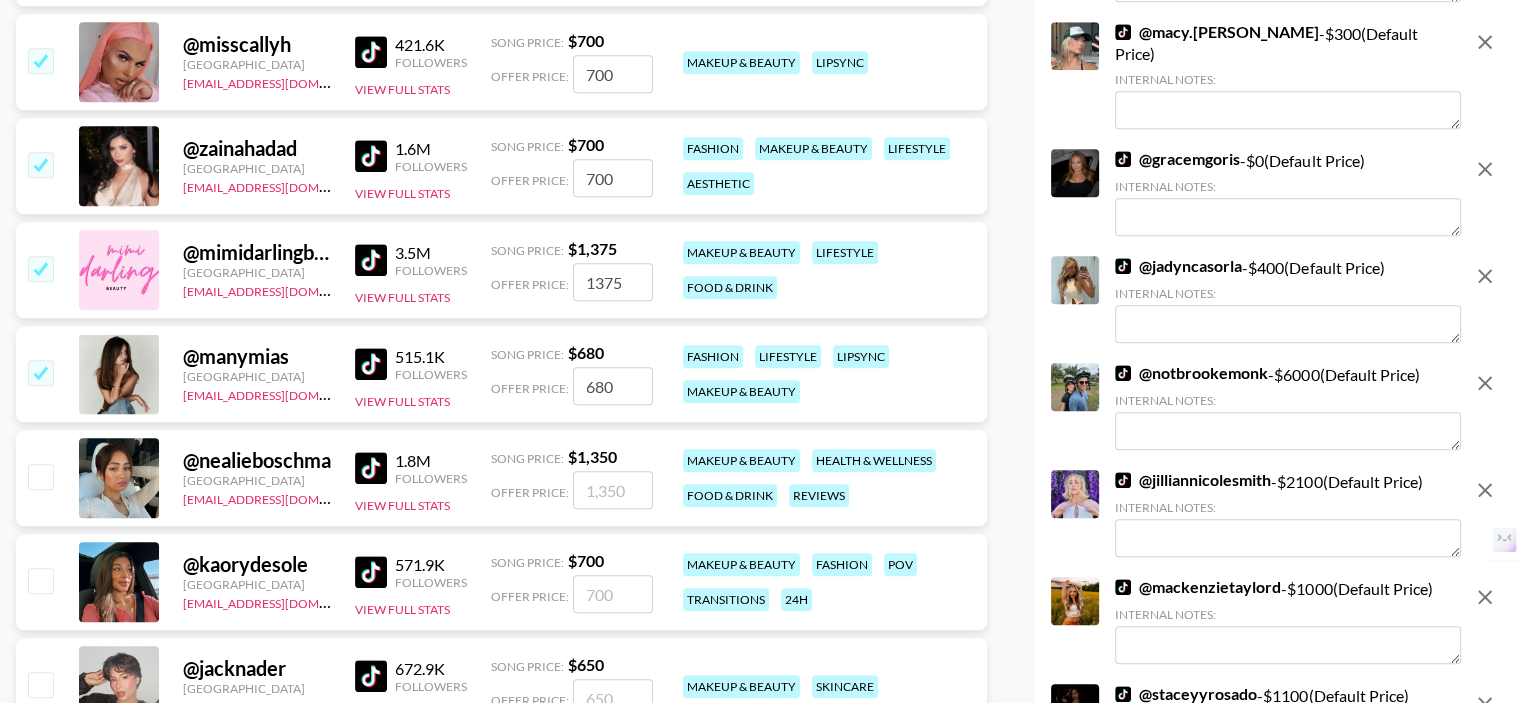 click on "@ nealieboschma United States denver@grail-talent.com 1.8M Followers View Full Stats   Song Price: $ 1,350 Offer Price: makeup & beauty health & wellness food & drink reviews" at bounding box center [501, 478] 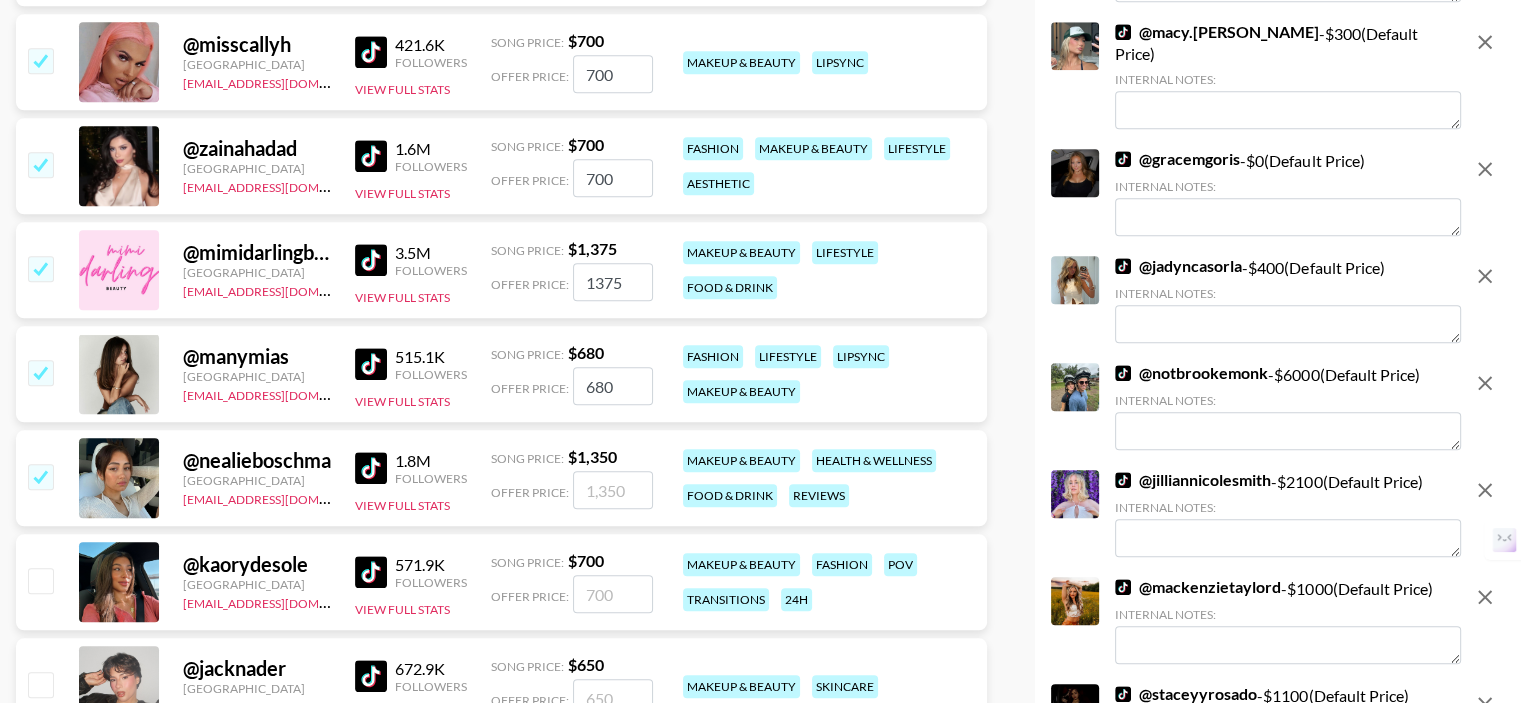 checkbox on "true" 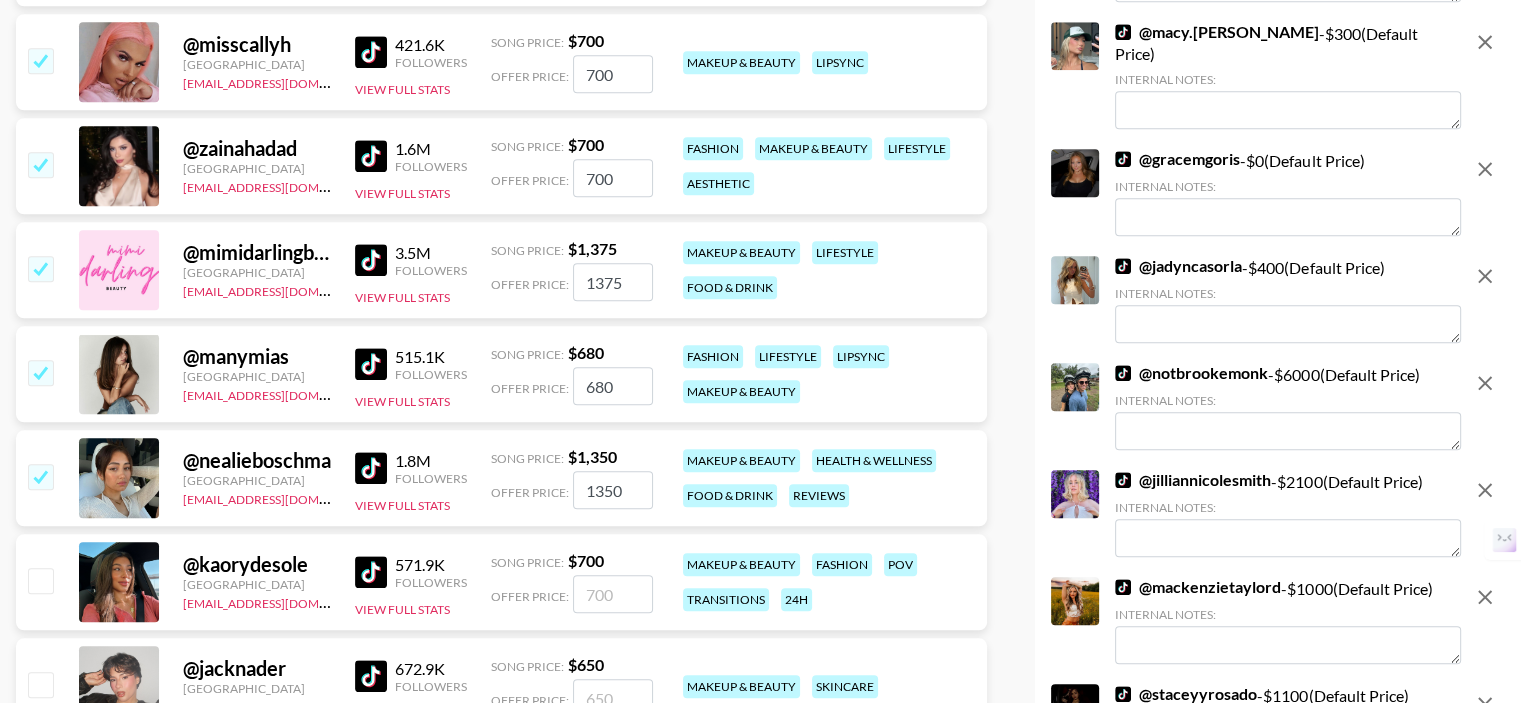 click at bounding box center [40, 580] 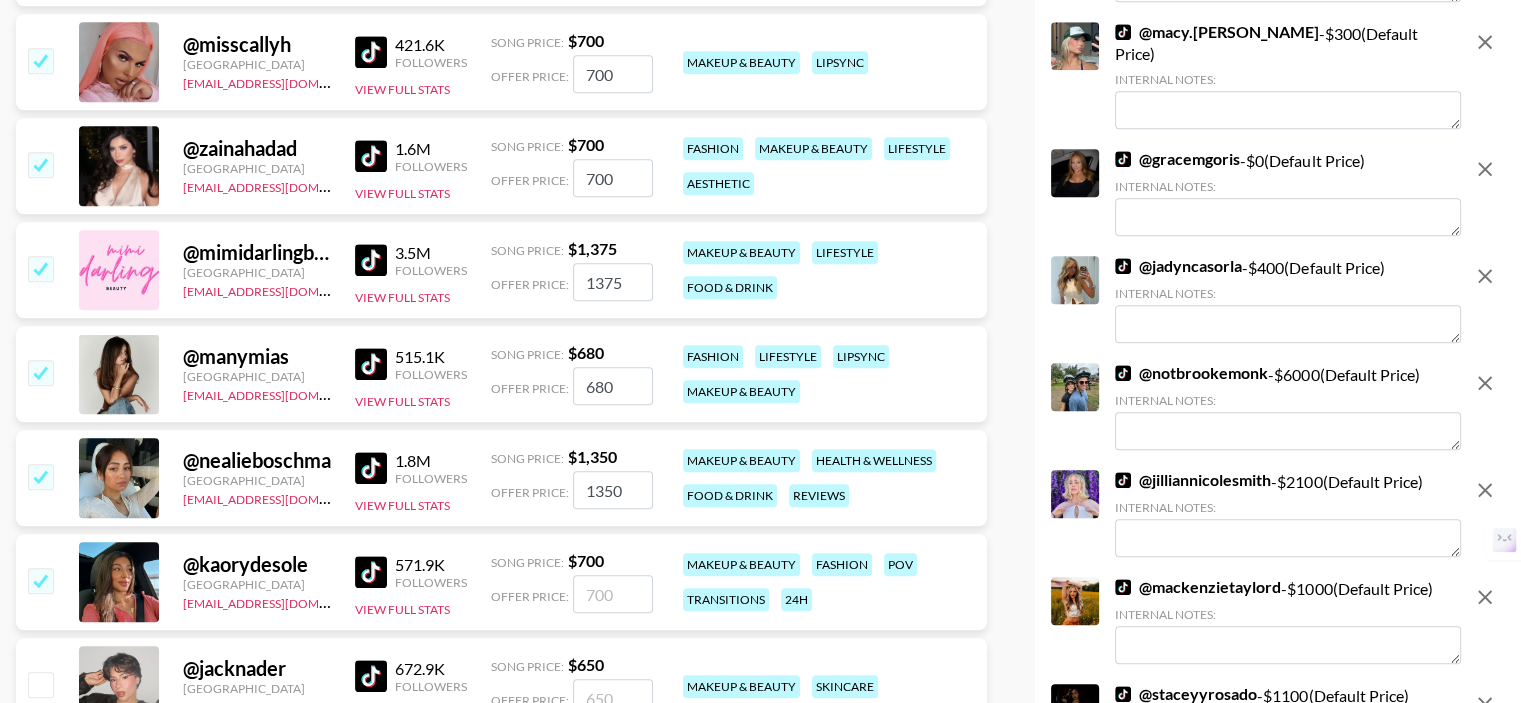 checkbox on "true" 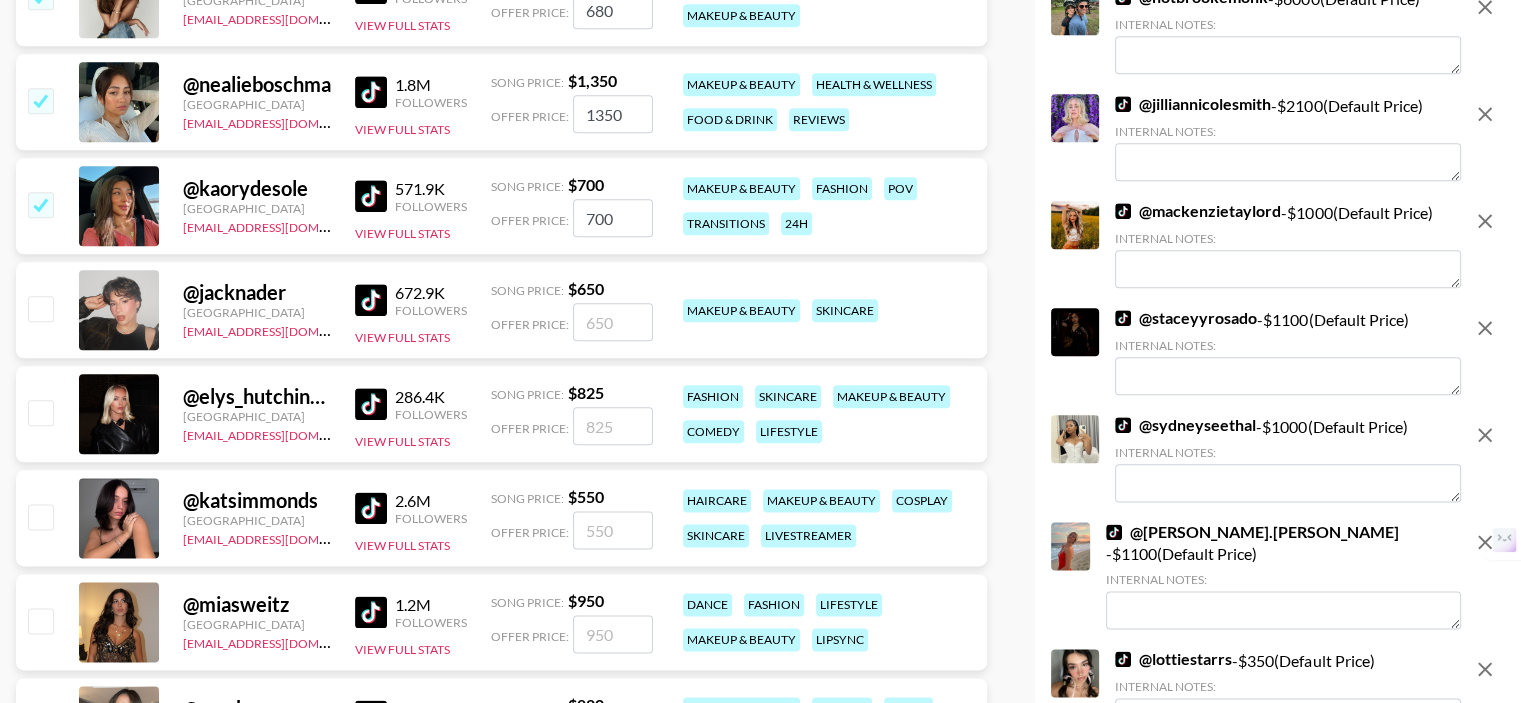scroll, scrollTop: 2400, scrollLeft: 0, axis: vertical 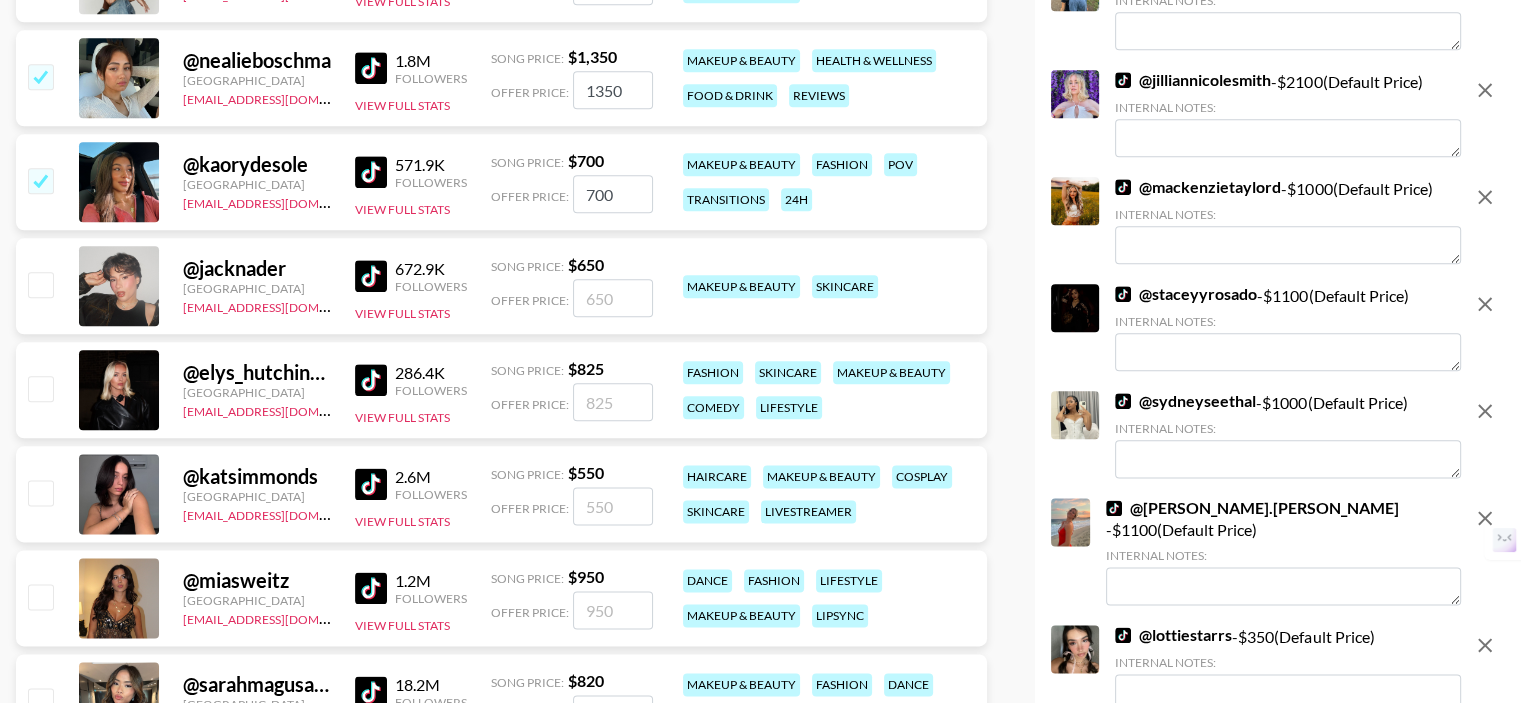 drag, startPoint x: 40, startPoint y: 279, endPoint x: 37, endPoint y: 348, distance: 69.065186 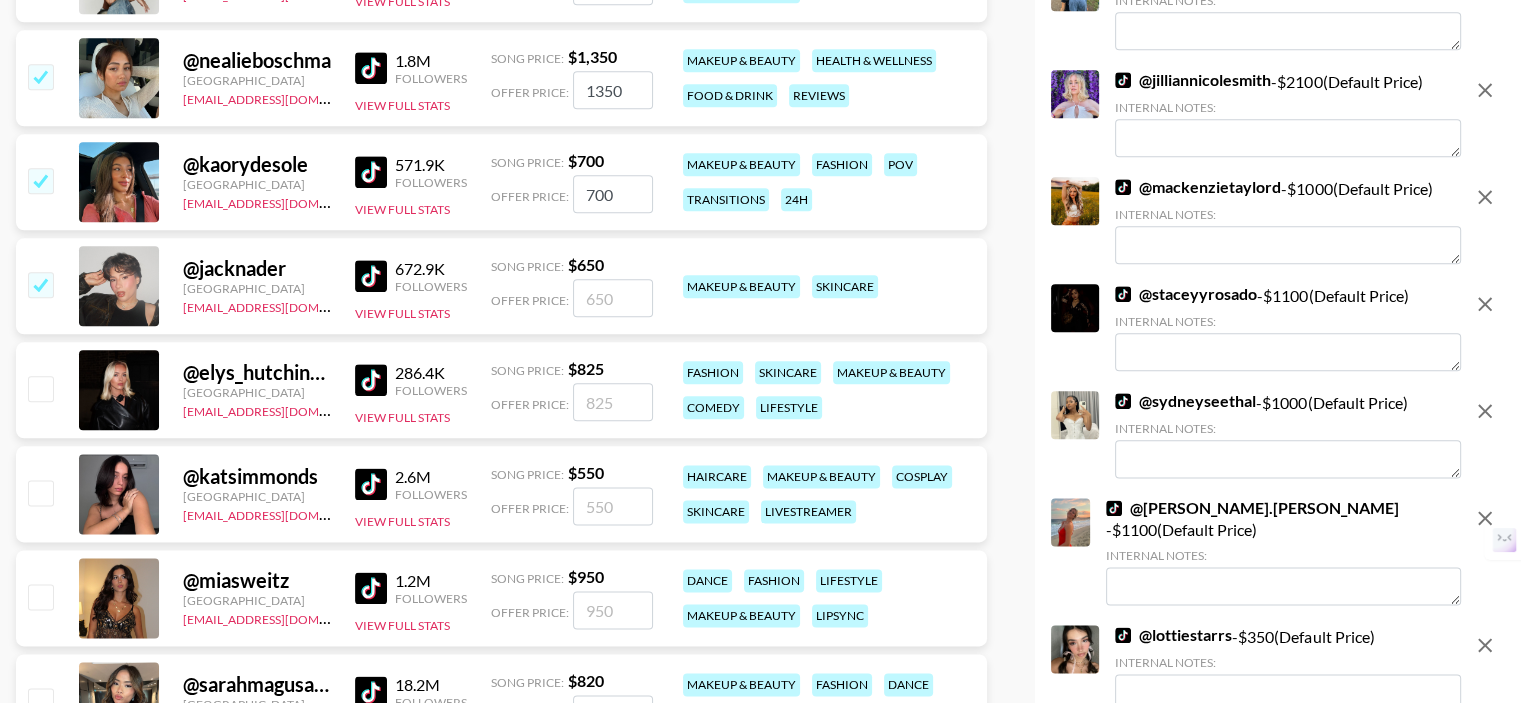 checkbox on "true" 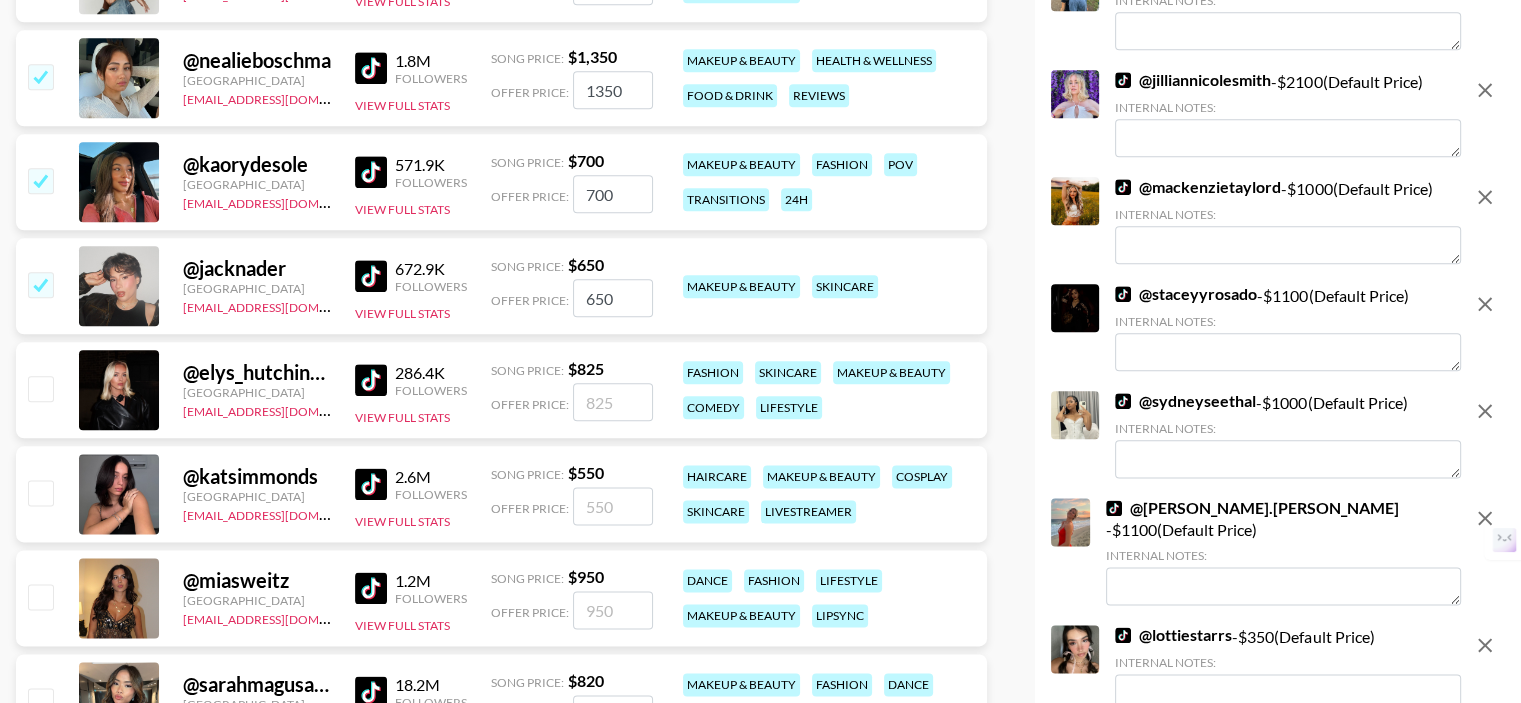 click at bounding box center [40, 388] 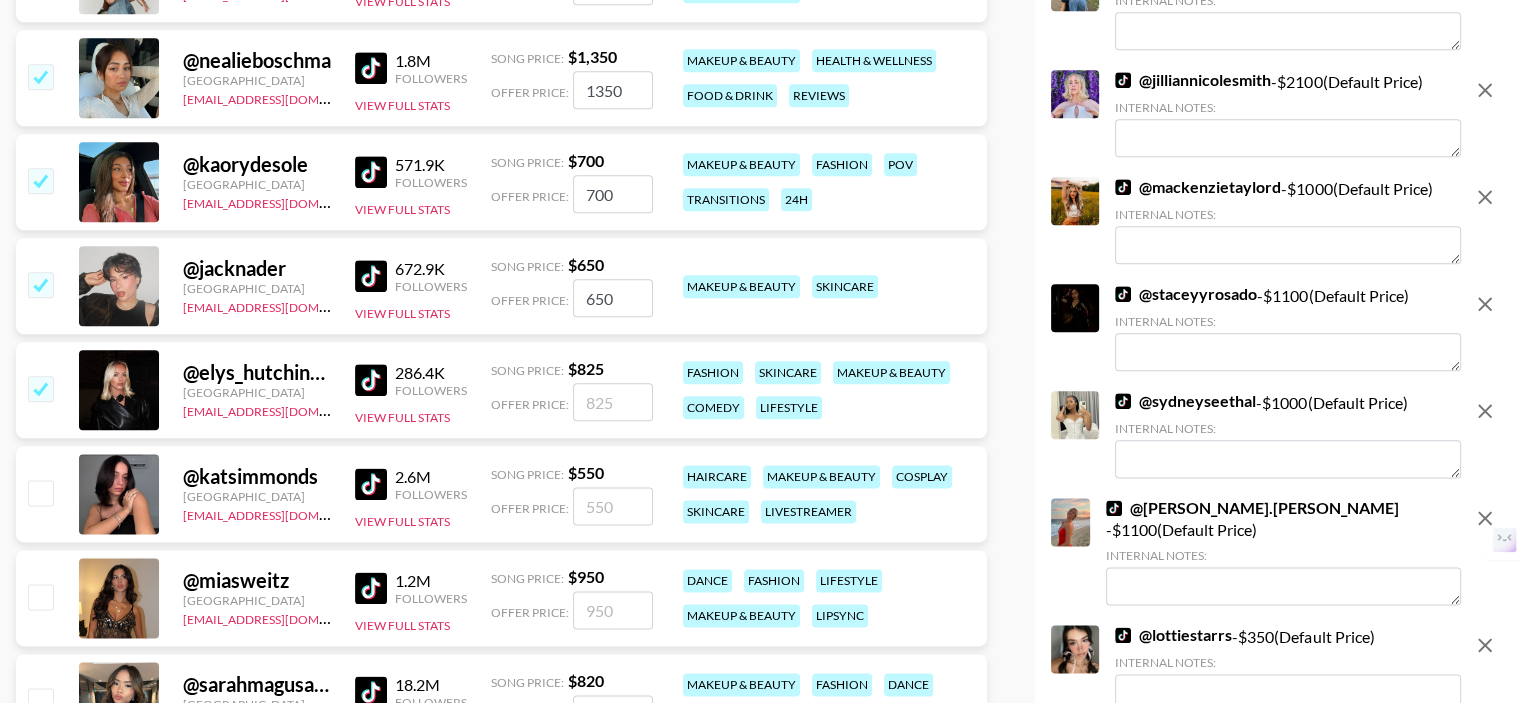 checkbox on "true" 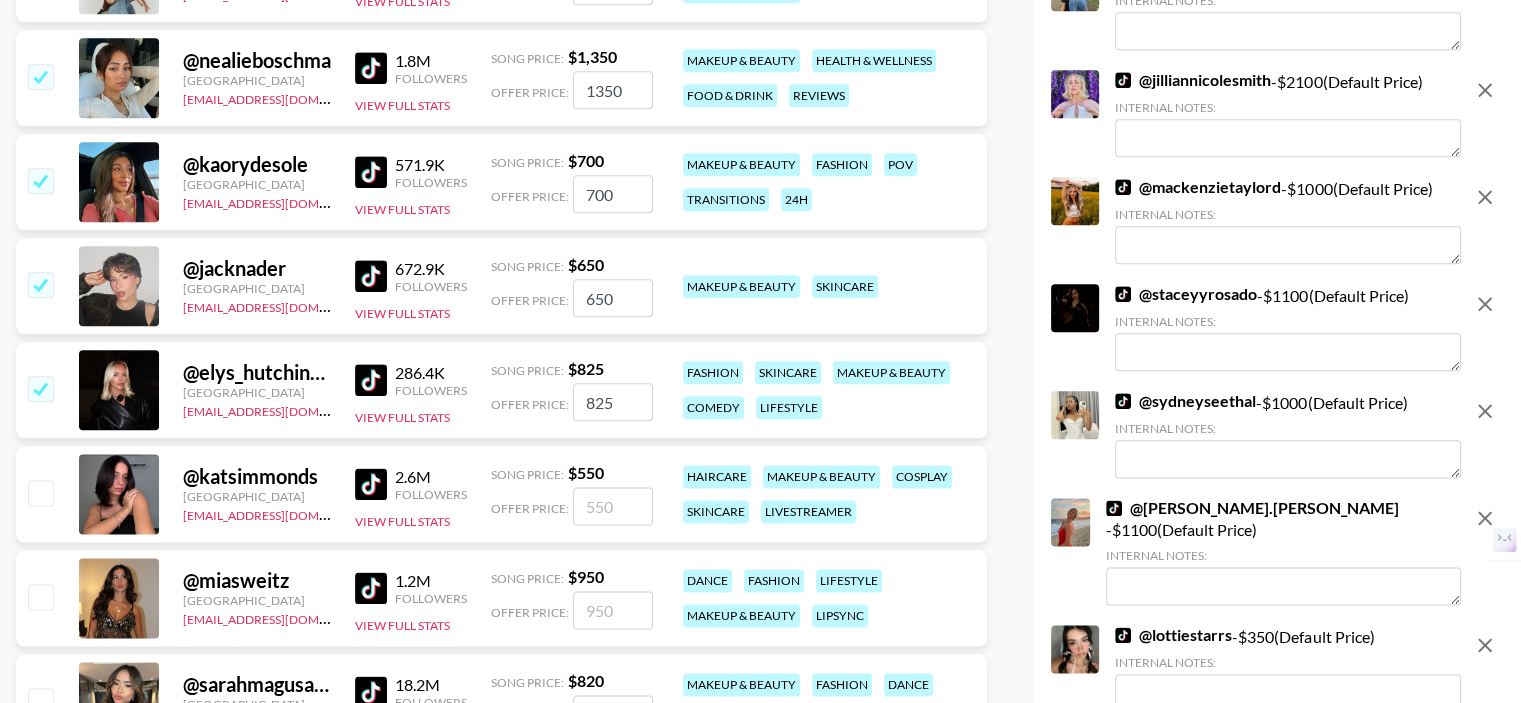 click at bounding box center (40, 492) 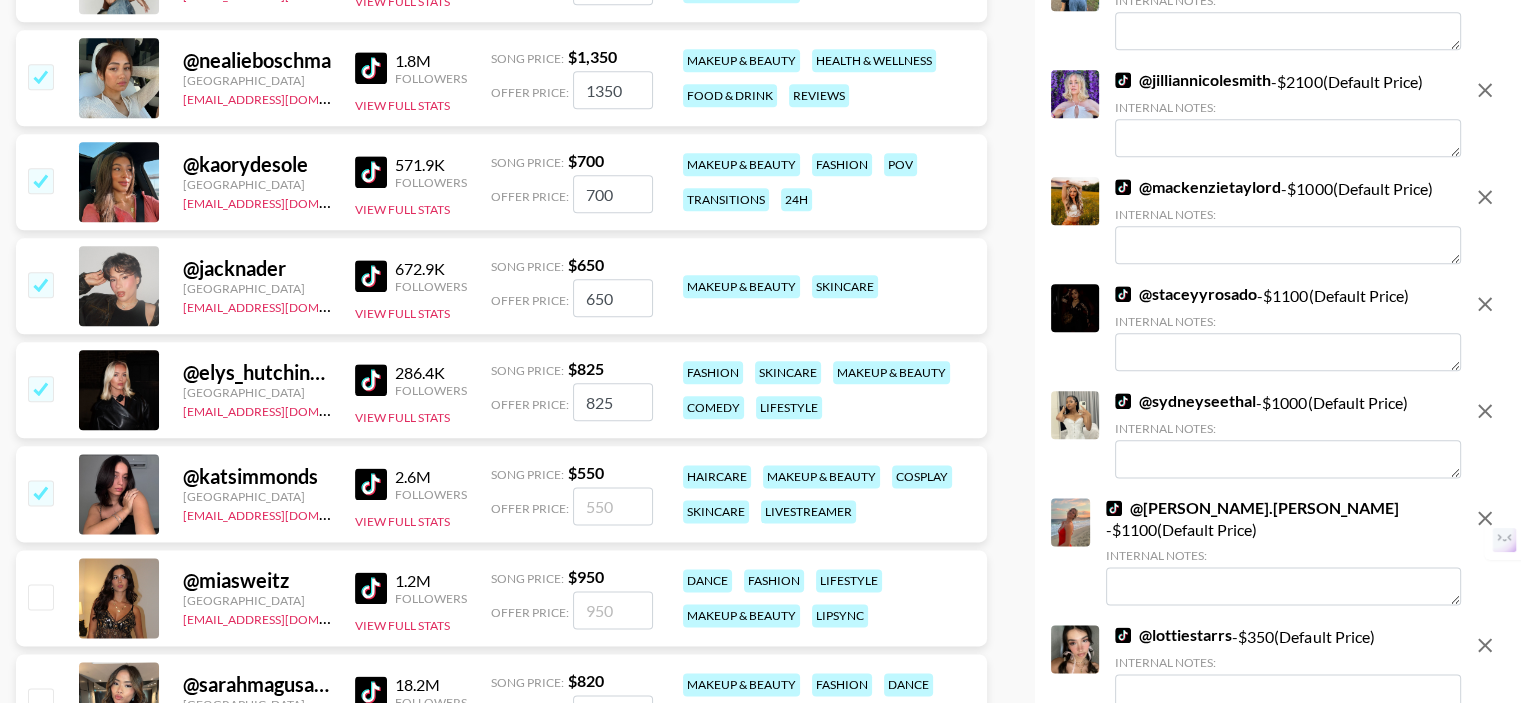 checkbox on "true" 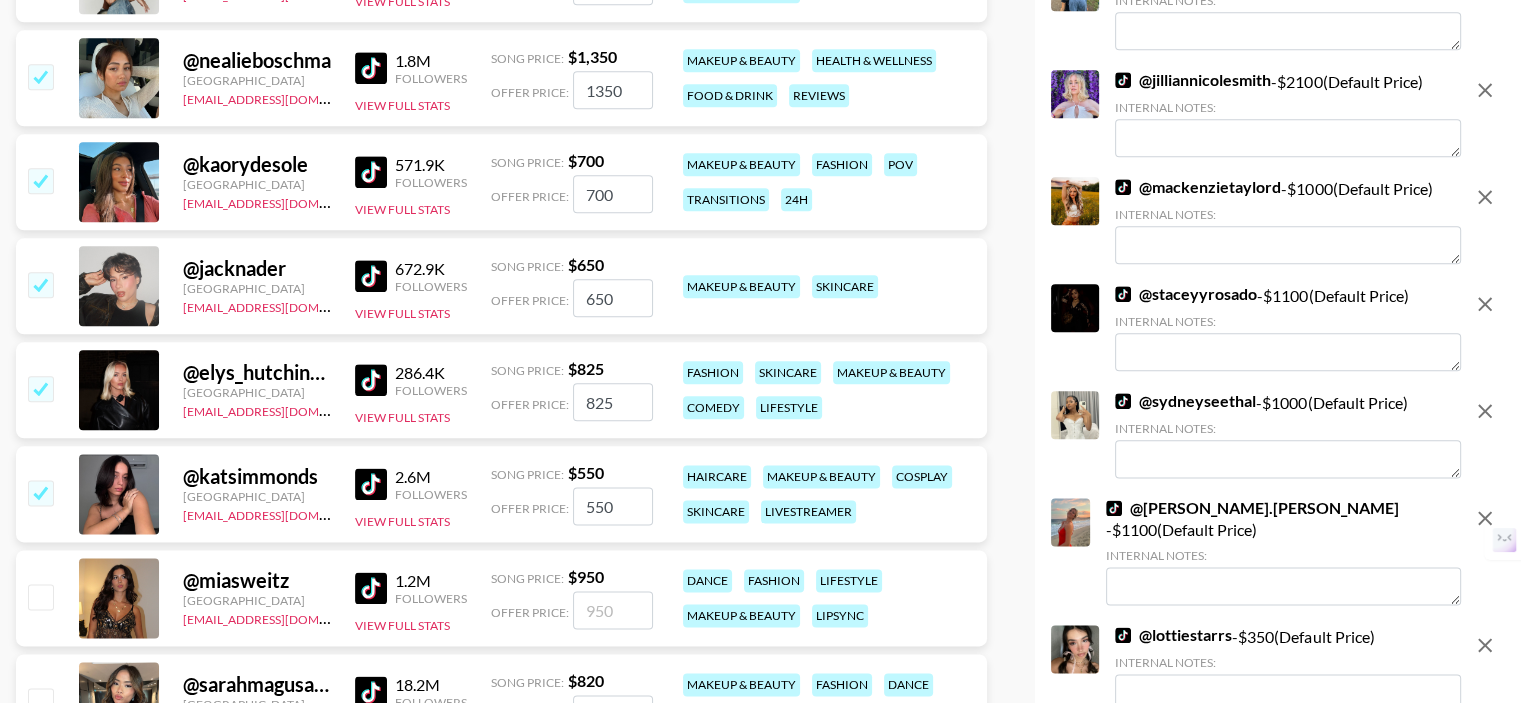 click at bounding box center (40, 596) 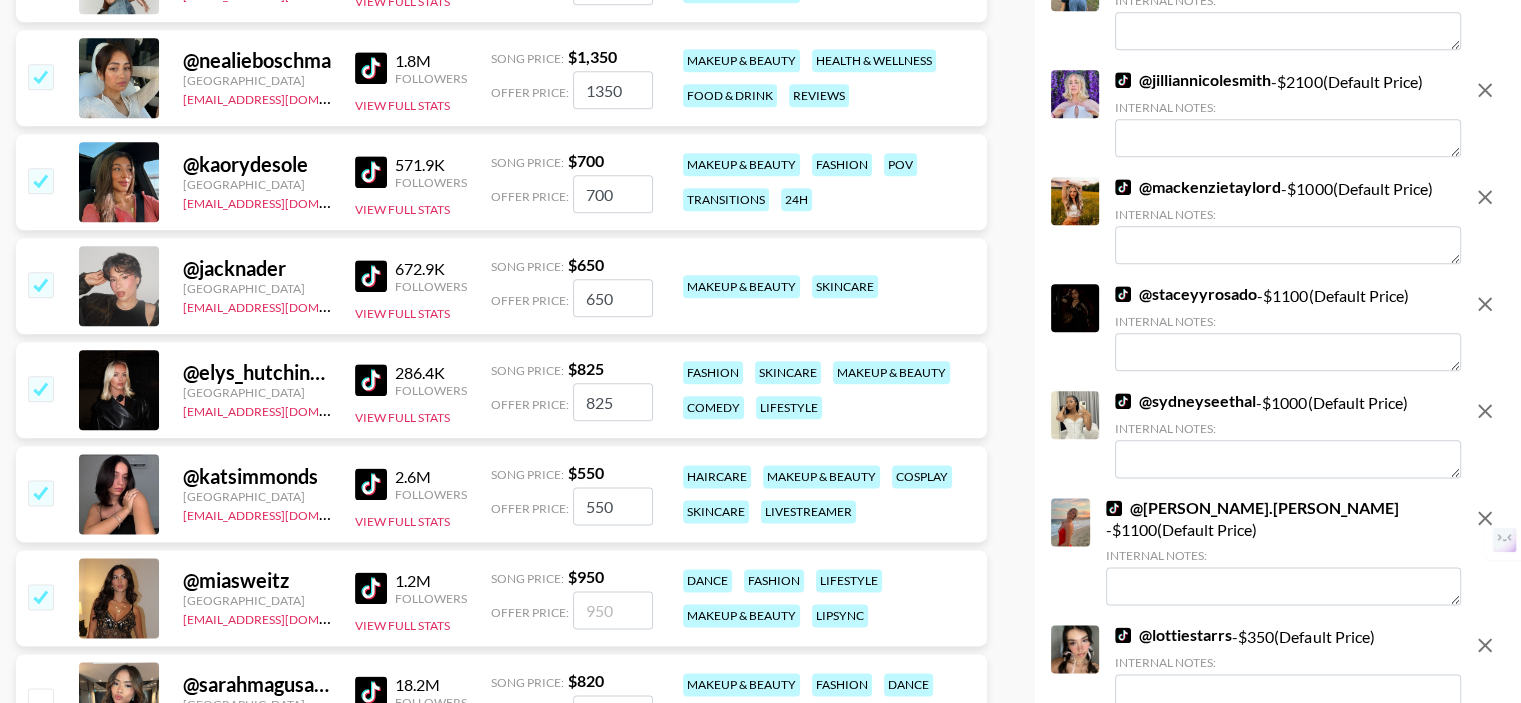 checkbox on "true" 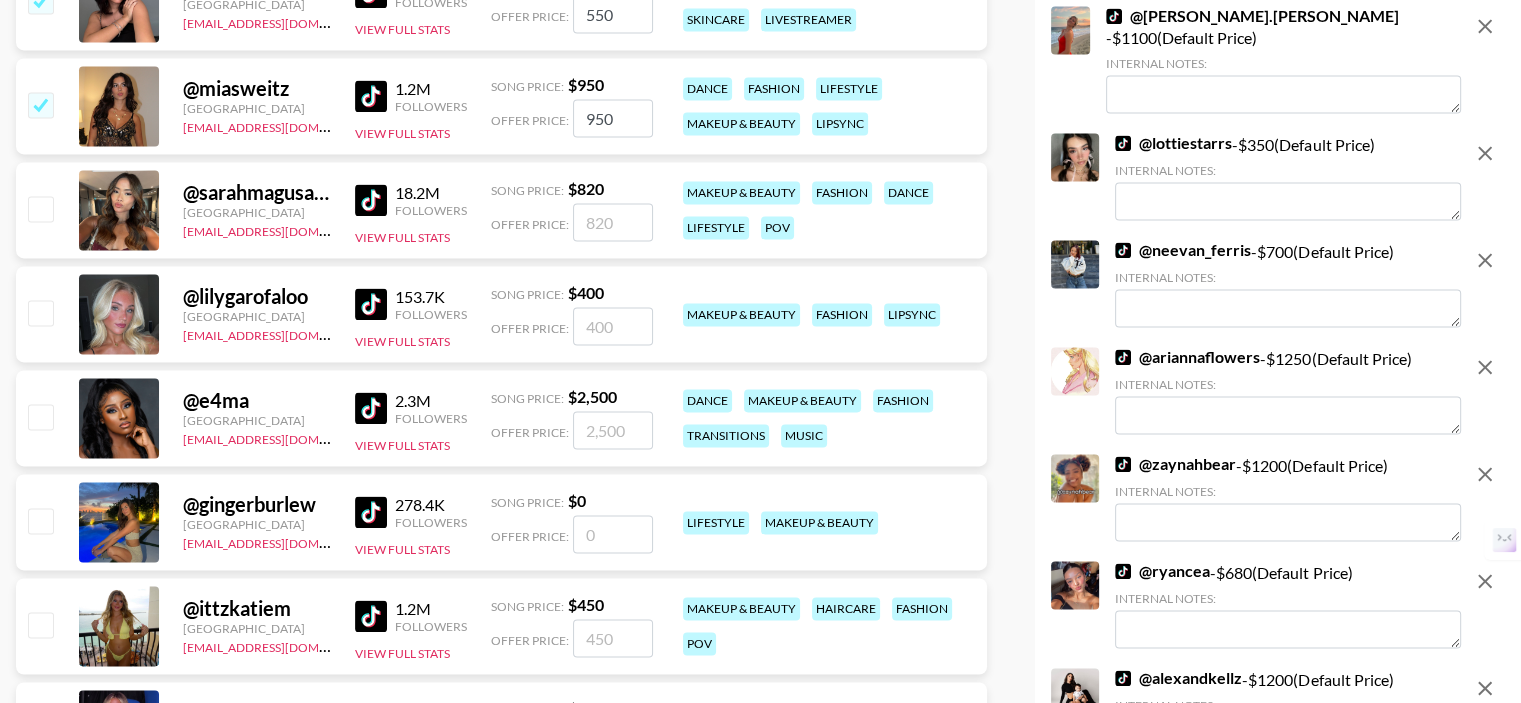 scroll, scrollTop: 2900, scrollLeft: 0, axis: vertical 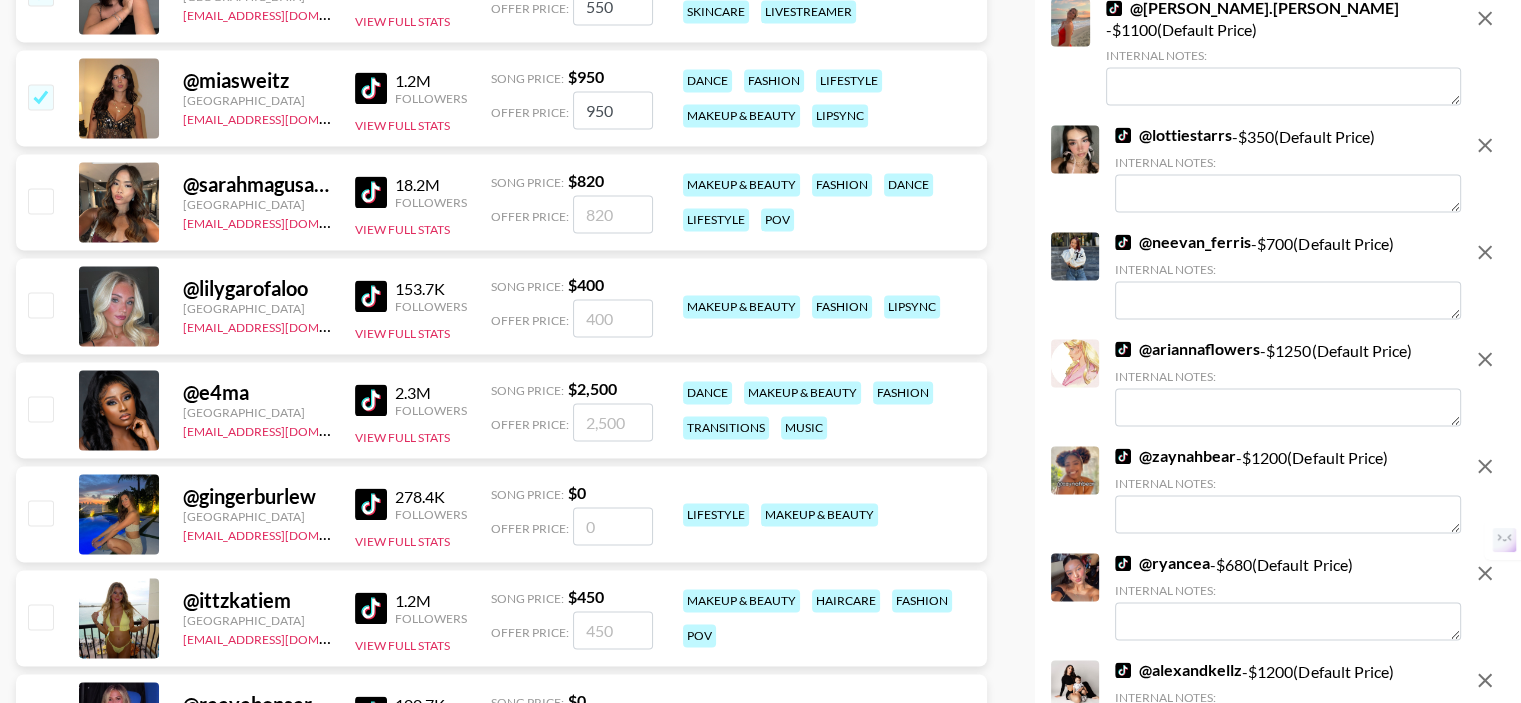 click at bounding box center (40, 200) 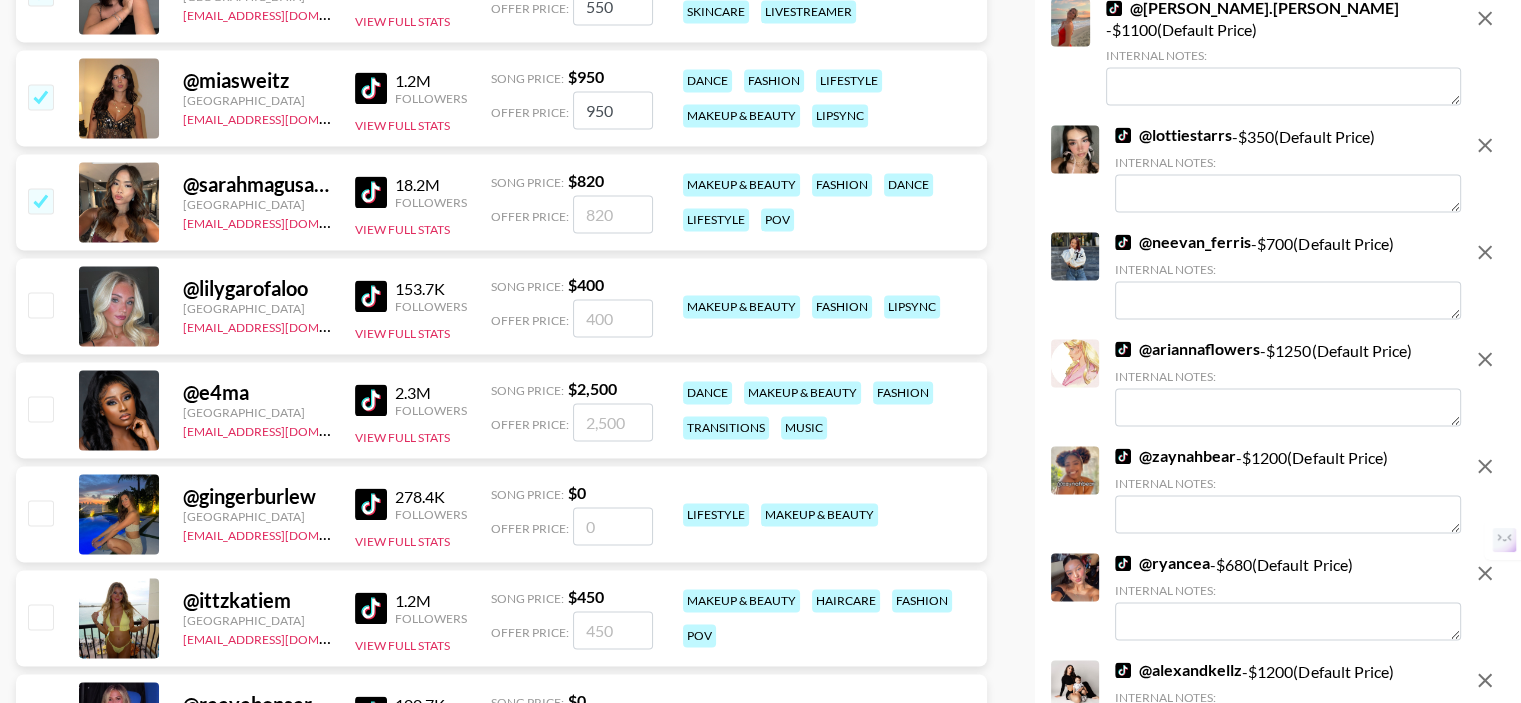 checkbox on "true" 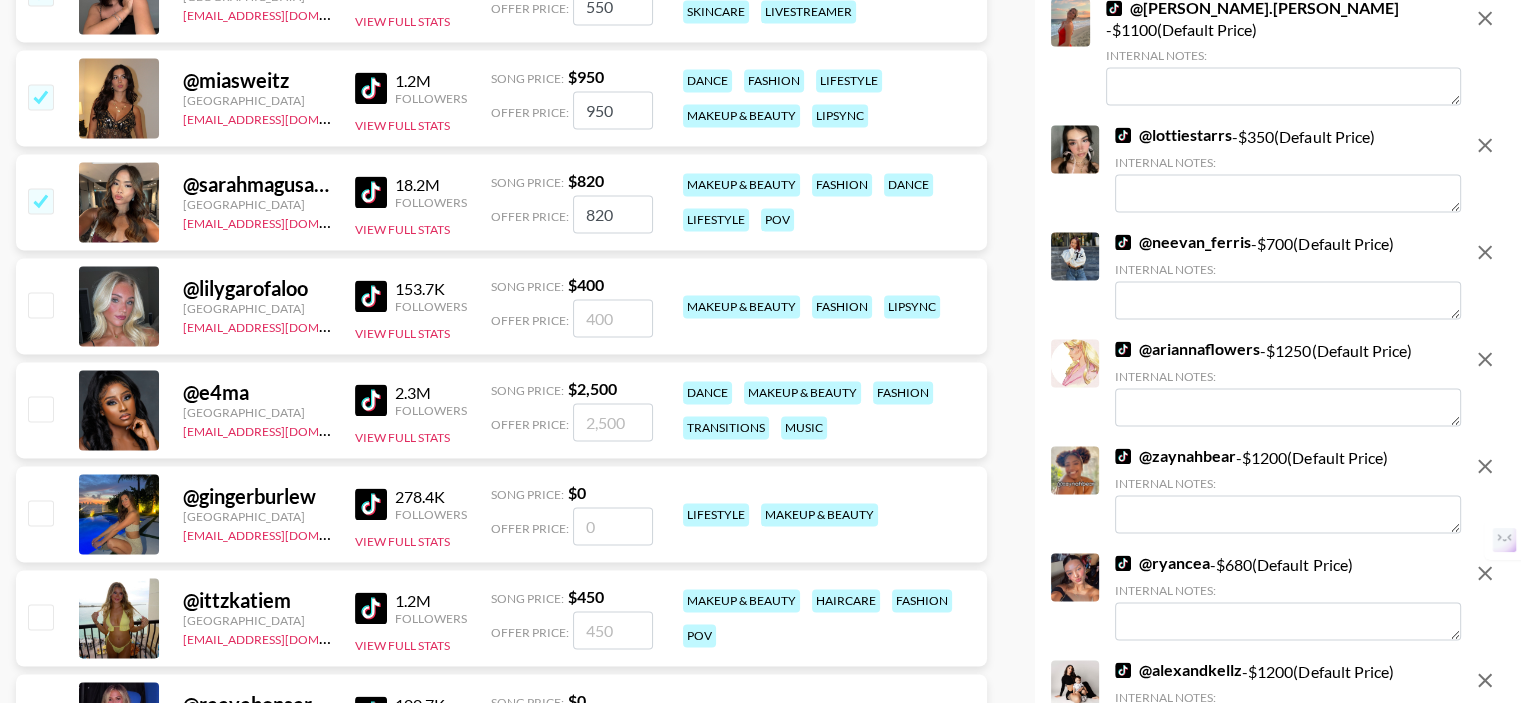 click at bounding box center [40, 304] 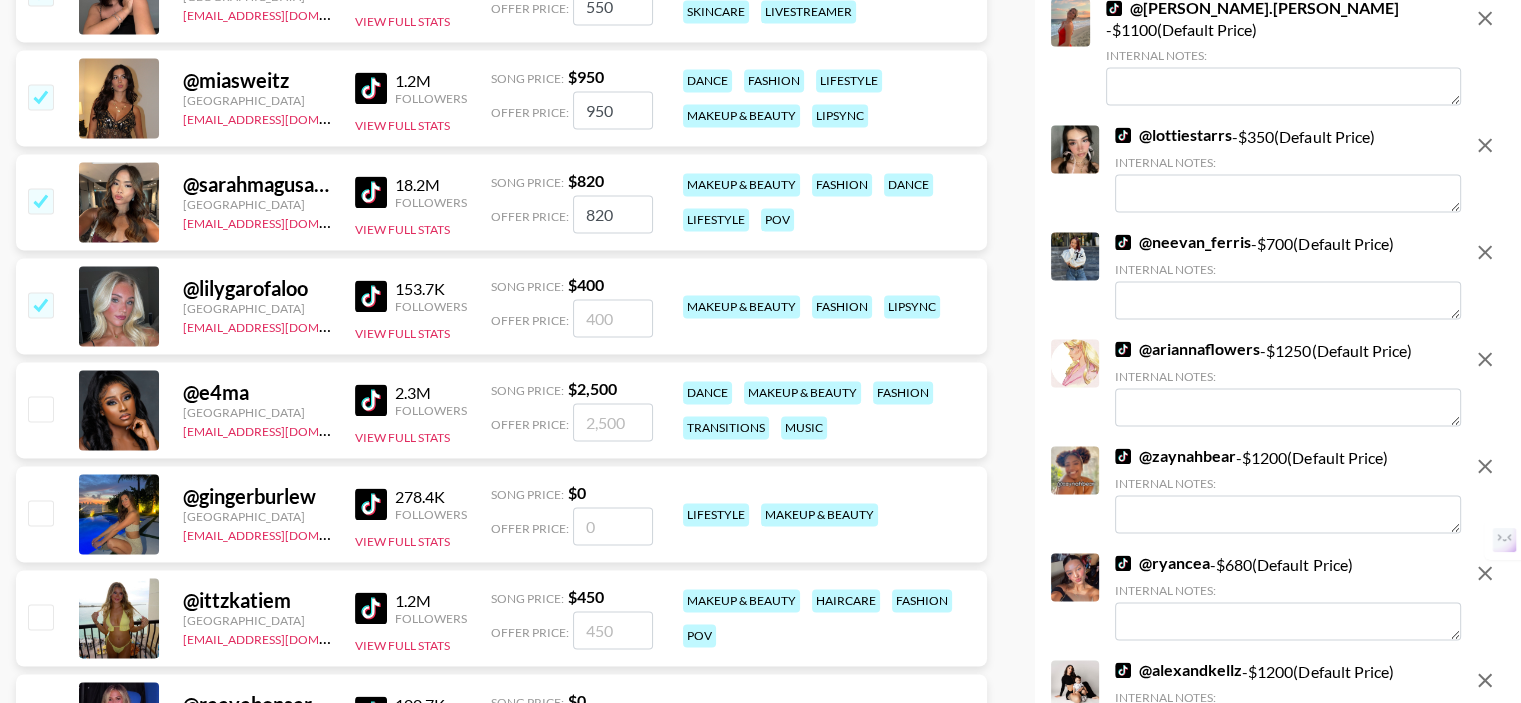 checkbox on "true" 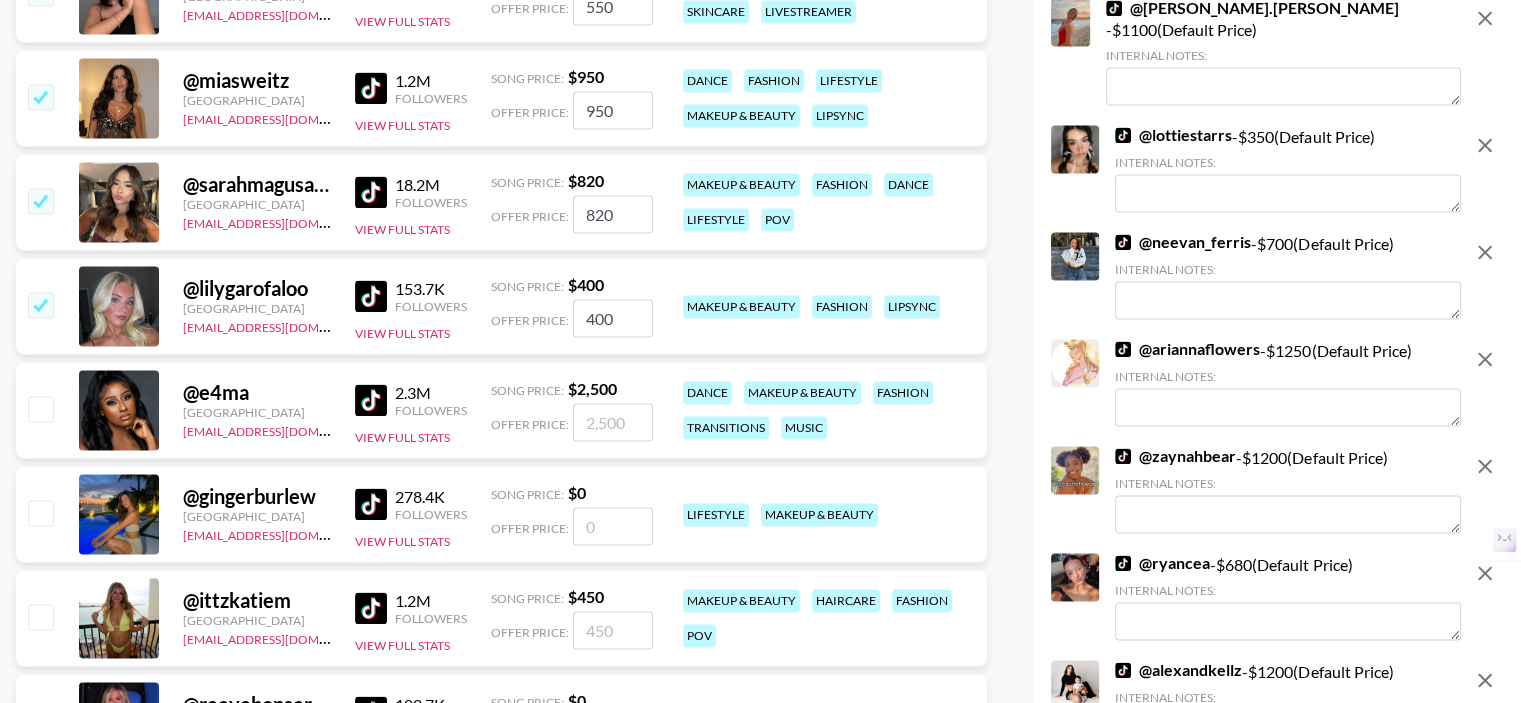click at bounding box center (40, 408) 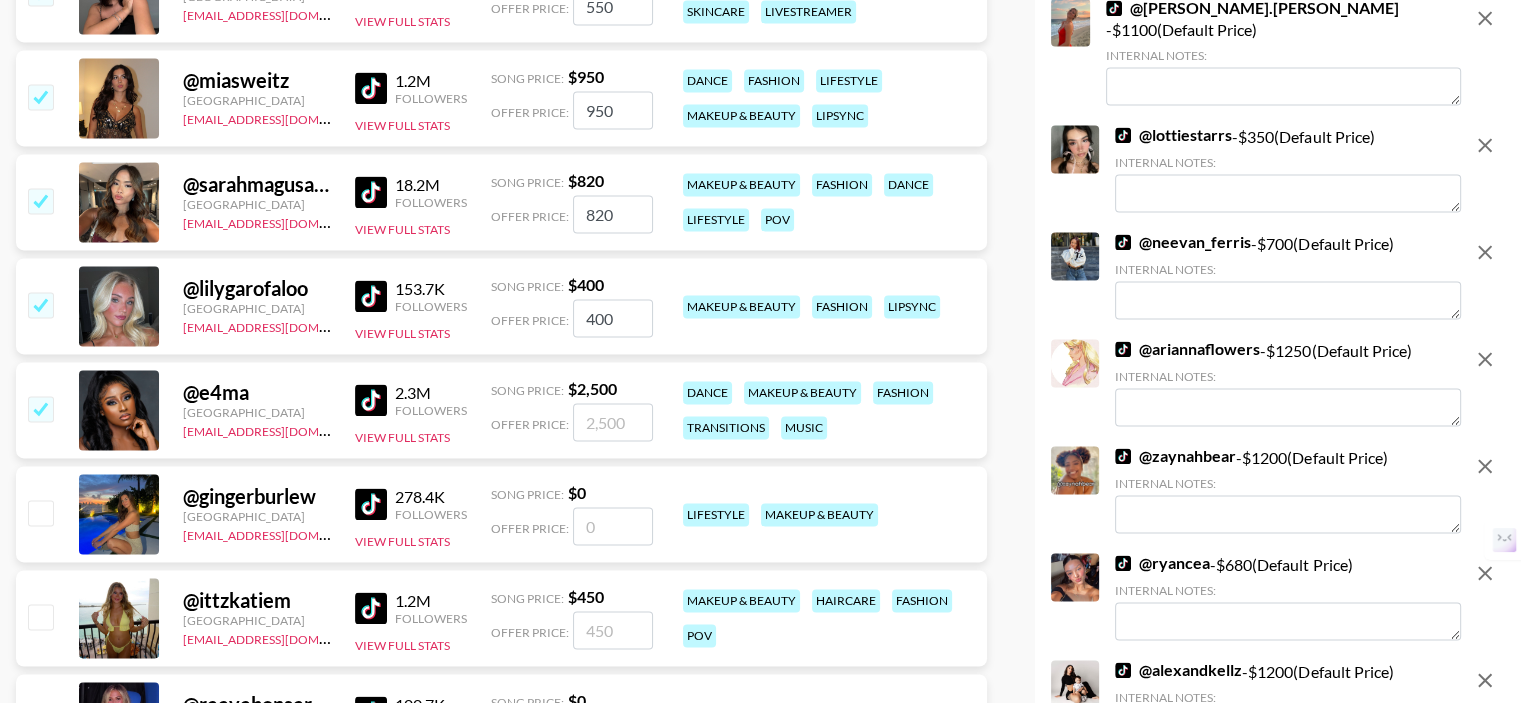 checkbox on "true" 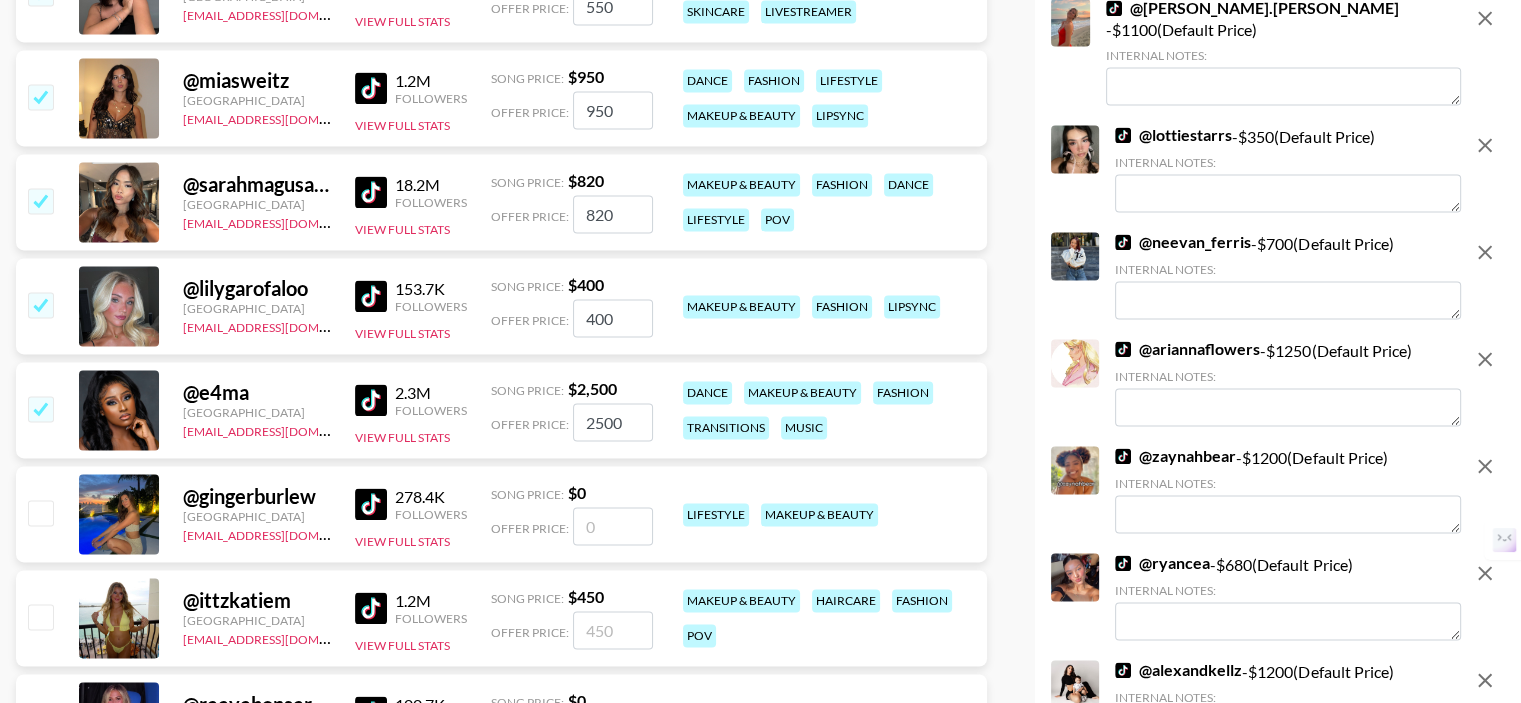 click at bounding box center (40, 512) 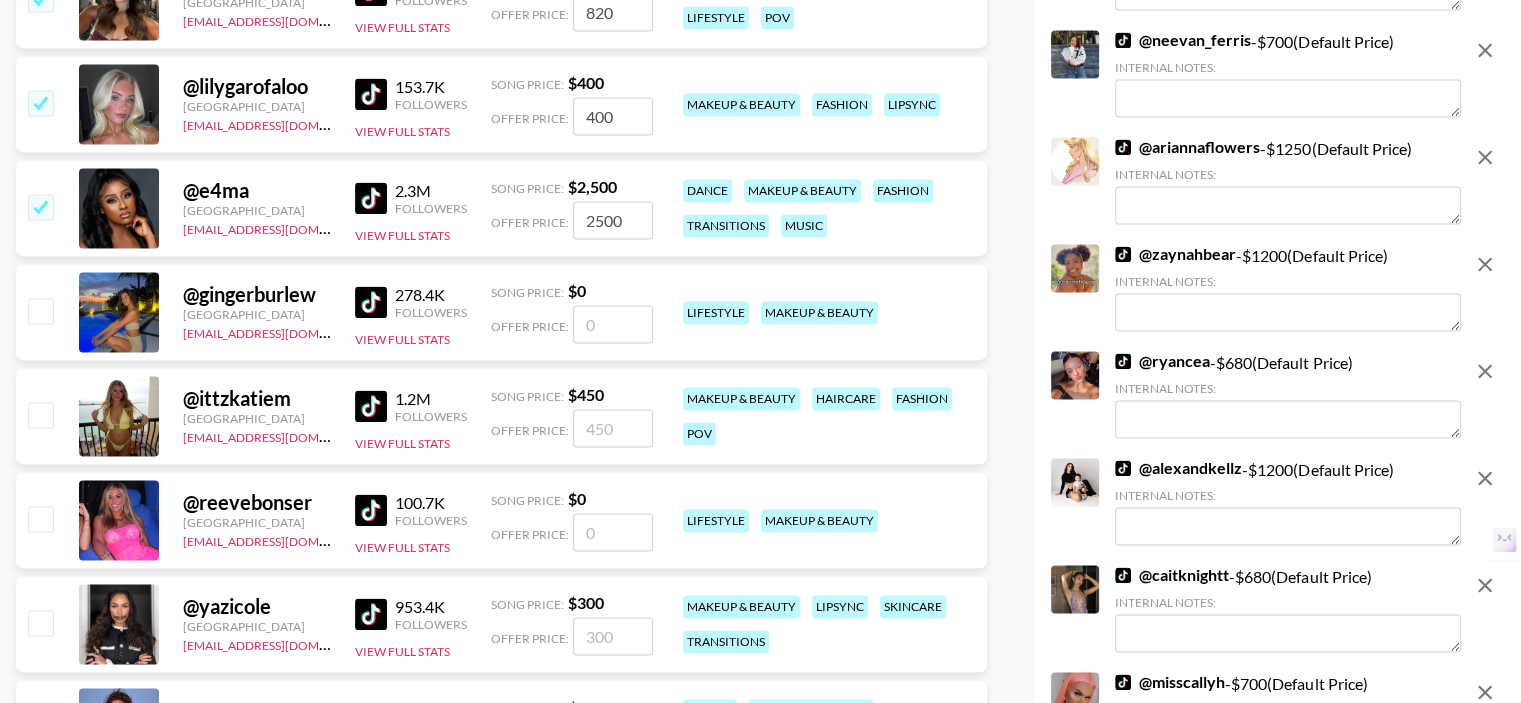 scroll, scrollTop: 3200, scrollLeft: 0, axis: vertical 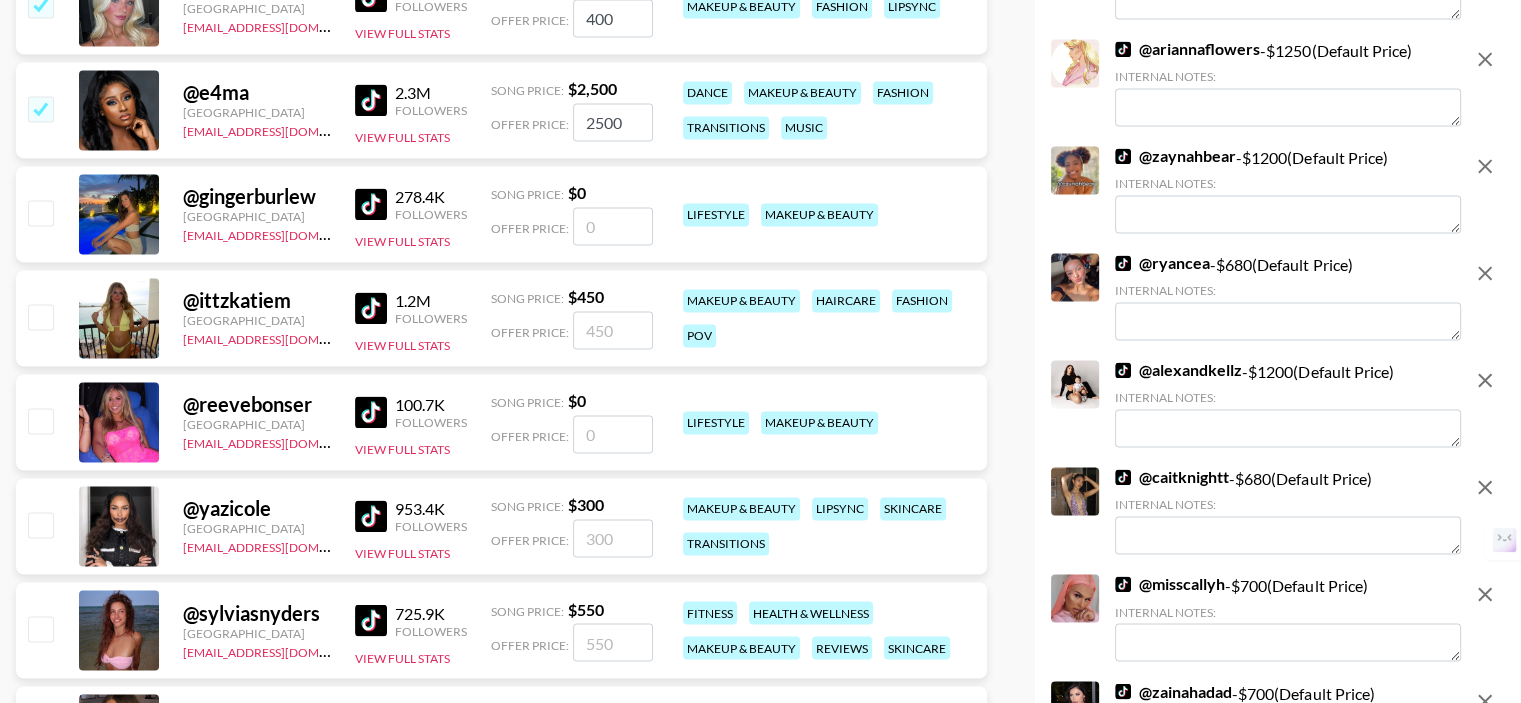 click at bounding box center (40, 212) 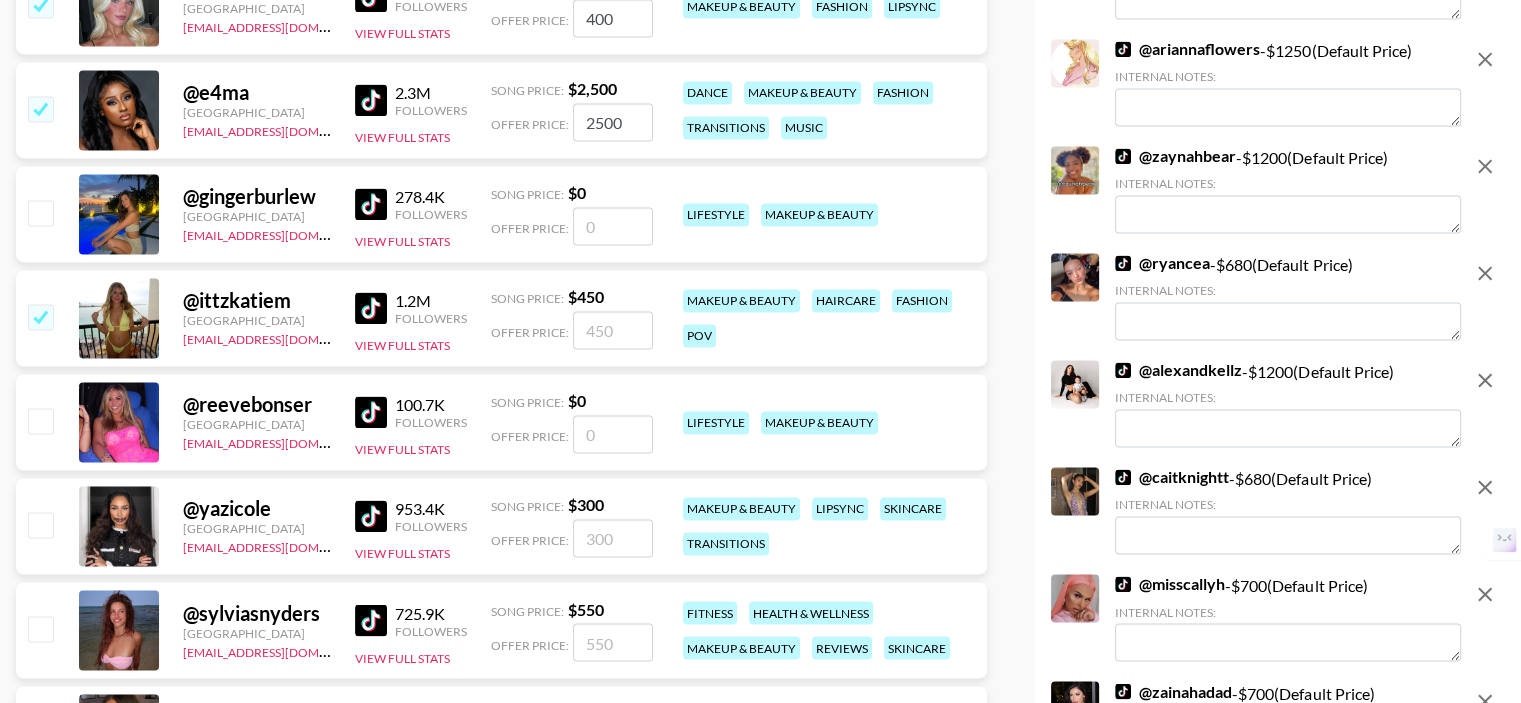 checkbox on "true" 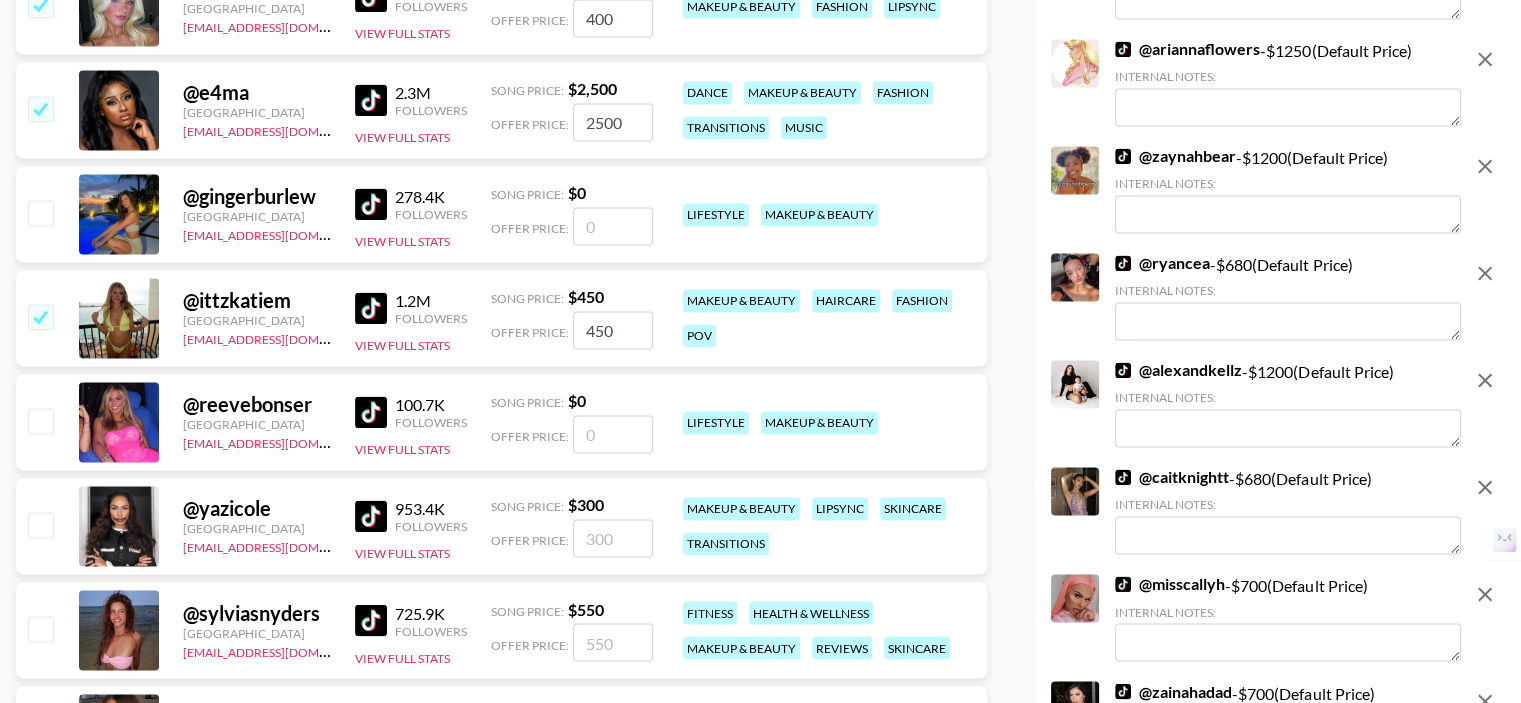 click at bounding box center [40, 212] 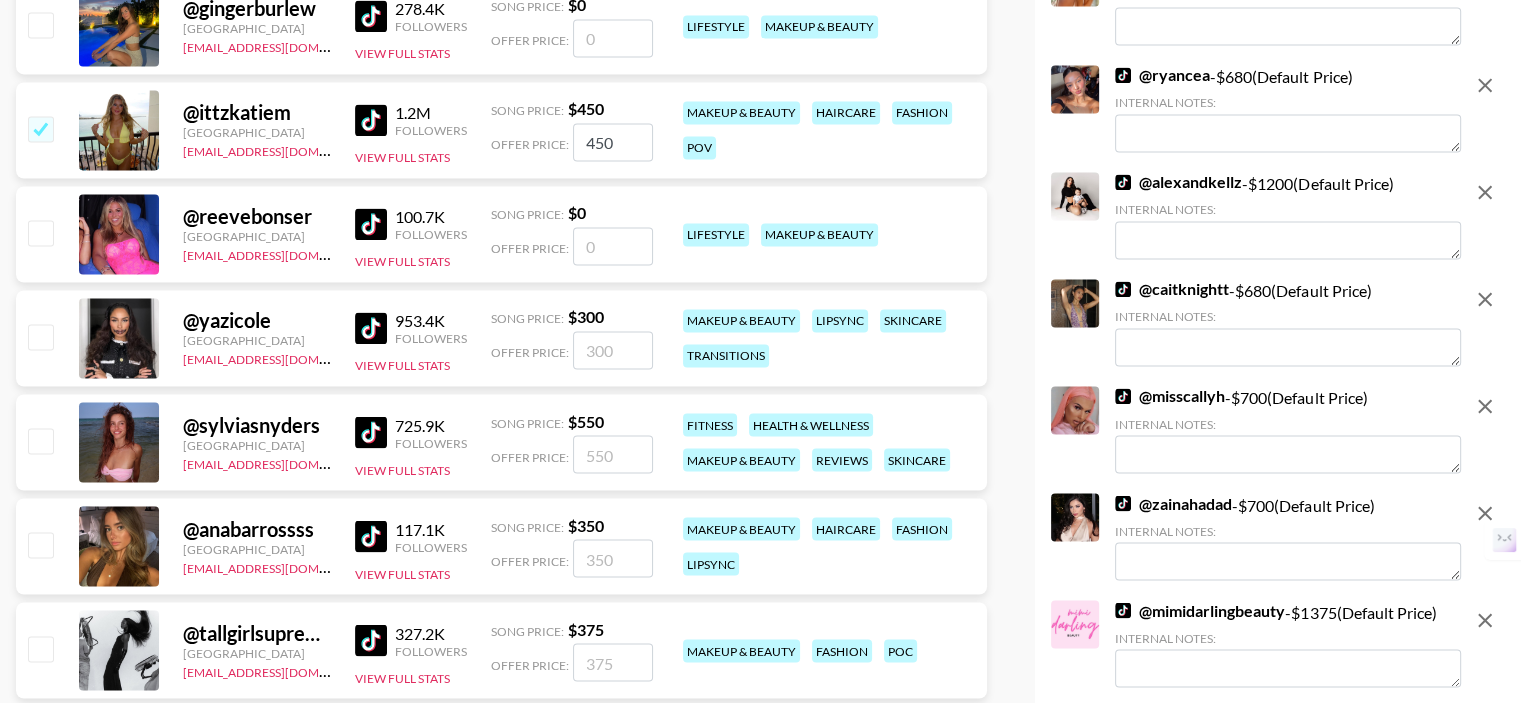 scroll, scrollTop: 3400, scrollLeft: 0, axis: vertical 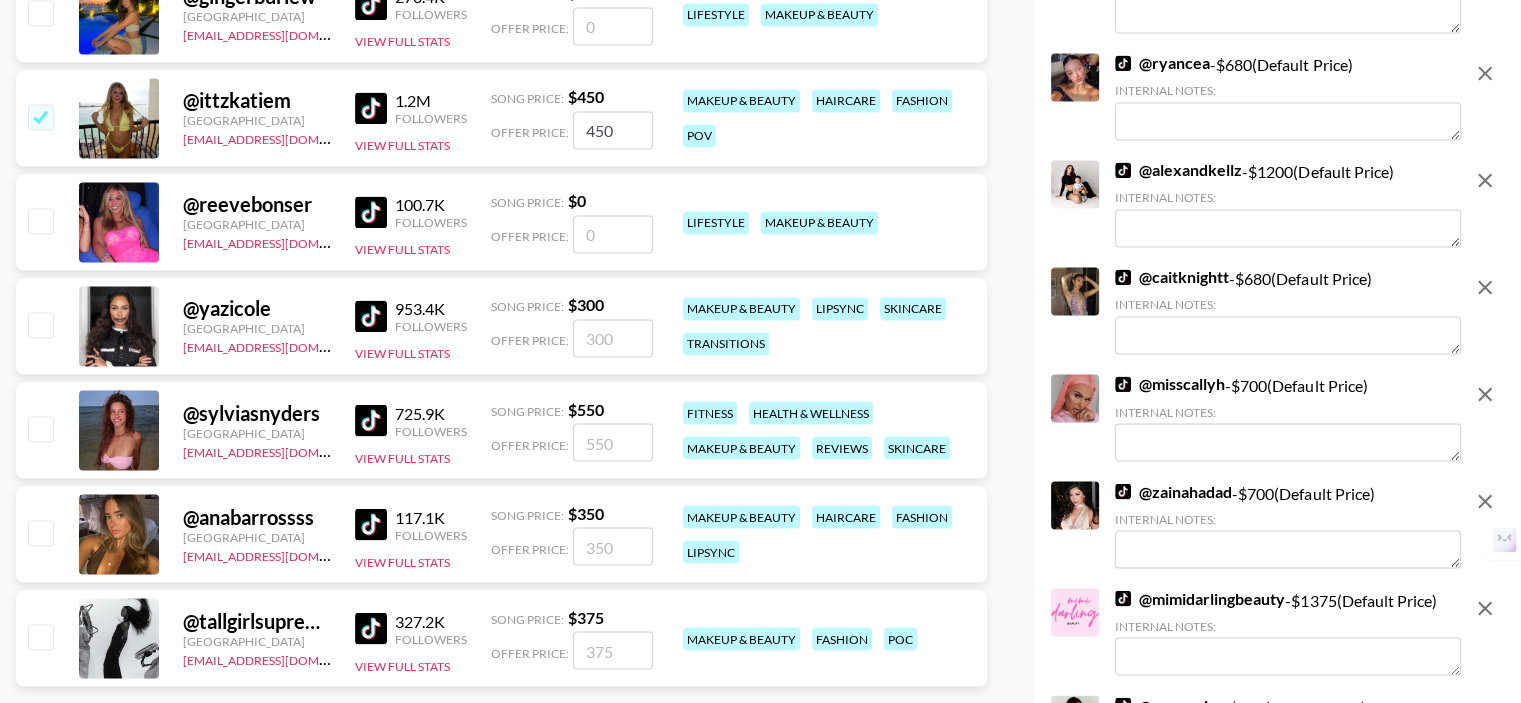 click at bounding box center [40, 428] 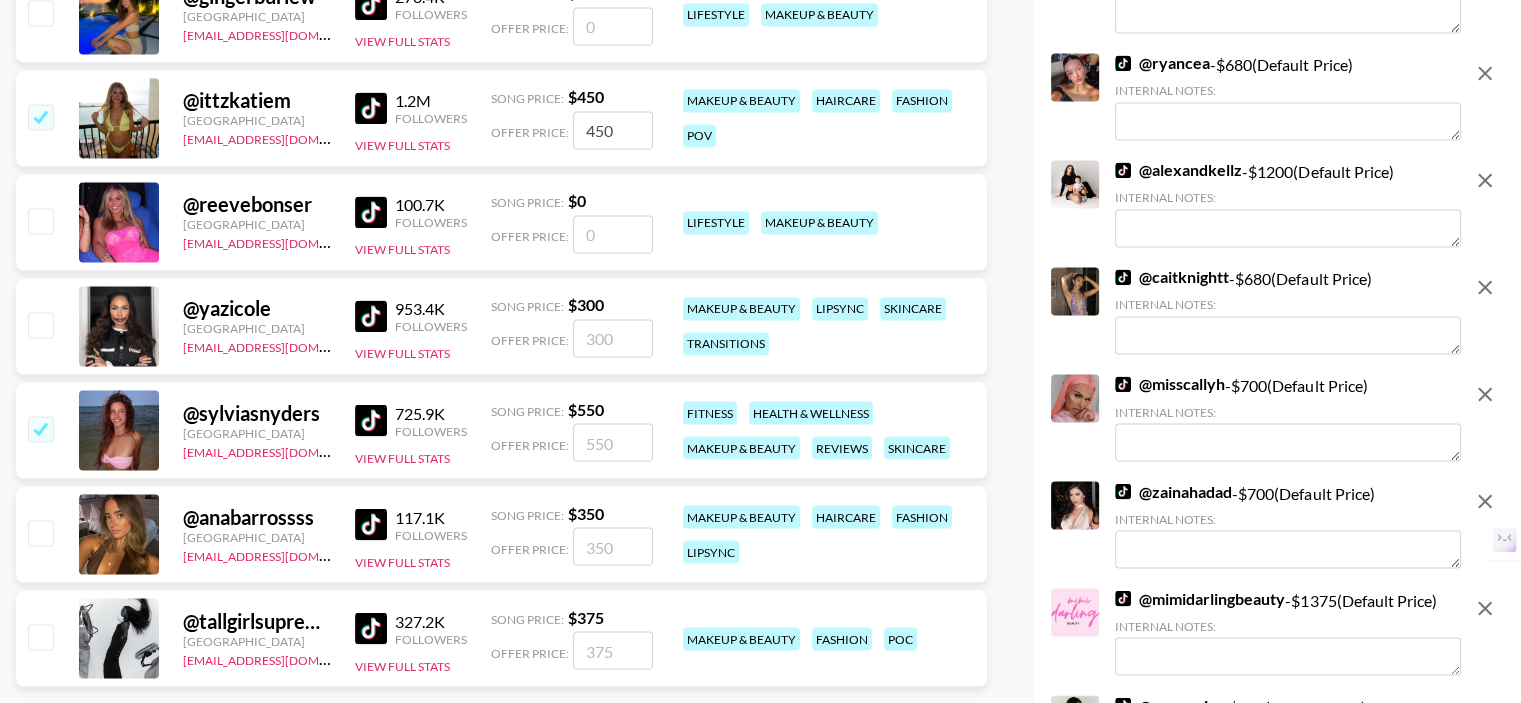 checkbox on "true" 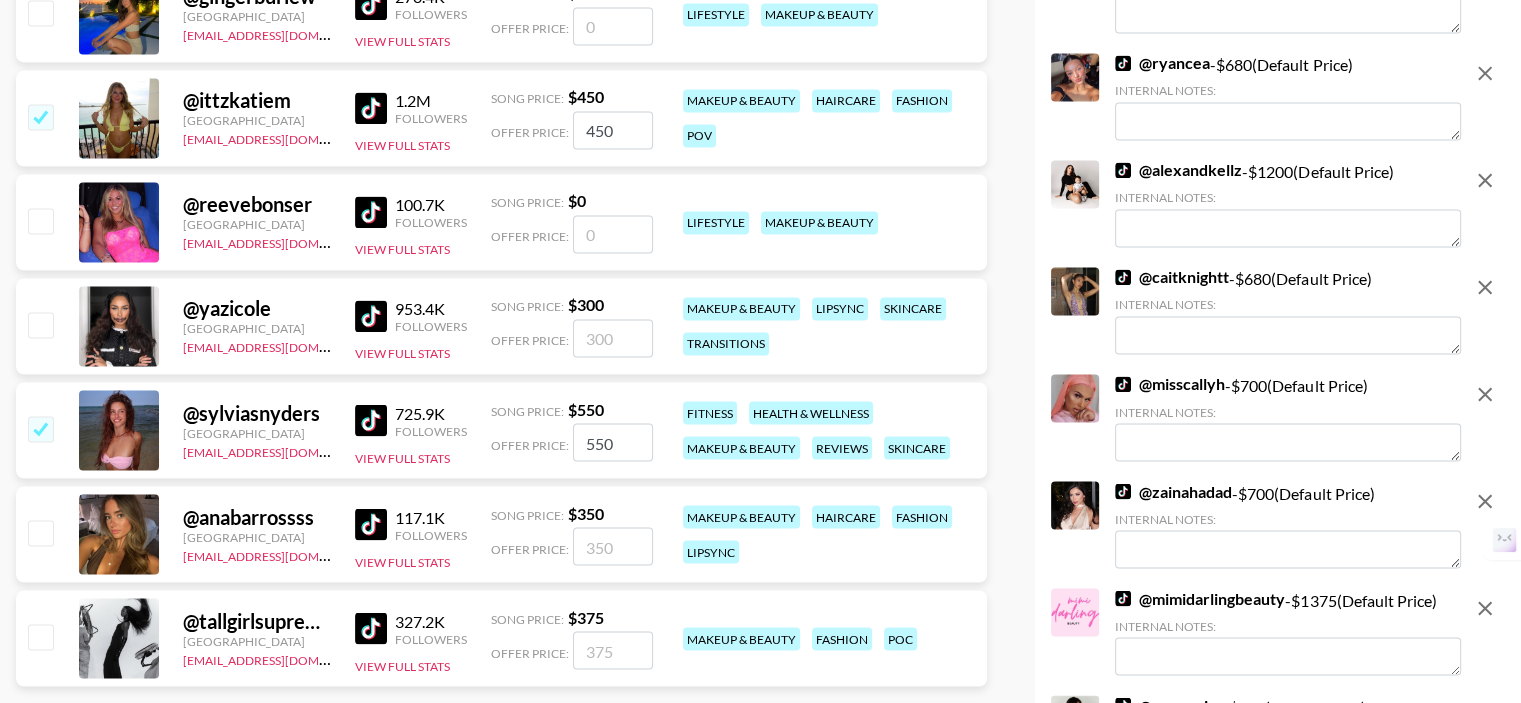 click at bounding box center (40, 532) 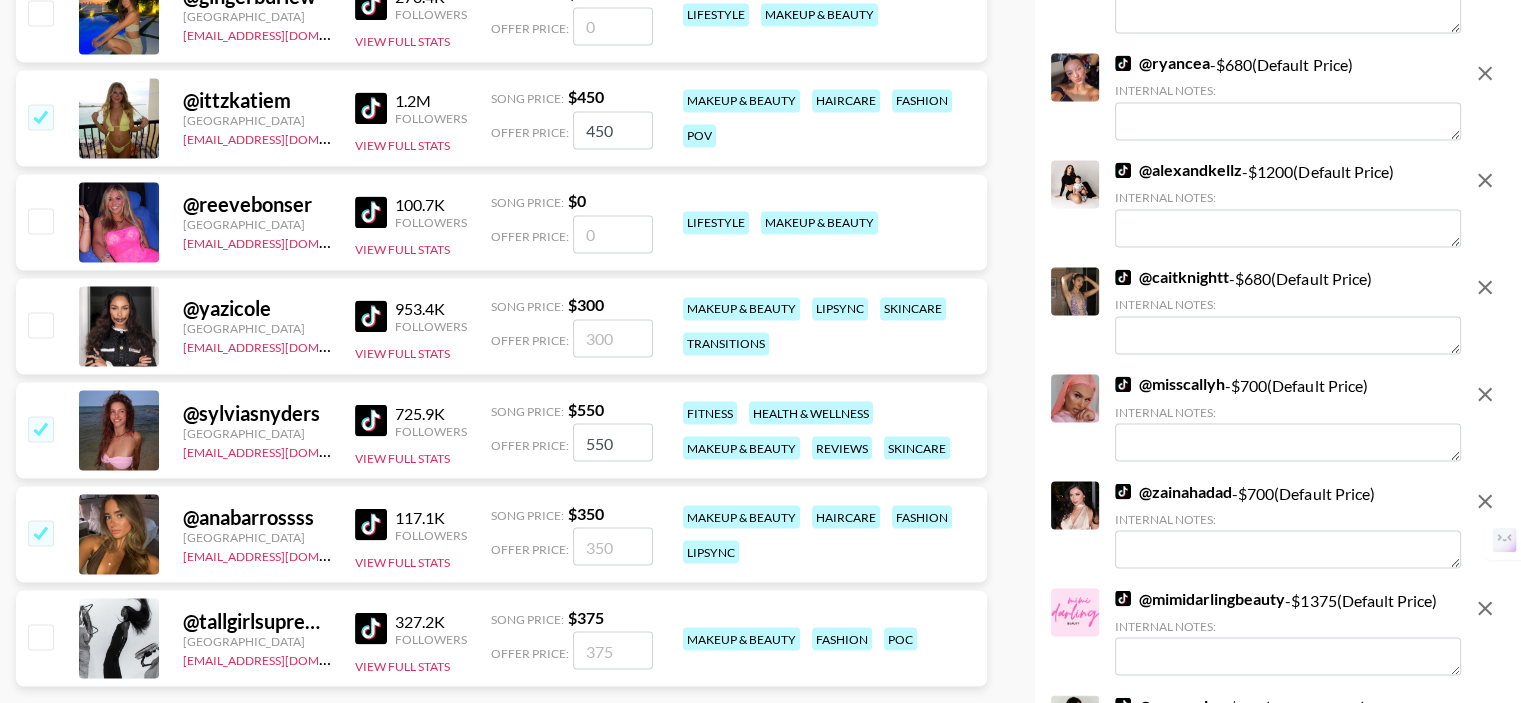checkbox on "true" 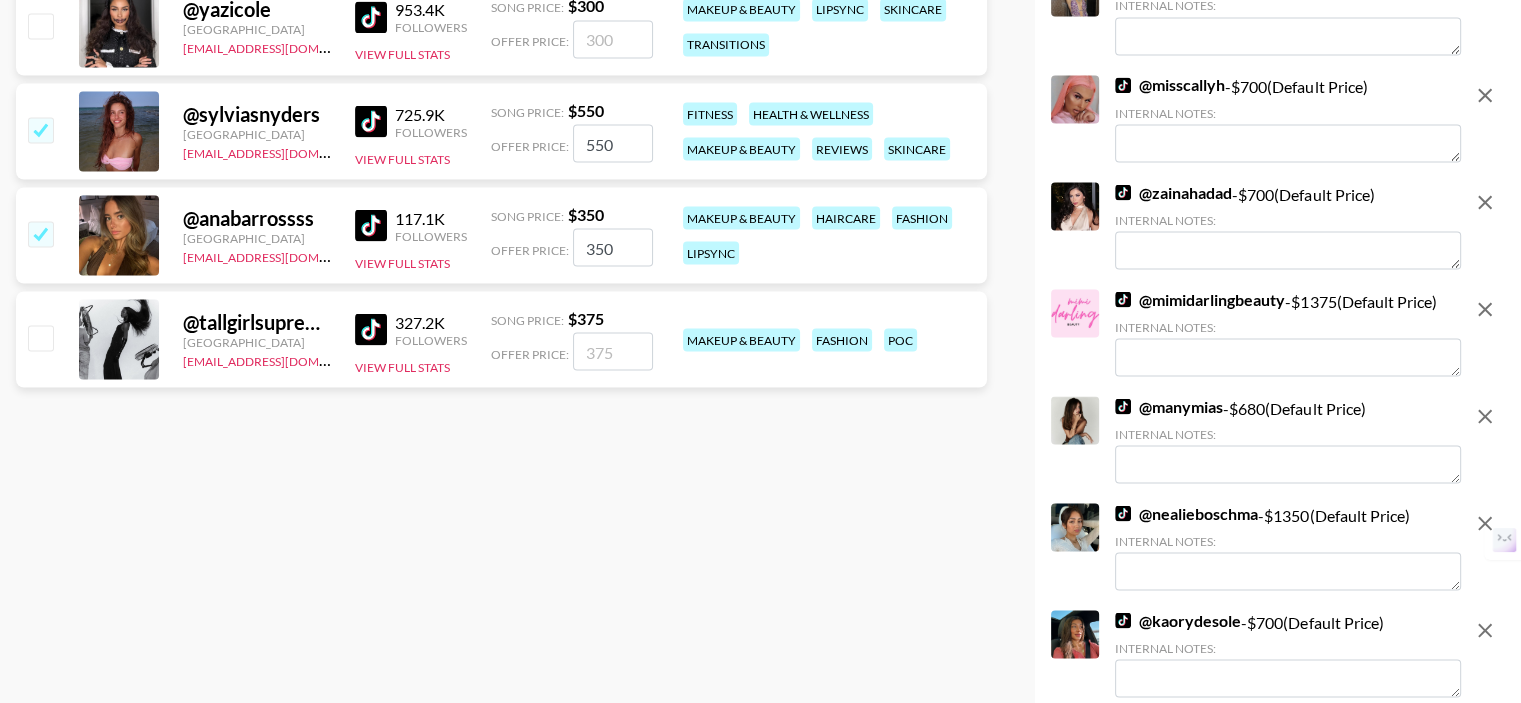 scroll, scrollTop: 3700, scrollLeft: 0, axis: vertical 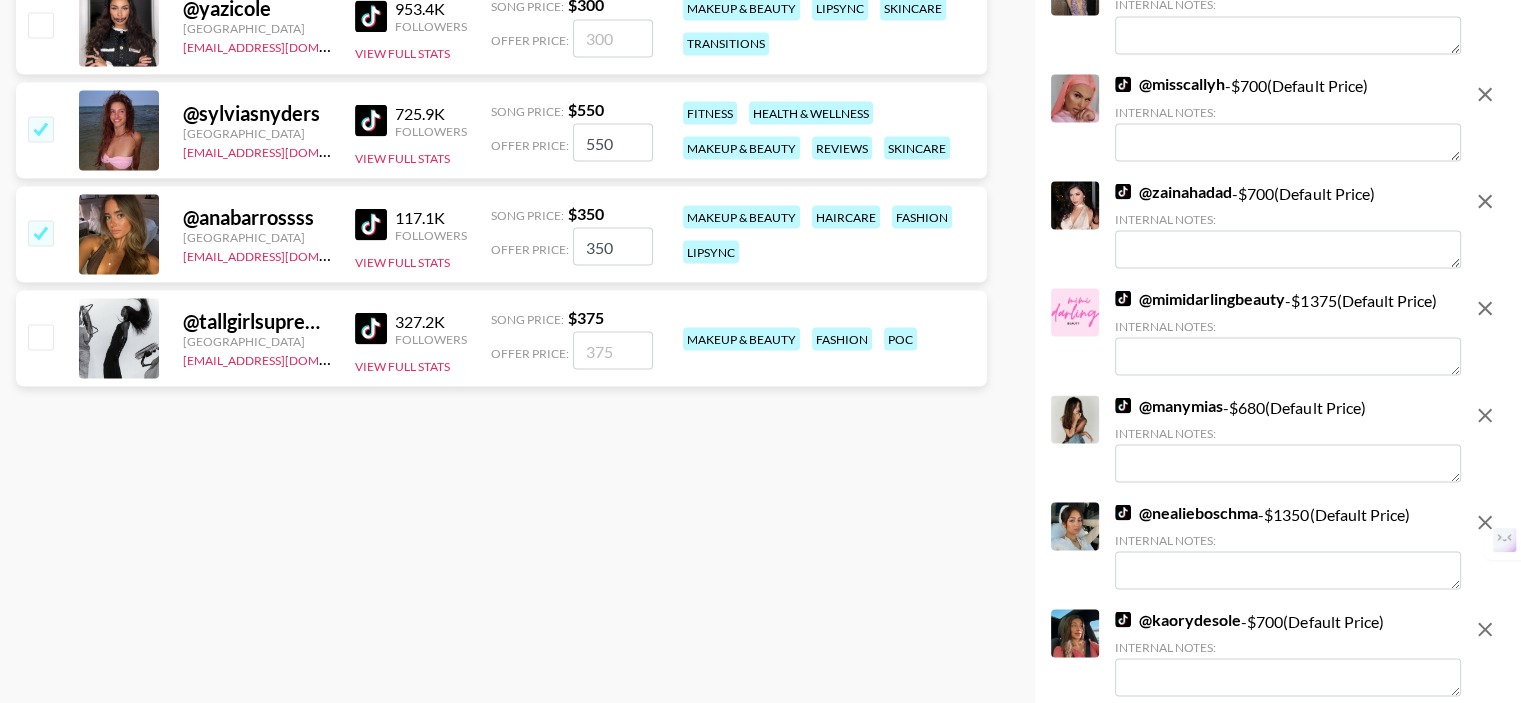 click at bounding box center (40, 336) 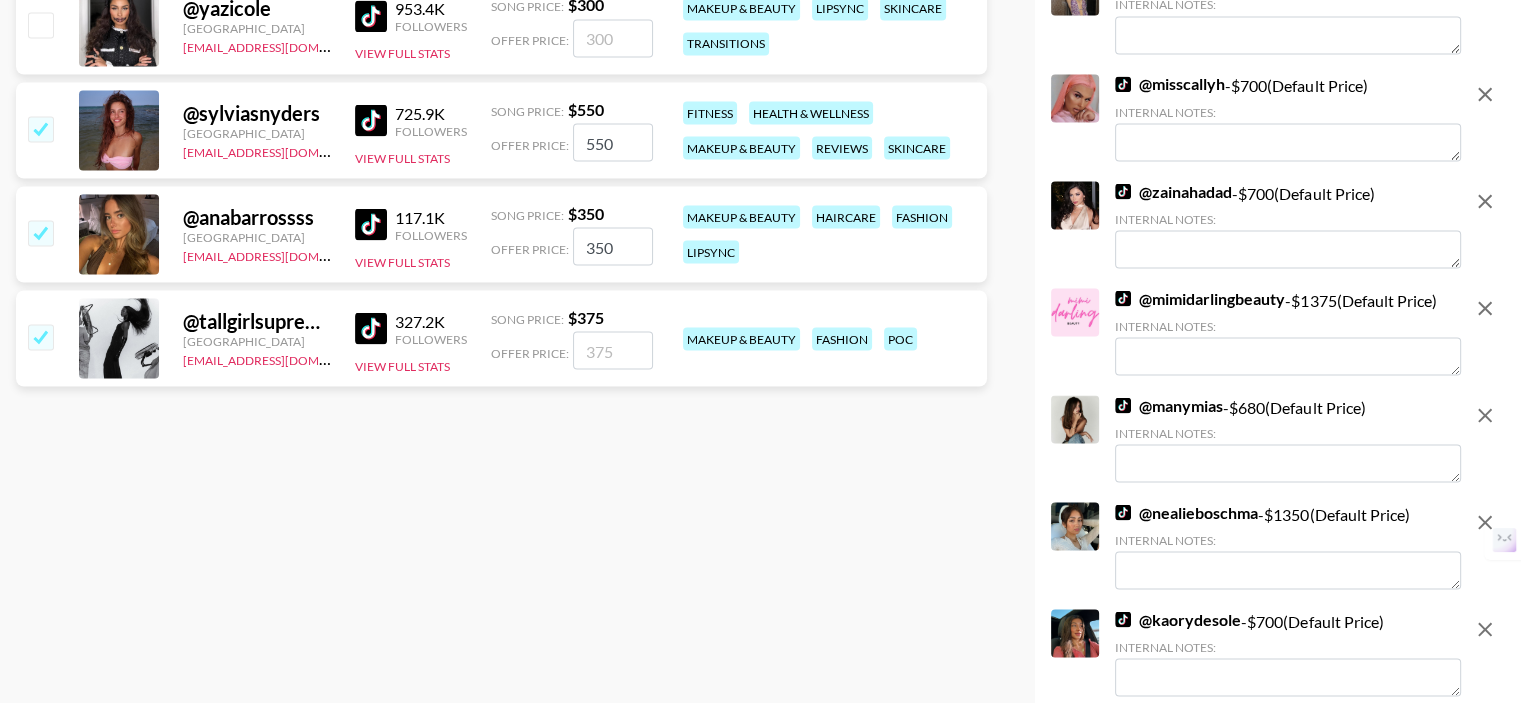 checkbox on "true" 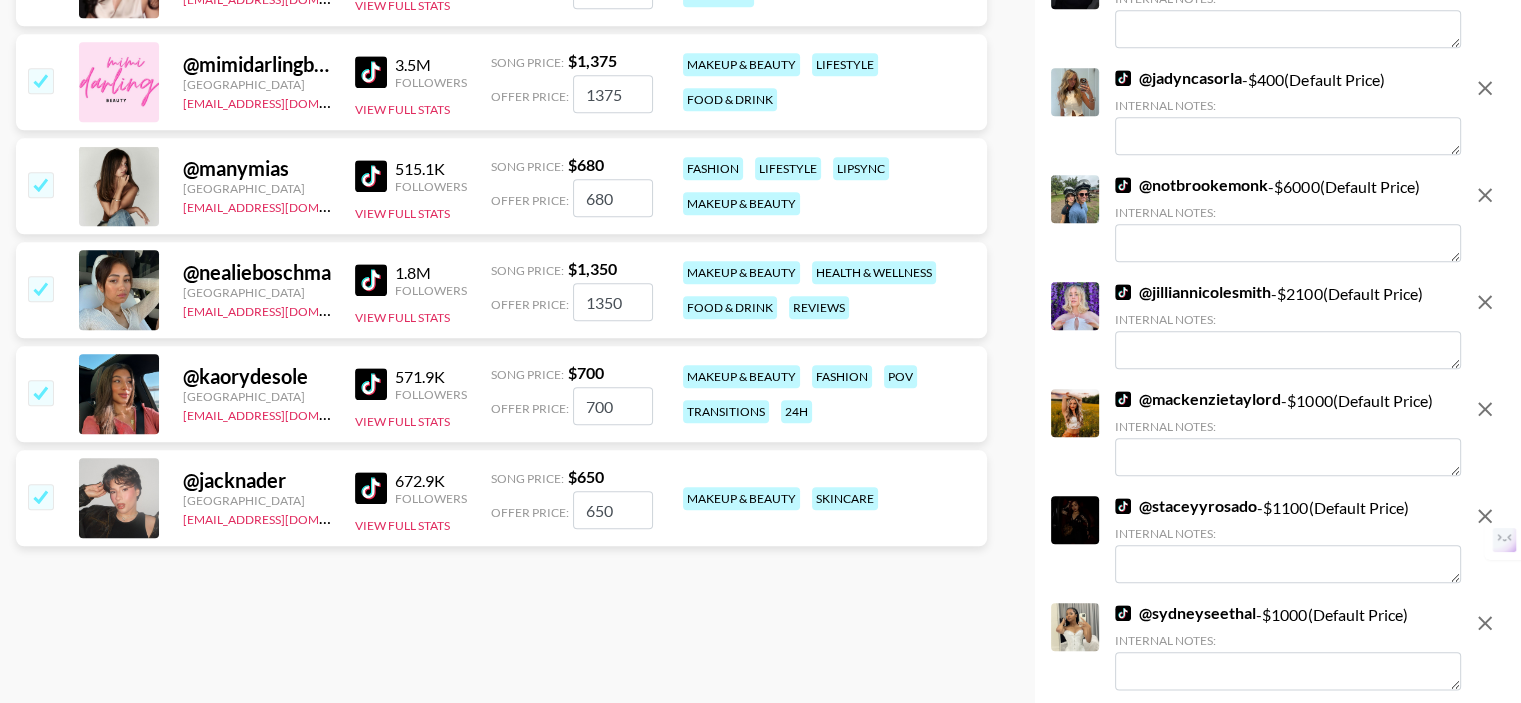 scroll, scrollTop: 0, scrollLeft: 0, axis: both 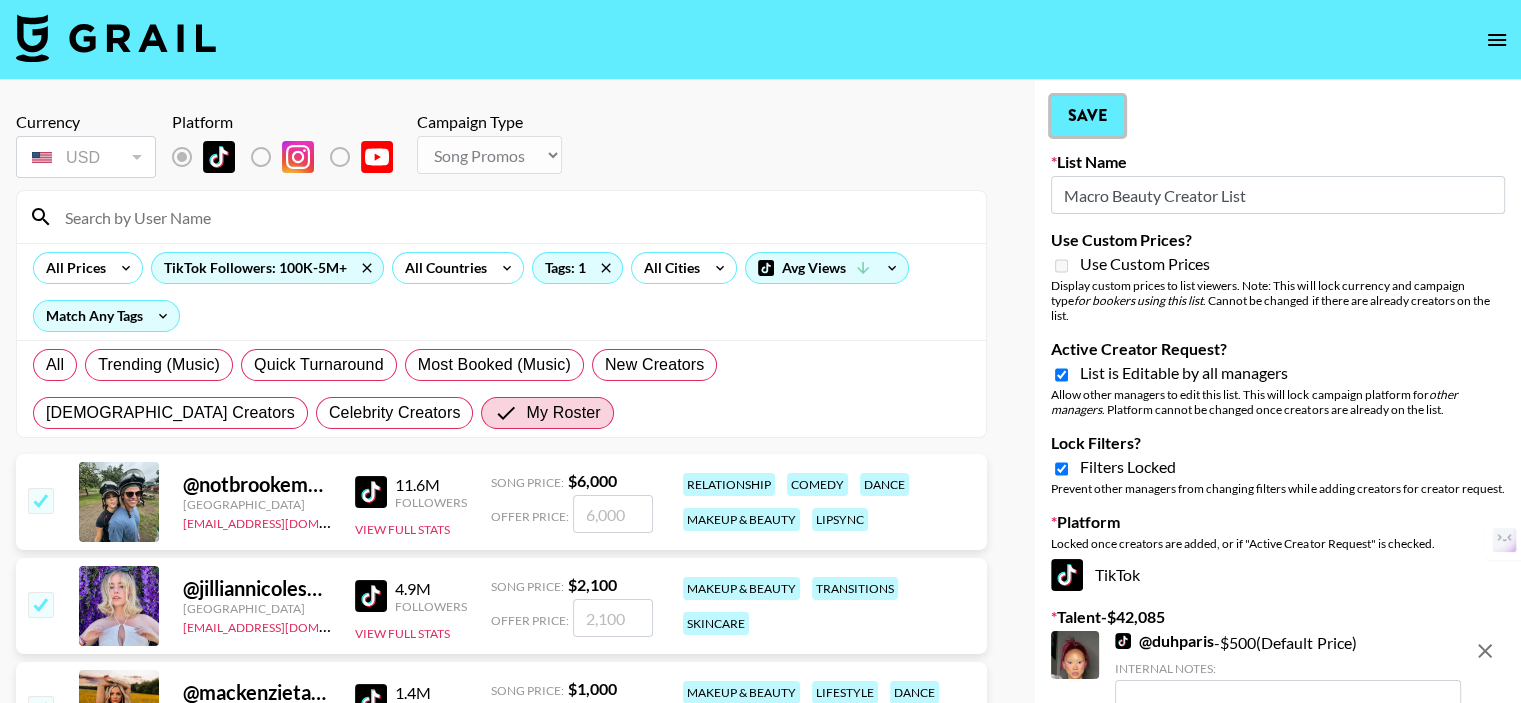 click on "Save" at bounding box center (1087, 116) 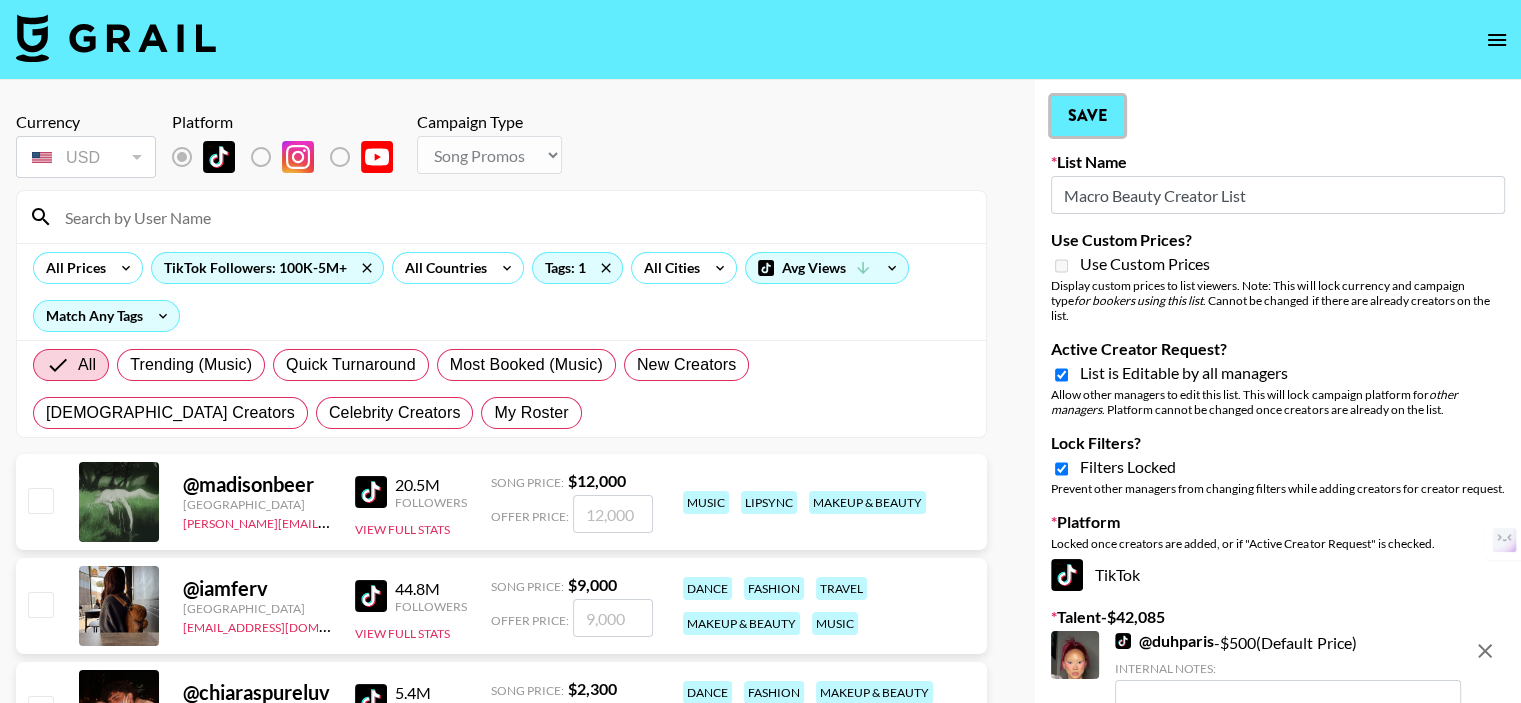 radio on "true" 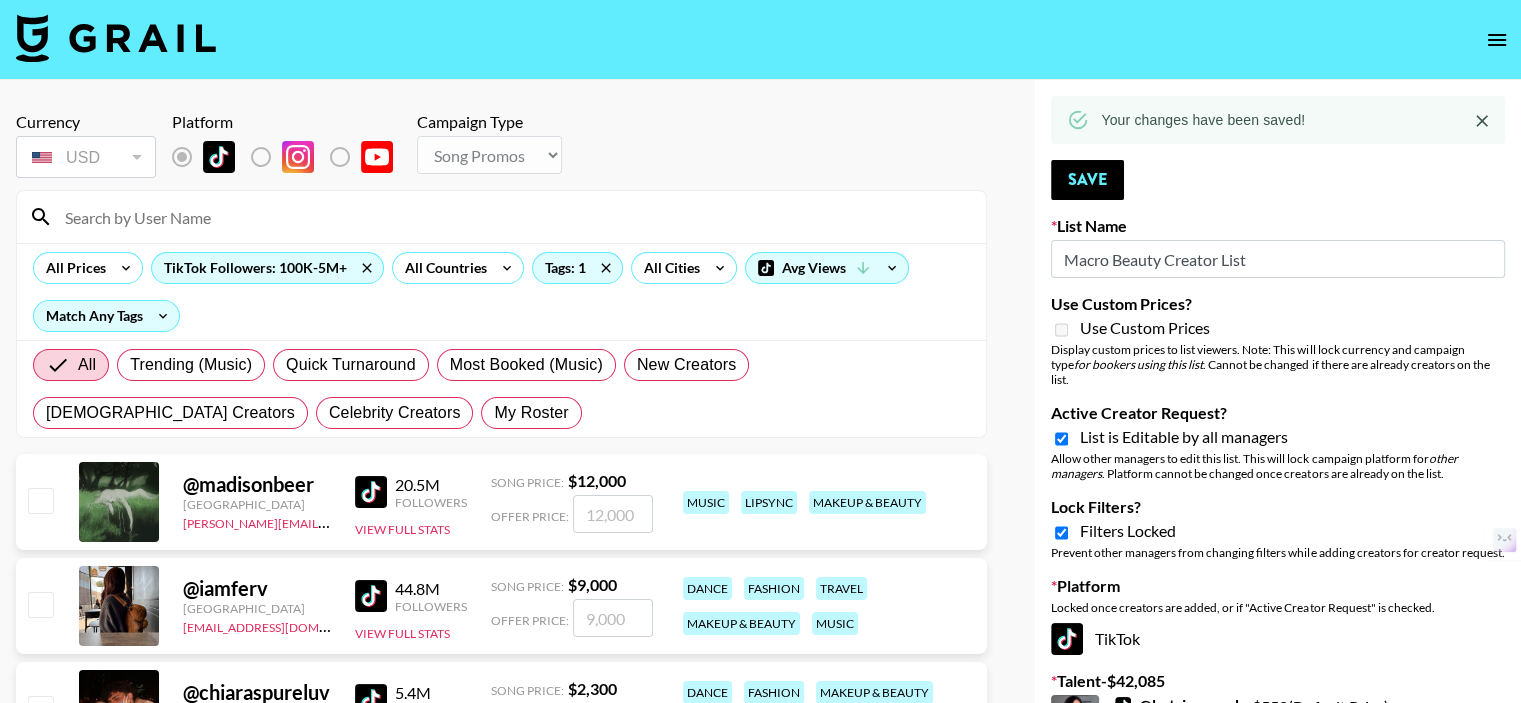 click 